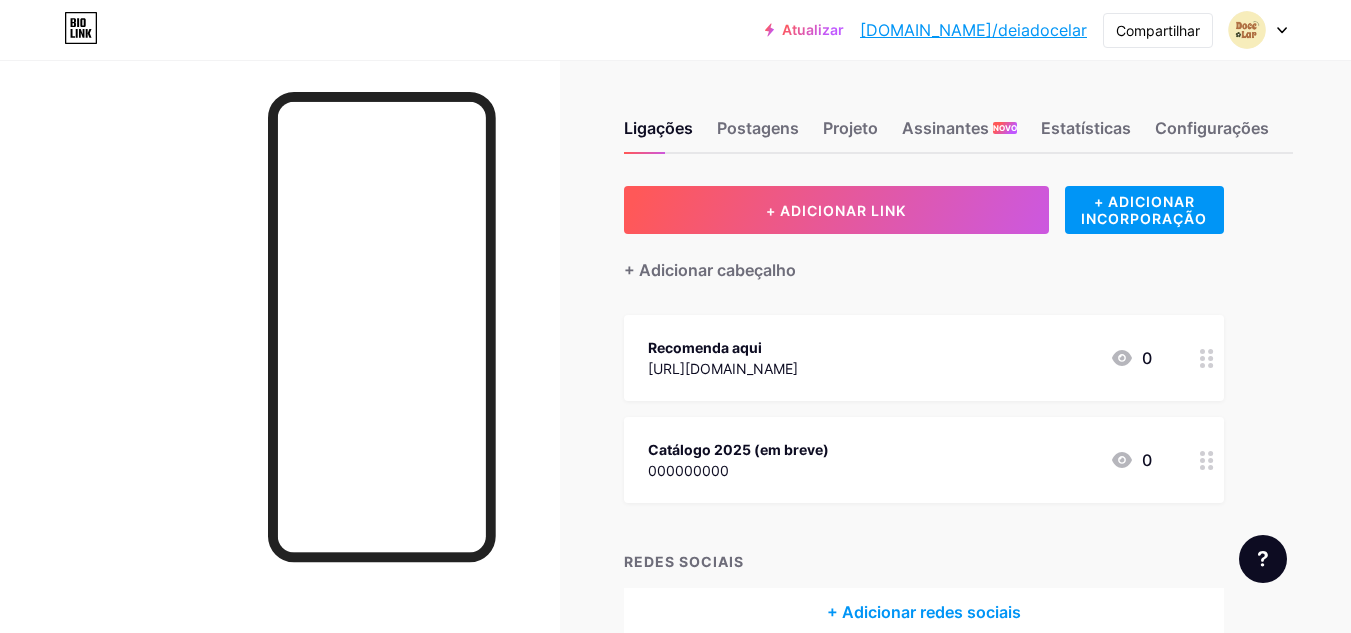 scroll, scrollTop: 0, scrollLeft: 0, axis: both 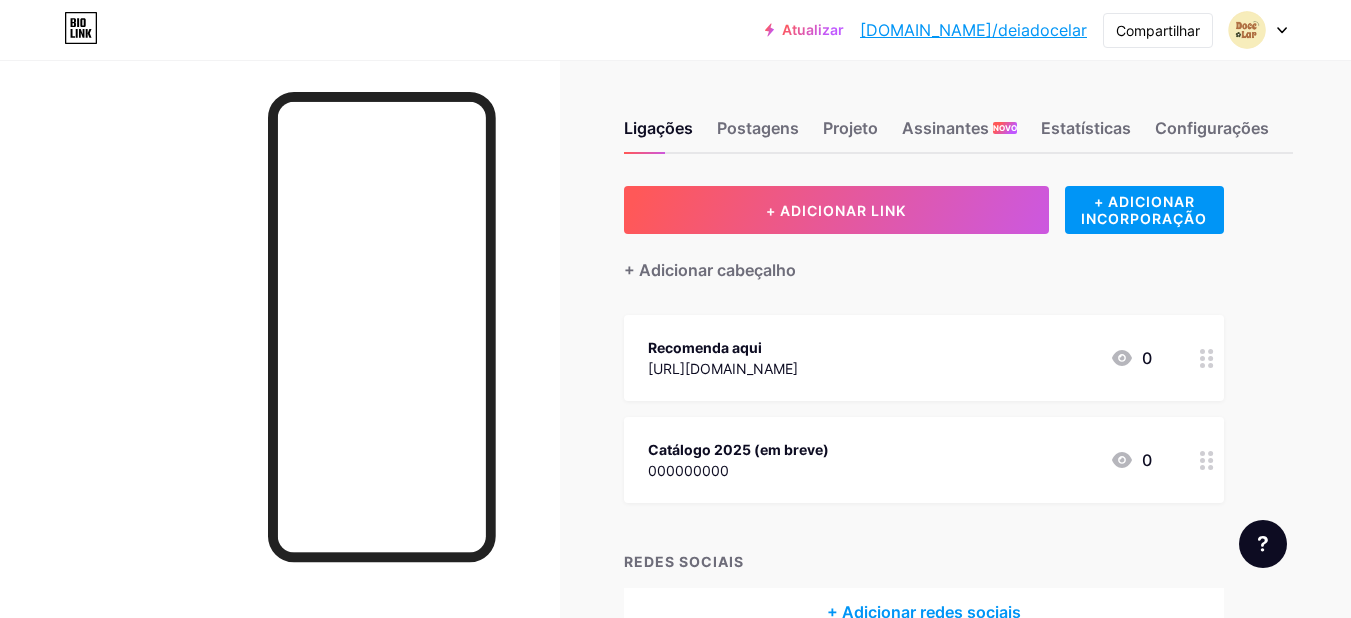 click 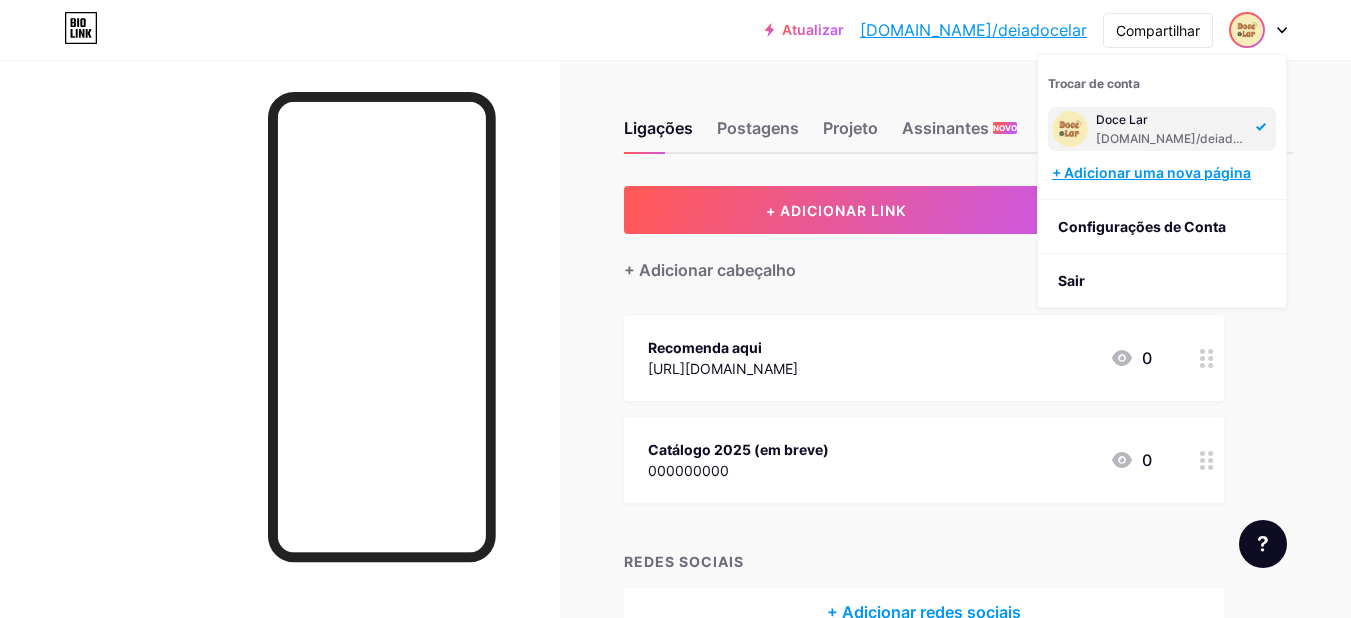 click on "+ Adicionar uma nova página" at bounding box center [1151, 172] 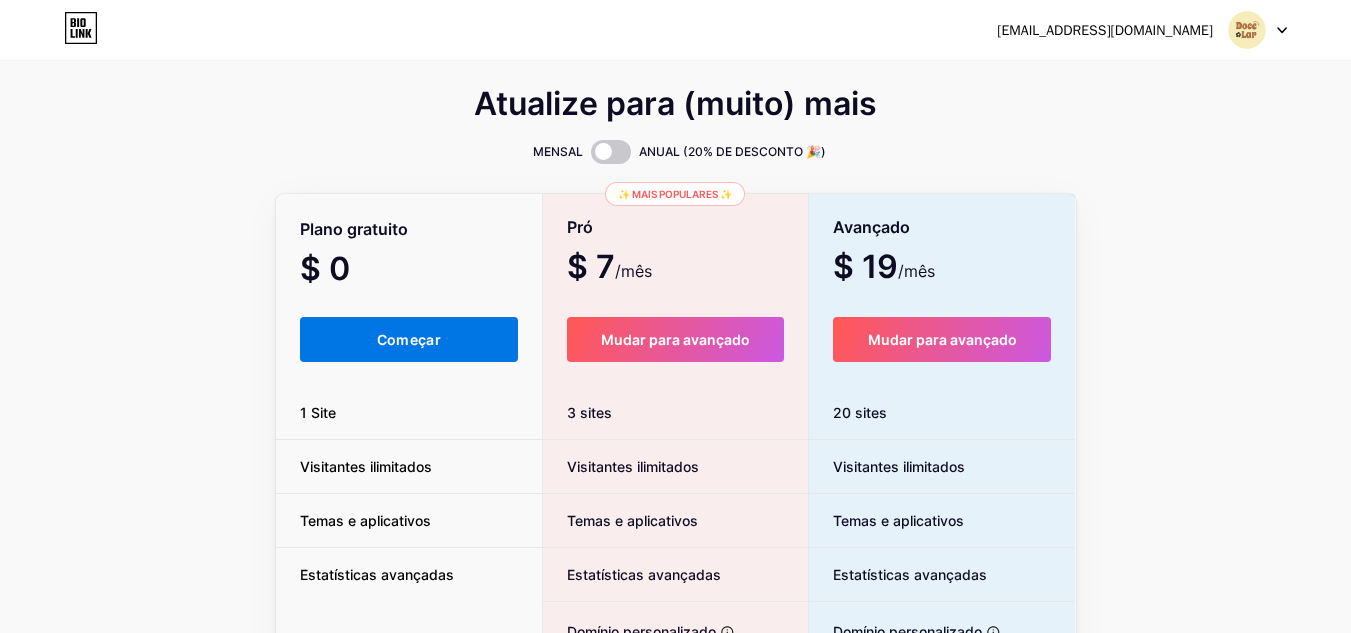 click on "Começar" at bounding box center [409, 339] 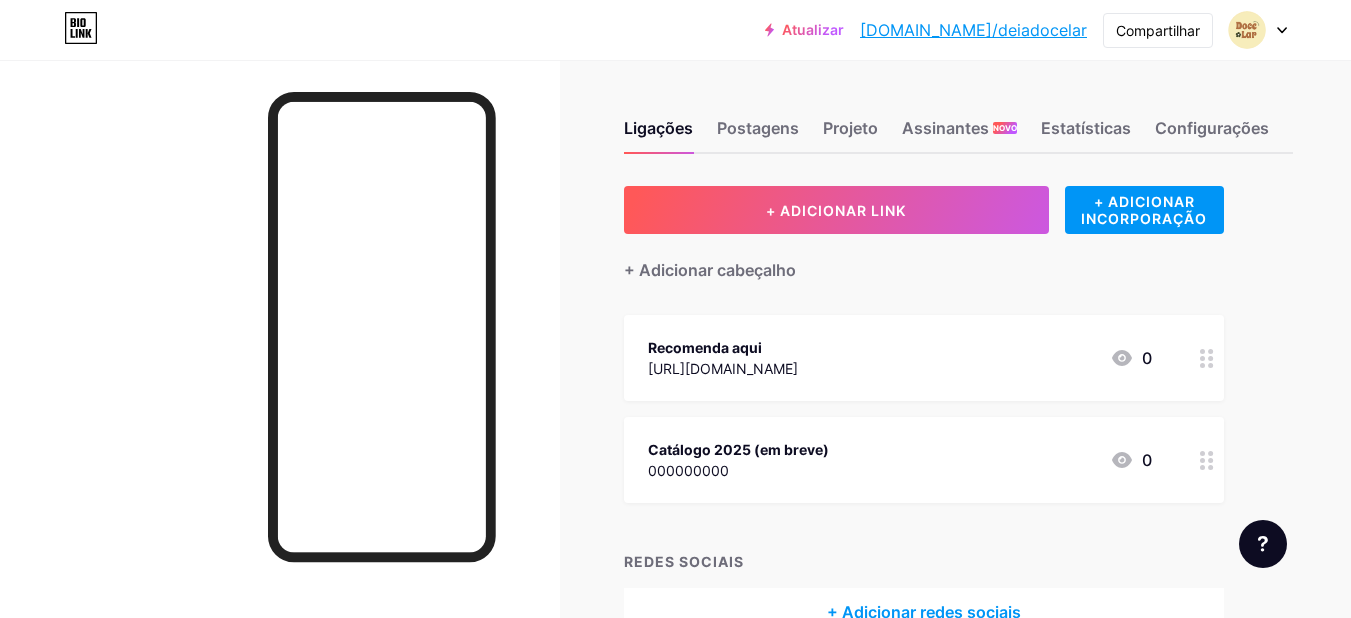 click at bounding box center (1258, 30) 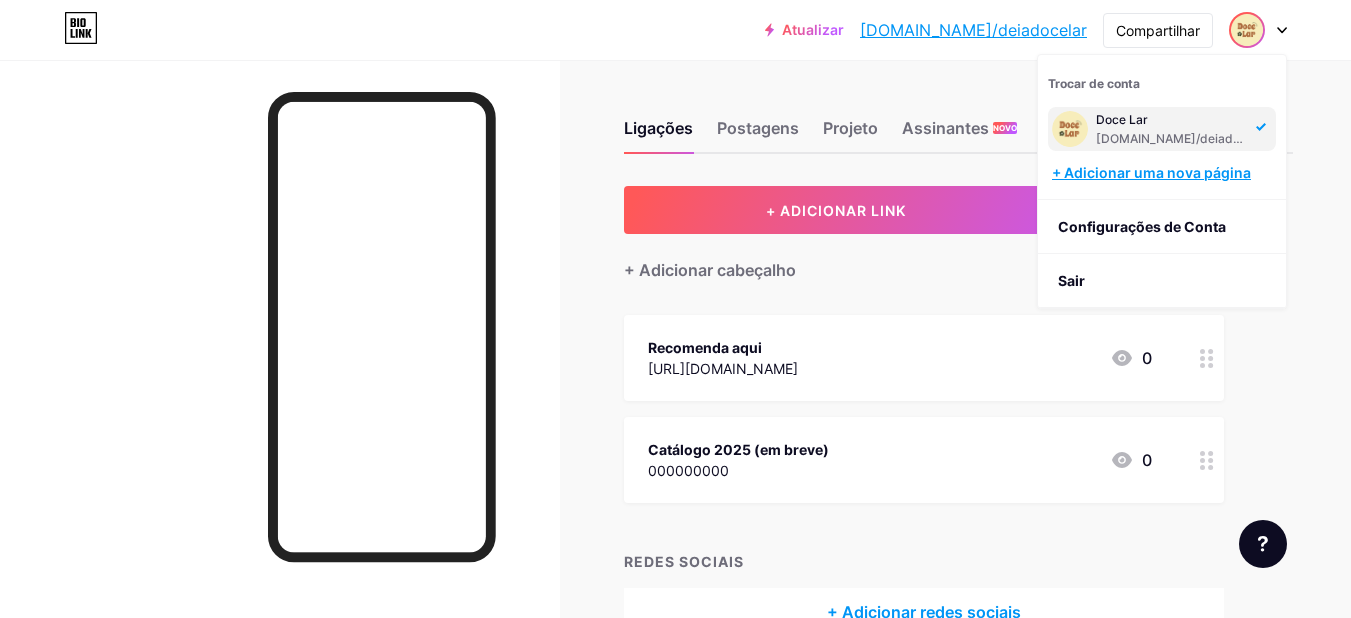 click on "+ Adicionar uma nova página" at bounding box center (1151, 172) 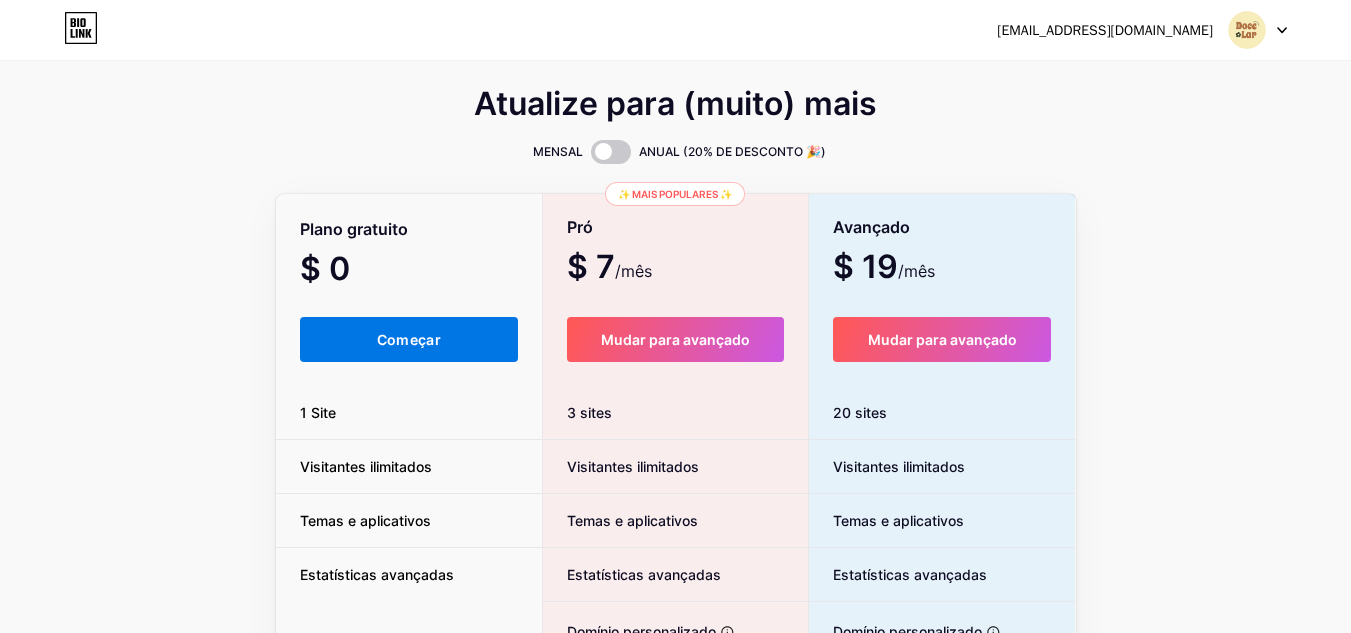 click on "Começar" at bounding box center [409, 339] 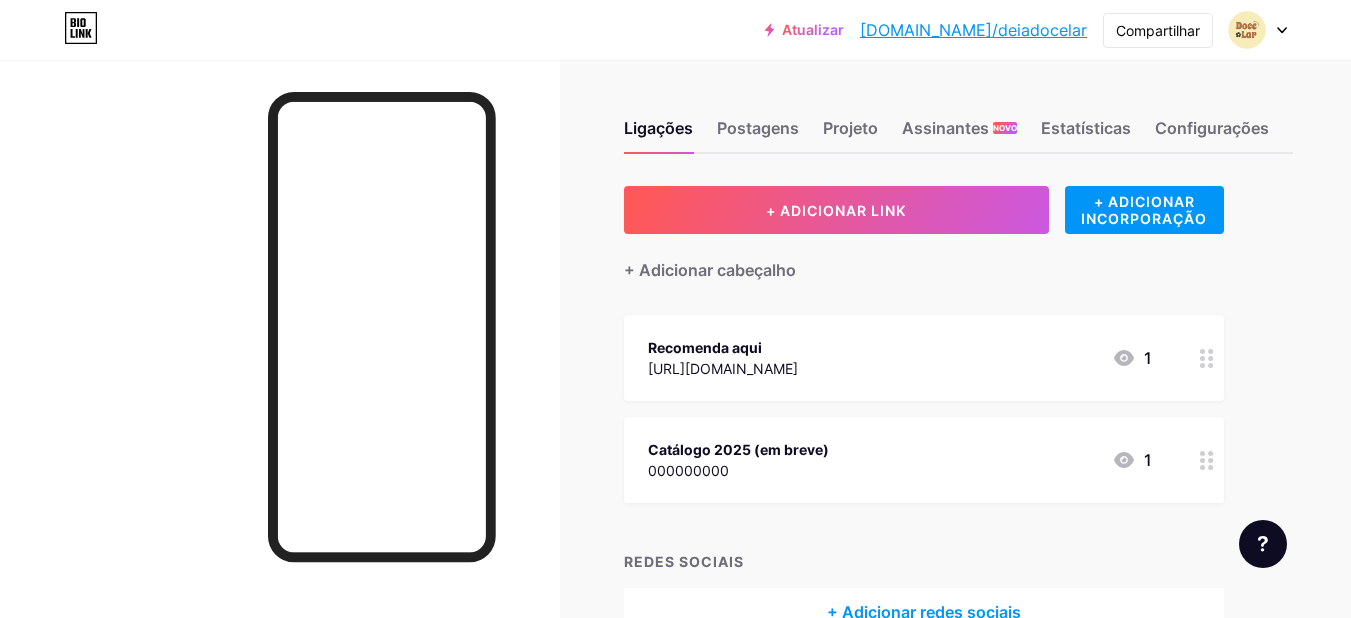 click 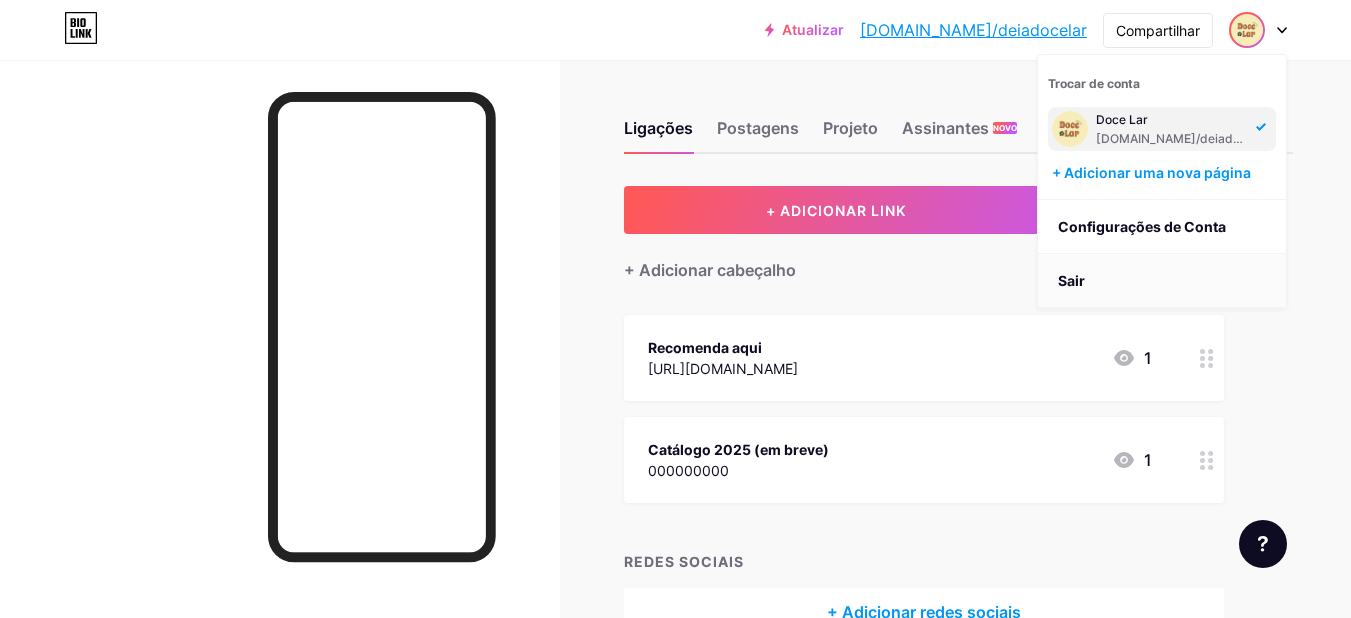 click on "Sair" at bounding box center (1162, 281) 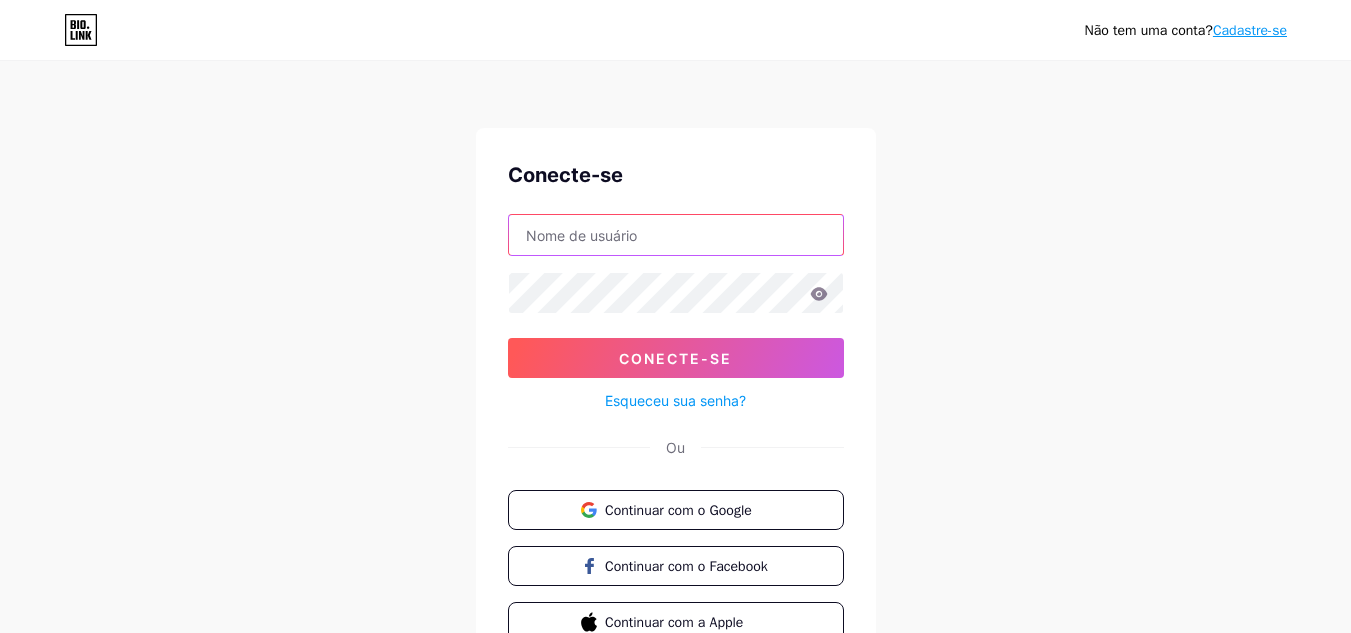 click at bounding box center [676, 235] 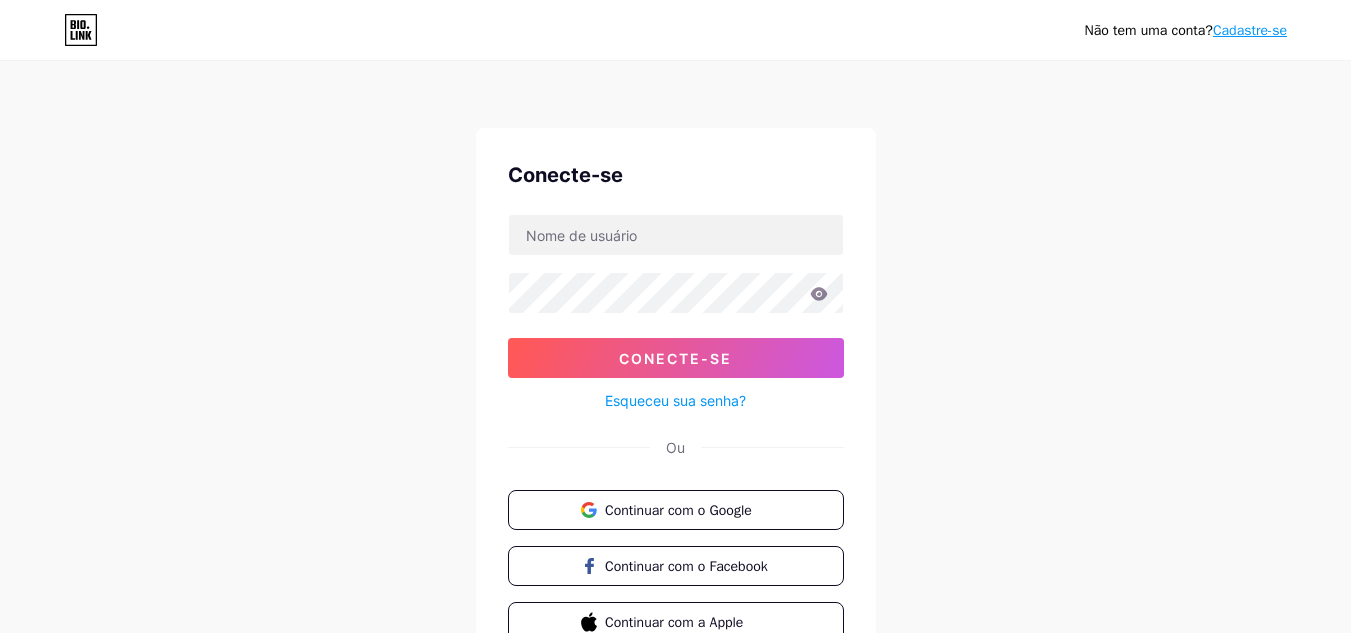 drag, startPoint x: 1100, startPoint y: 261, endPoint x: 1080, endPoint y: 273, distance: 23.323807 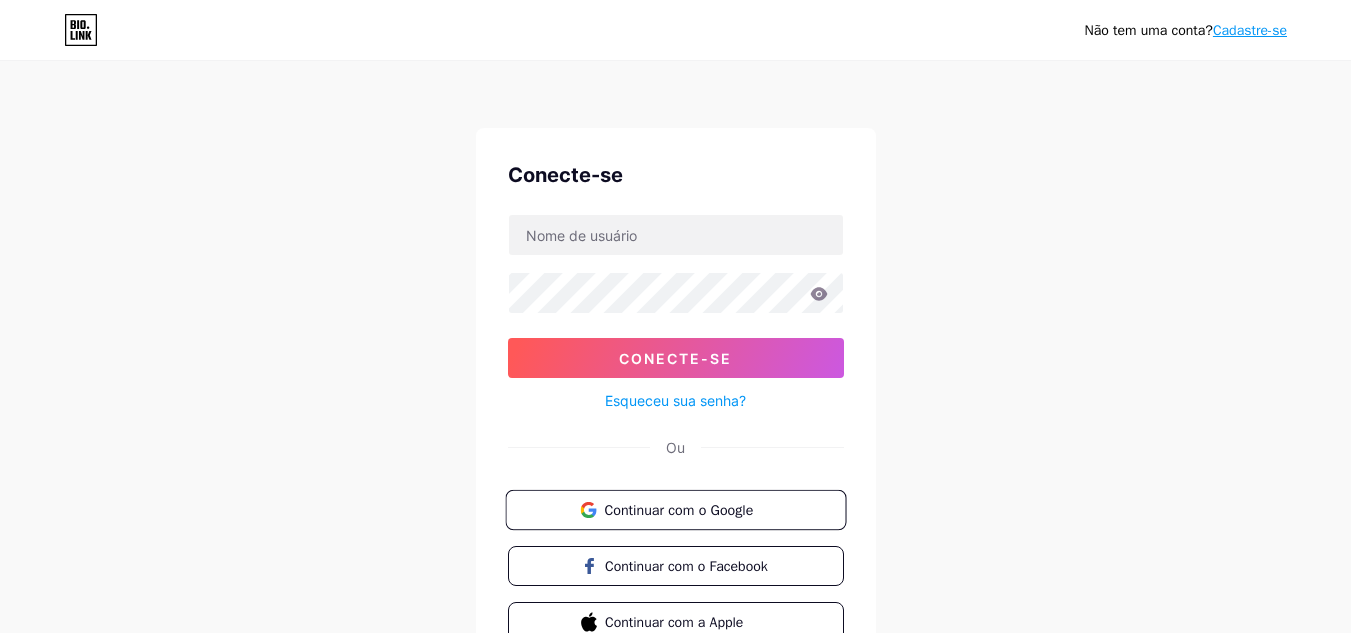 click on "Continuar com o Google" at bounding box center (675, 510) 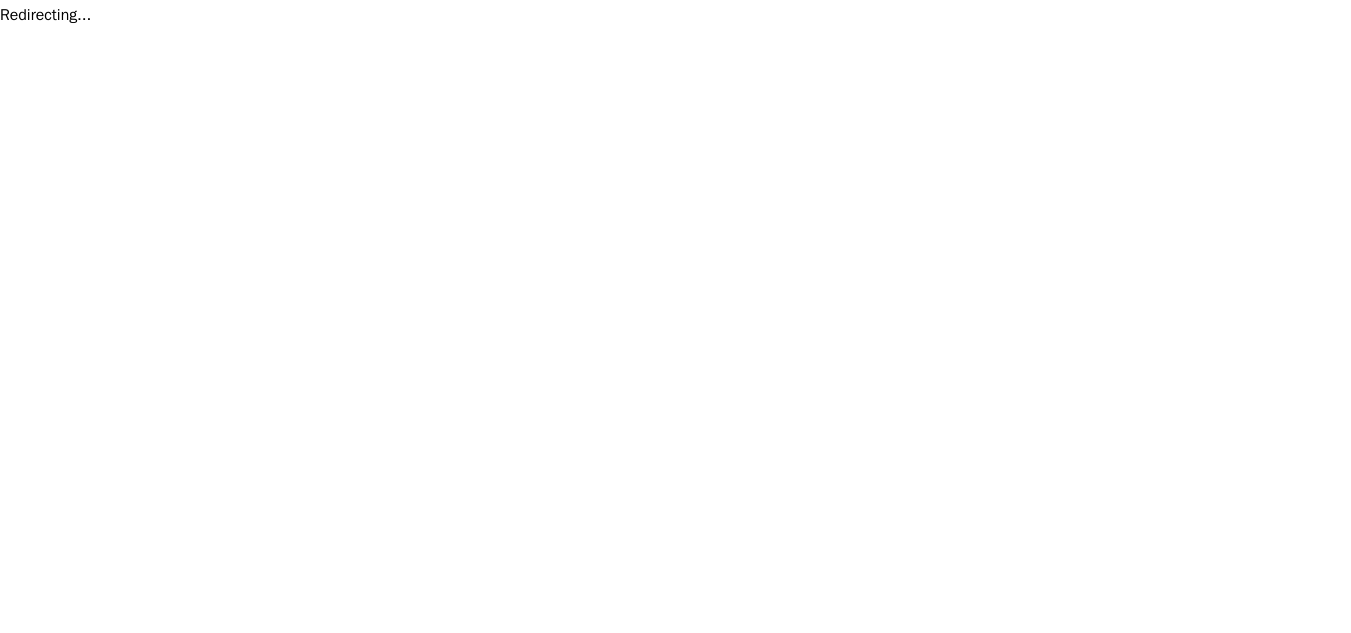 scroll, scrollTop: 0, scrollLeft: 0, axis: both 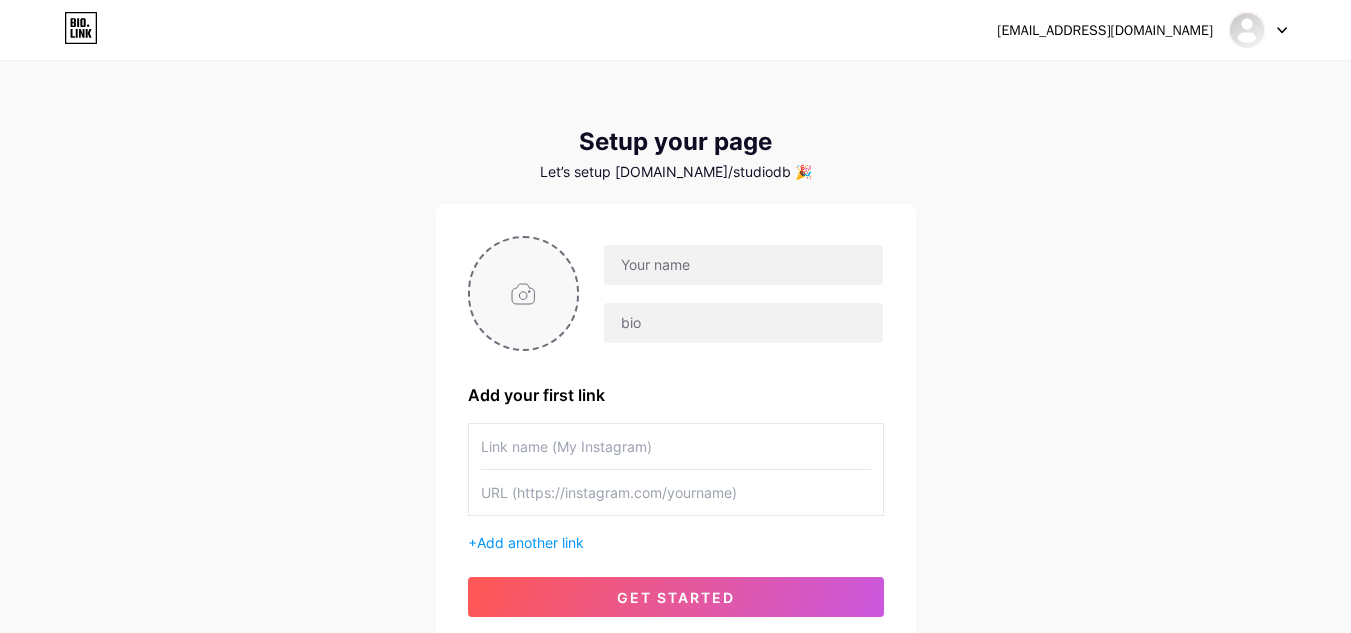 click at bounding box center [524, 293] 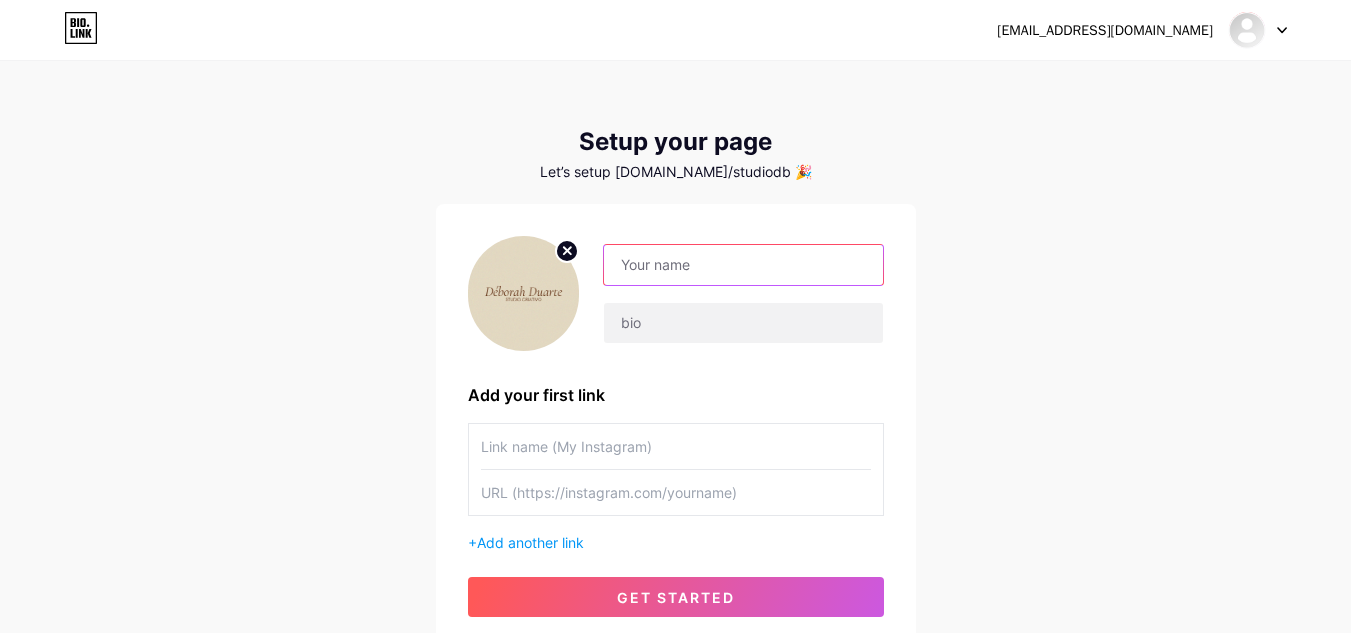 click at bounding box center (743, 265) 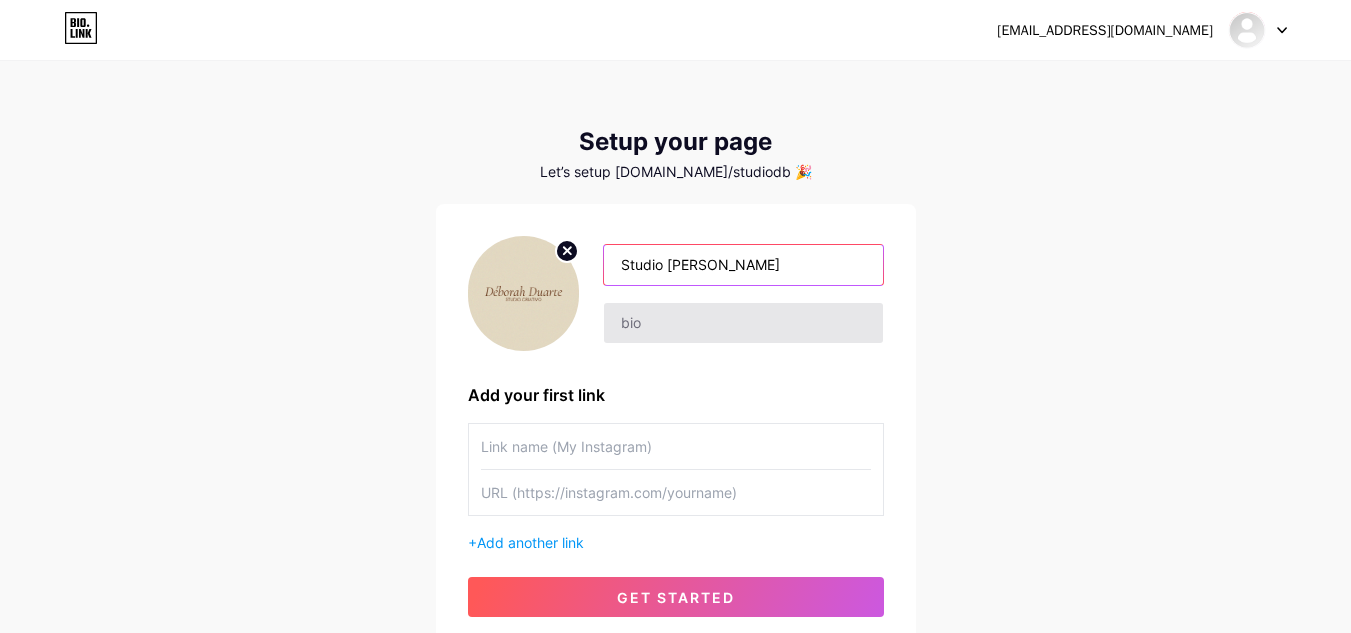 type on "Studio [PERSON_NAME]" 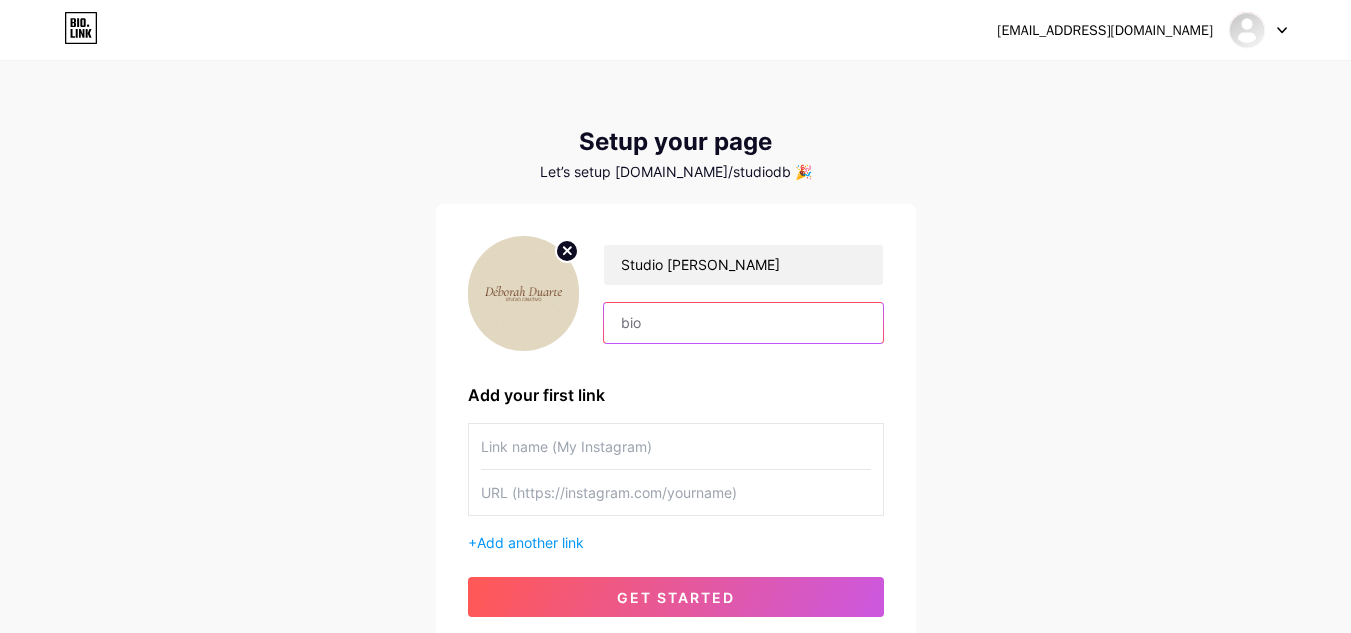 click at bounding box center (743, 323) 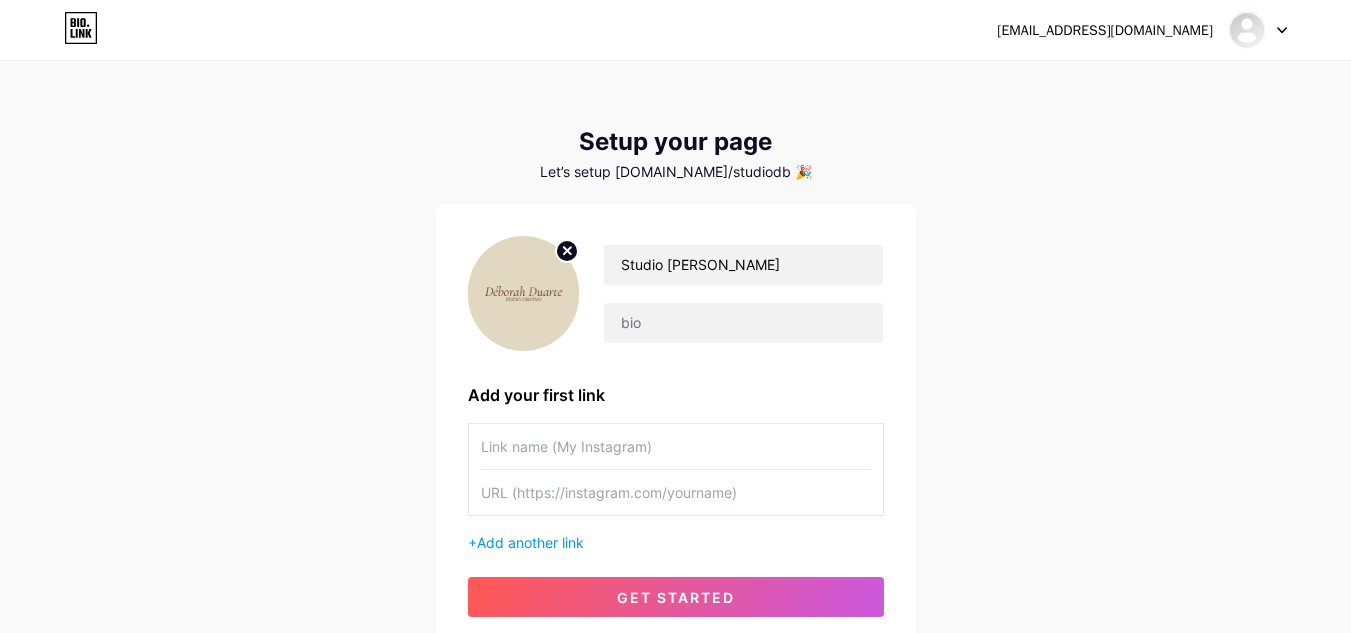 click on "studiodeborahduarte@gmail.com           Dashboard     Logout   Setup your page   Let’s setup bio.link/studiodb 🎉               Studio Déborah Duarte         Add your first link
+  Add another link     get started" at bounding box center [675, 356] 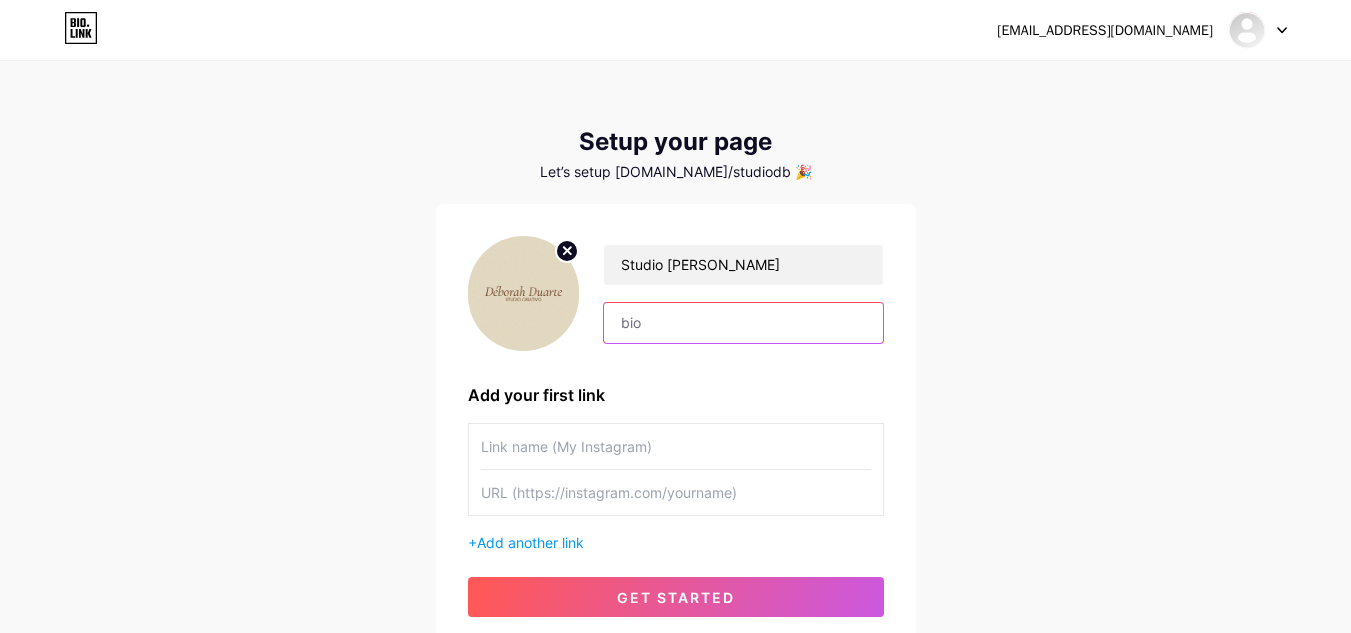 click at bounding box center [743, 323] 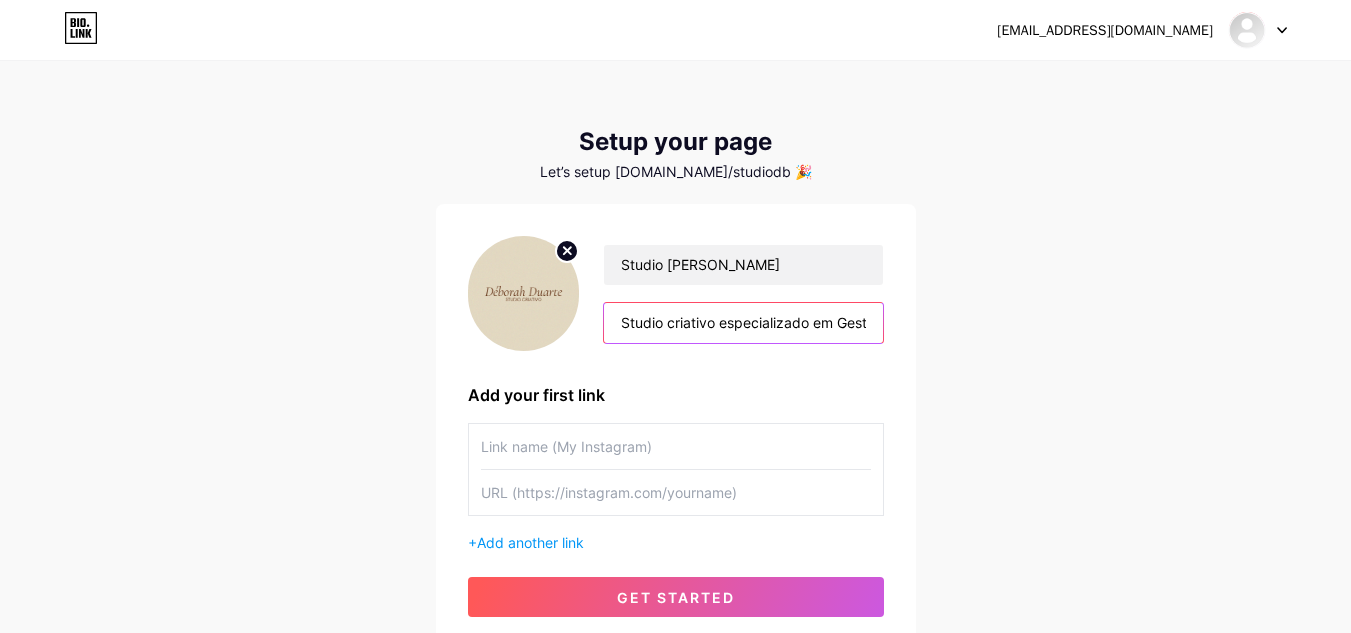 scroll, scrollTop: 0, scrollLeft: 267, axis: horizontal 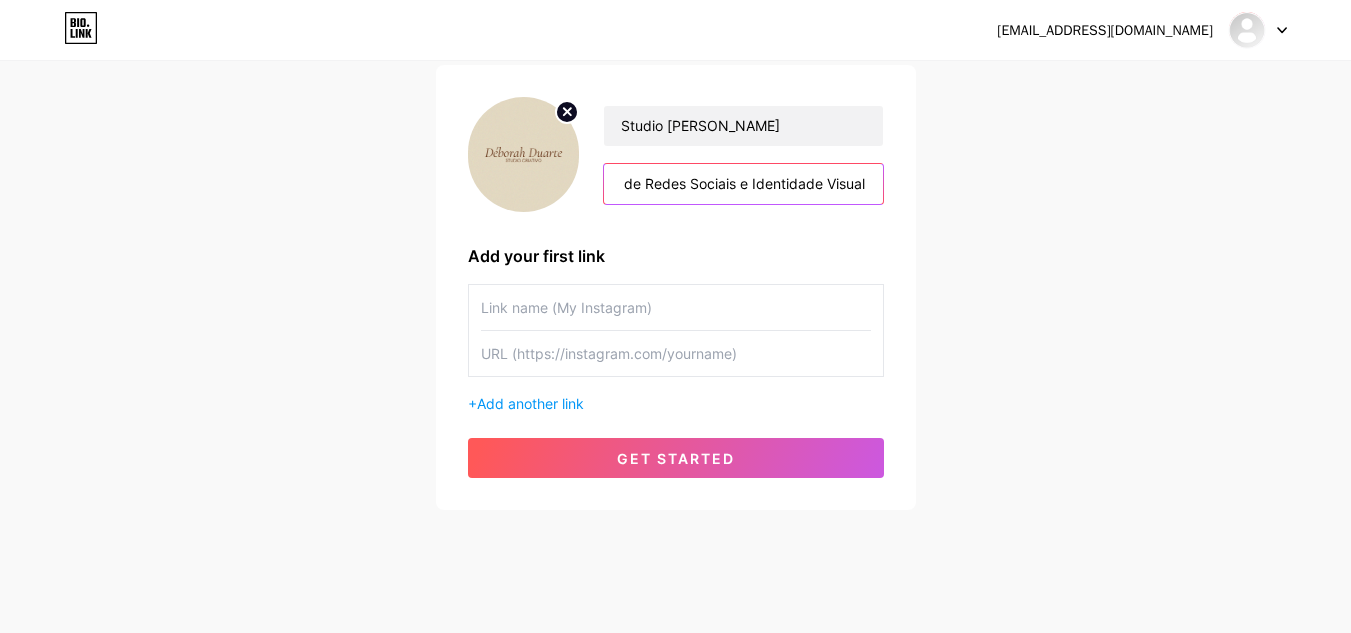 type on "Studio criativo especializado em Gestão de Redes Sociais e Identidade Visual" 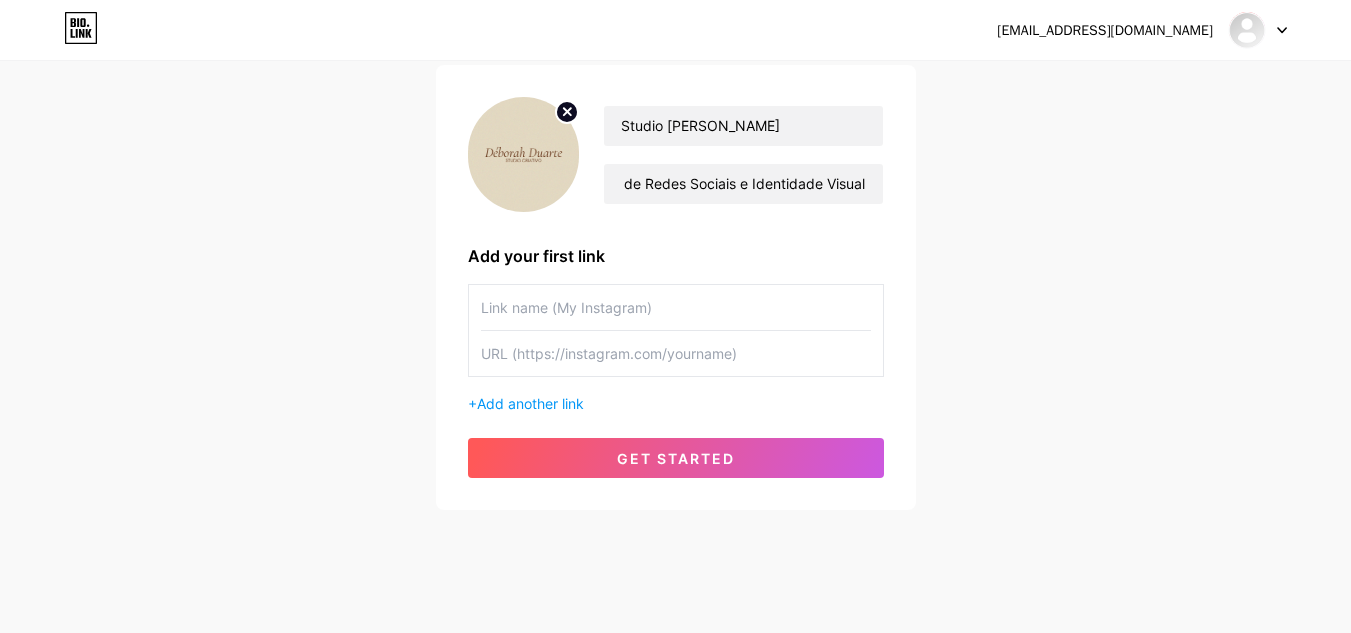click at bounding box center [676, 307] 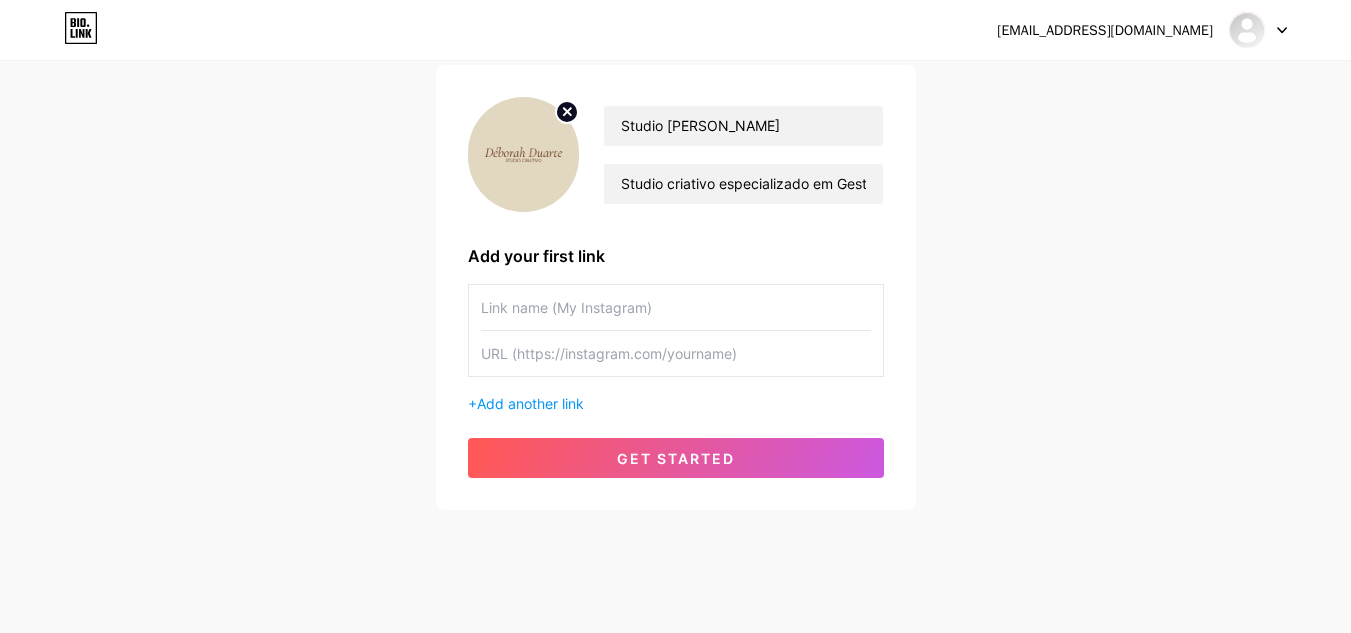 type on "D" 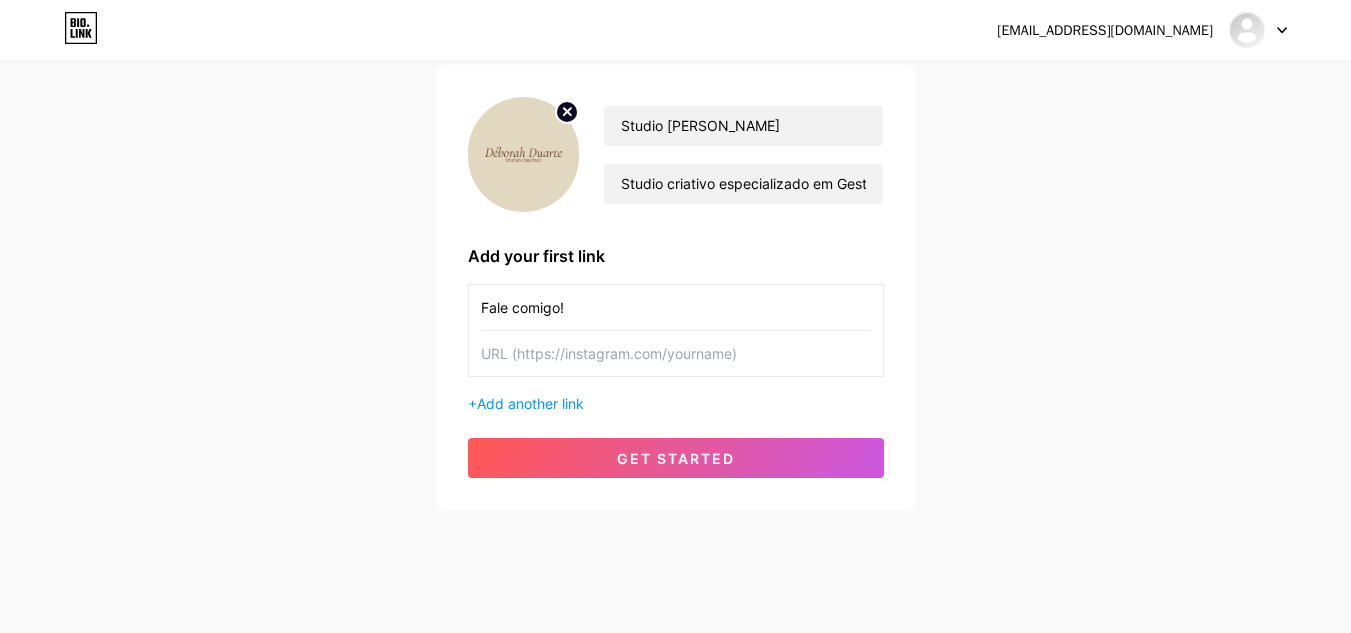 type on "Fale comigo!" 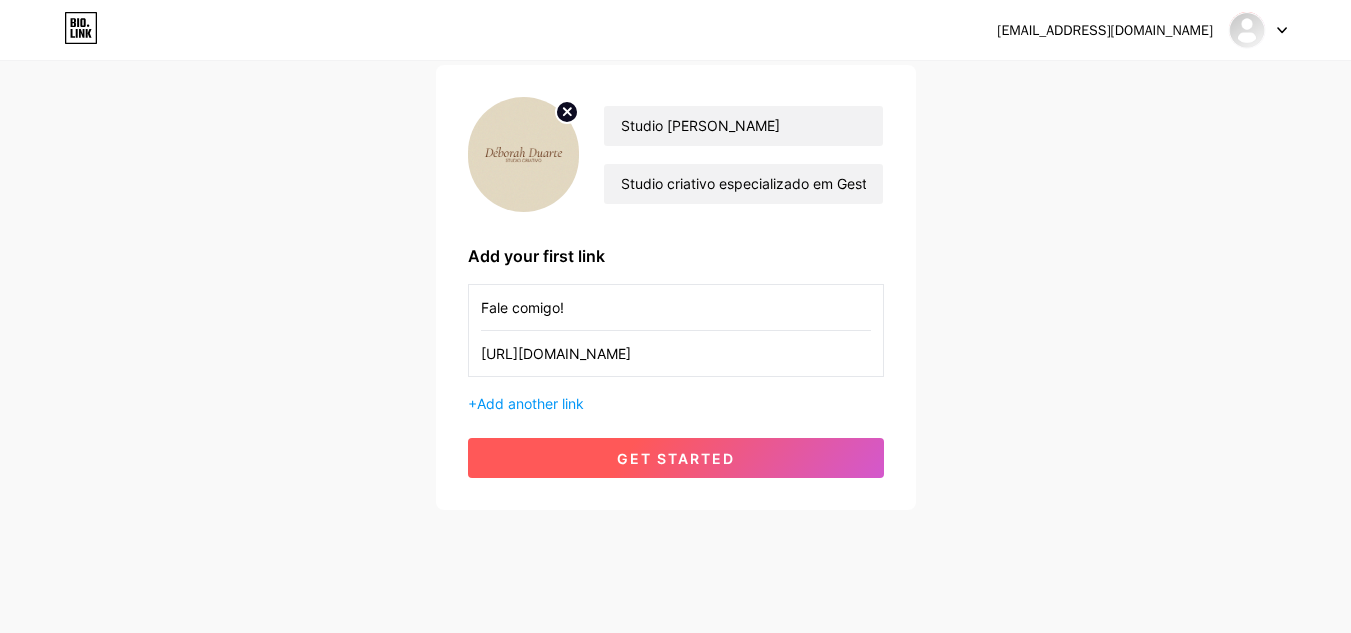 type on "[URL][DOMAIN_NAME]" 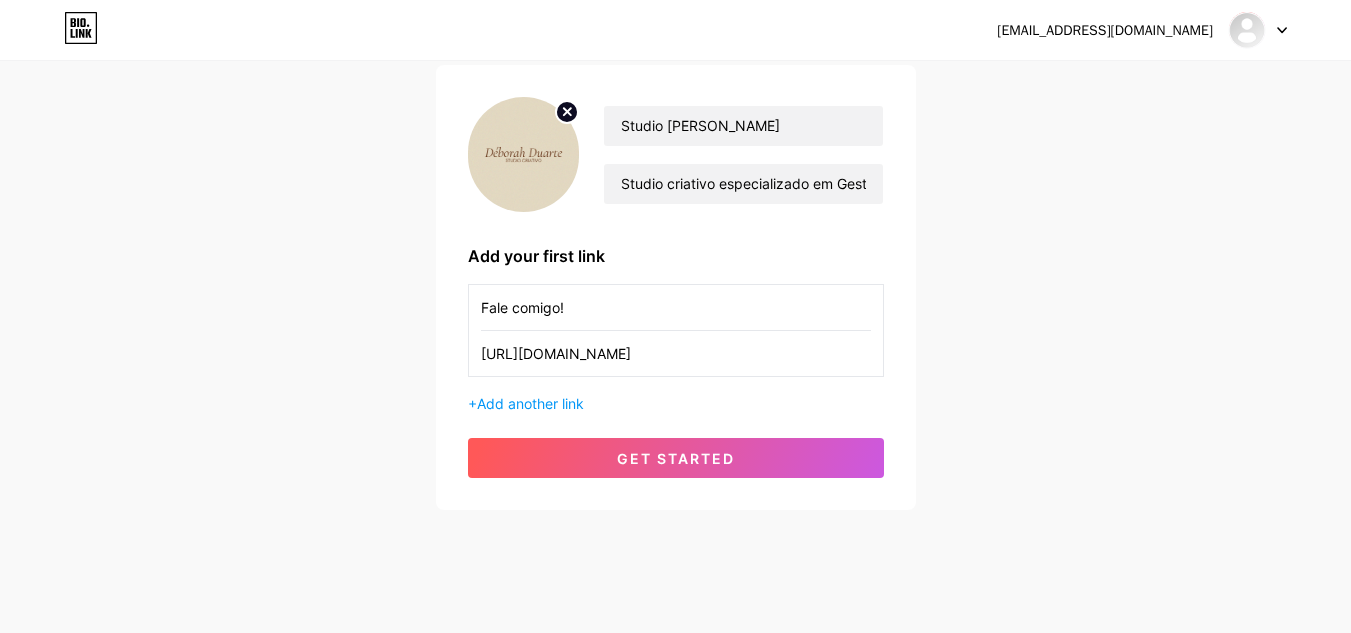 scroll, scrollTop: 0, scrollLeft: 0, axis: both 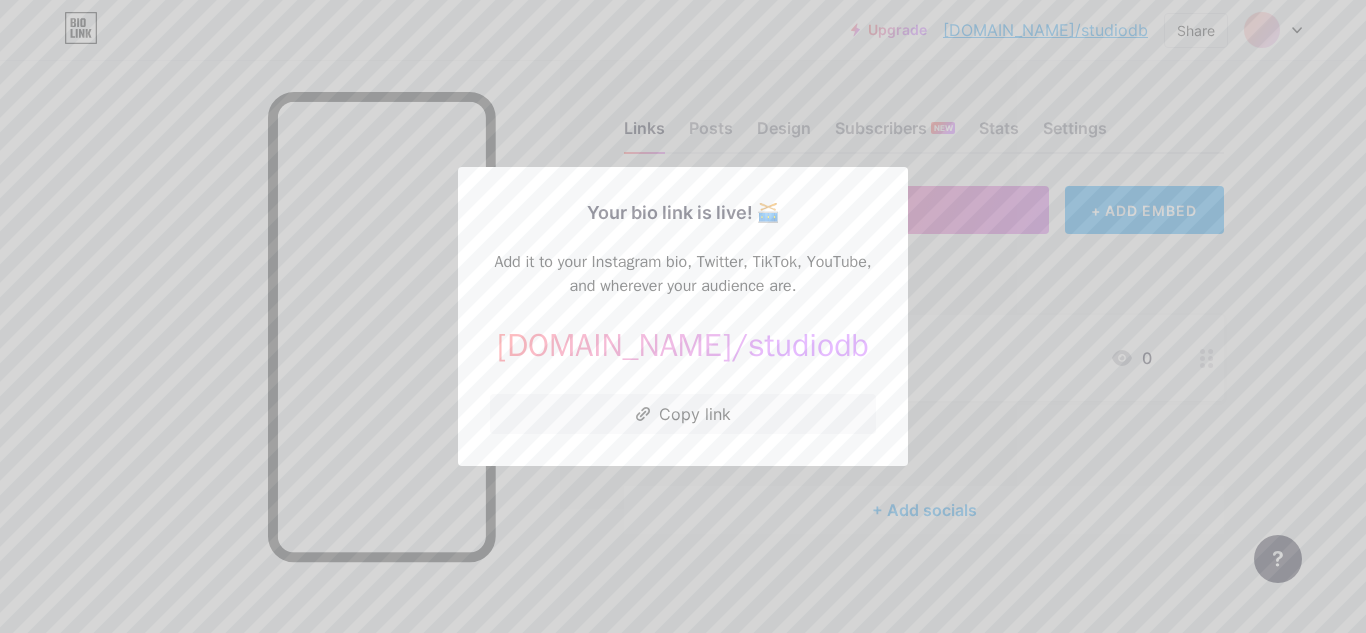 click at bounding box center [683, 316] 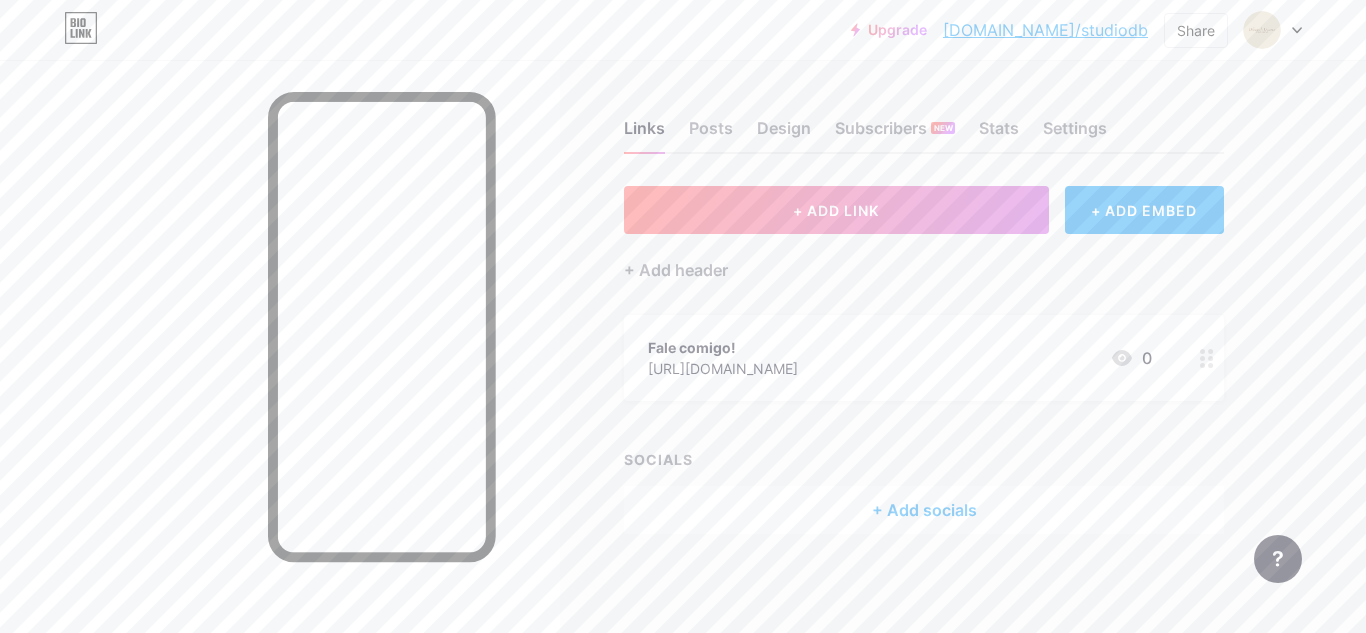 click on "[DOMAIN_NAME]/studiodb" at bounding box center [1045, 30] 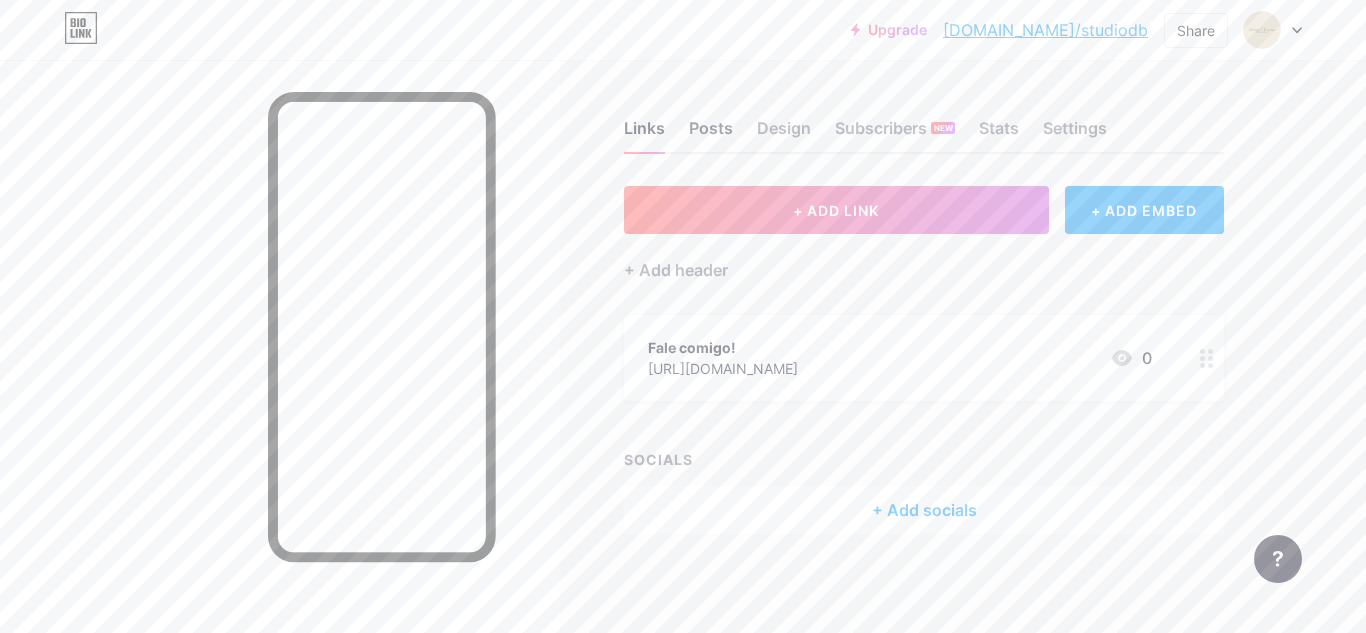 click on "Posts" at bounding box center [711, 134] 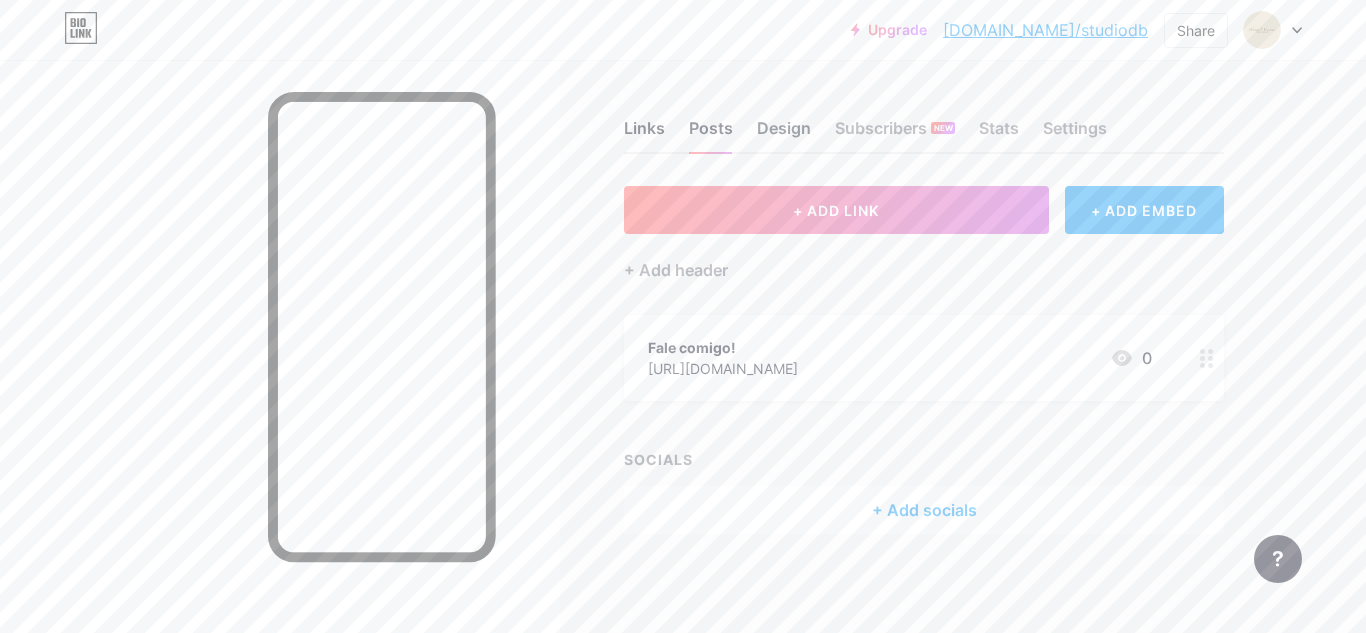 click on "Design" at bounding box center (784, 134) 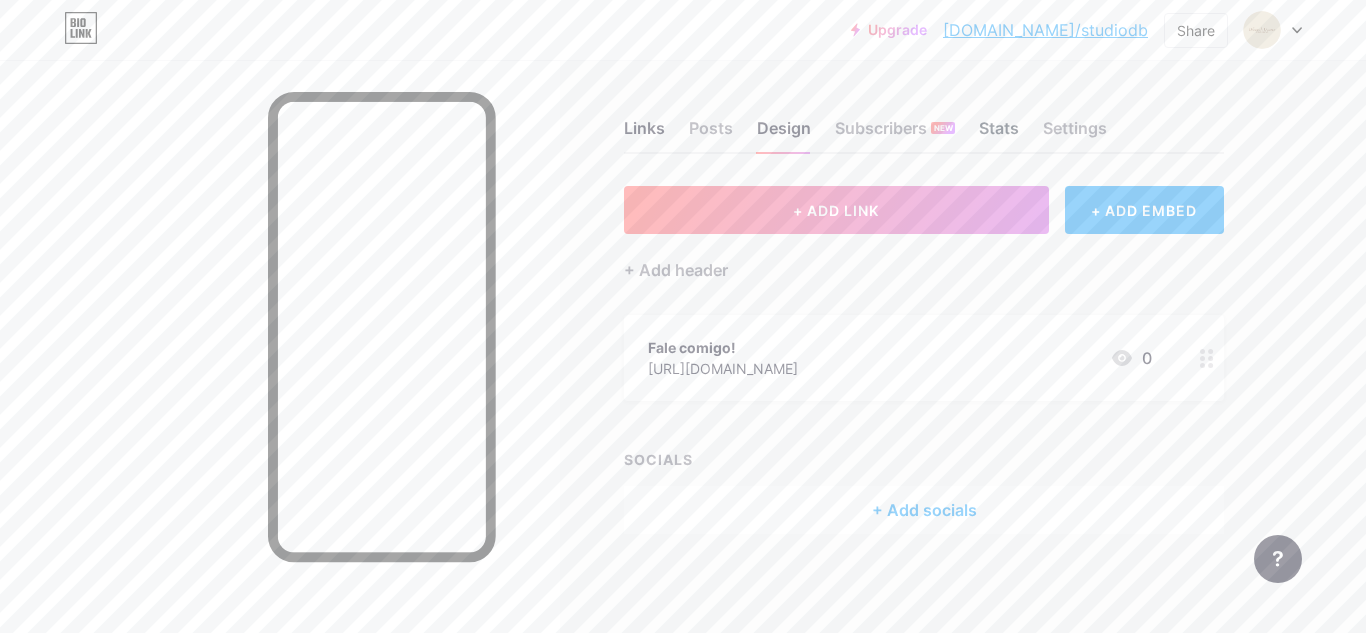 click on "Stats" at bounding box center [999, 134] 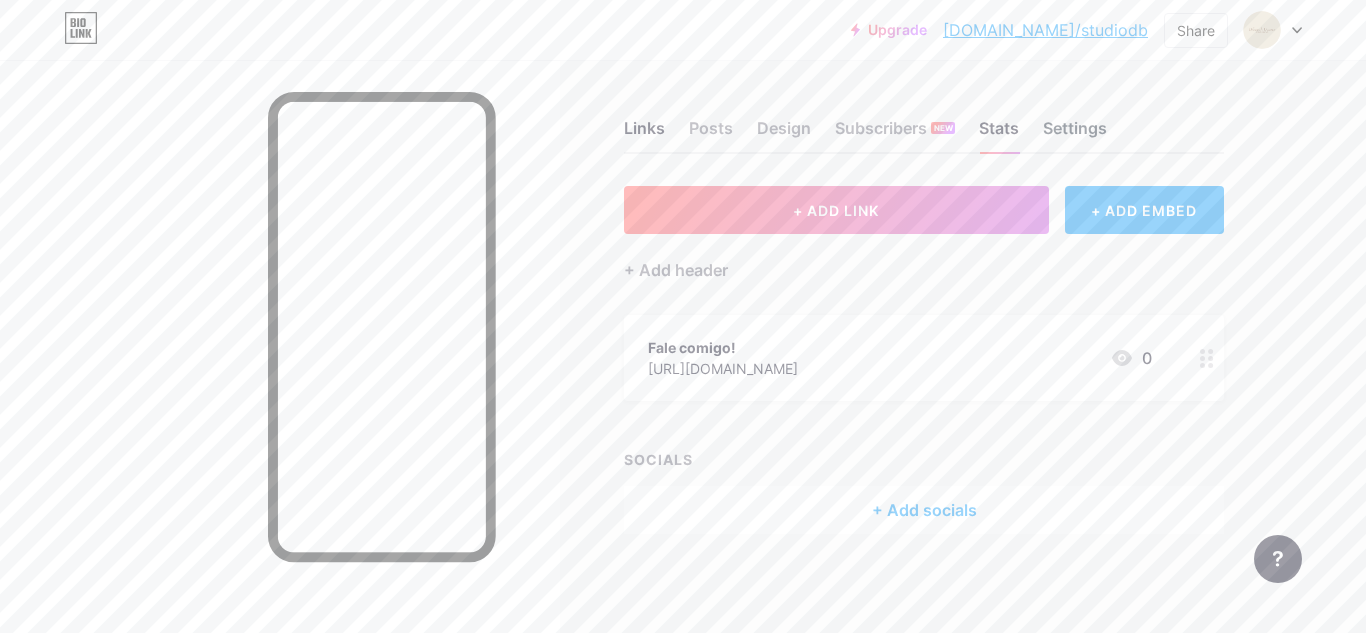 click on "Settings" at bounding box center [1075, 134] 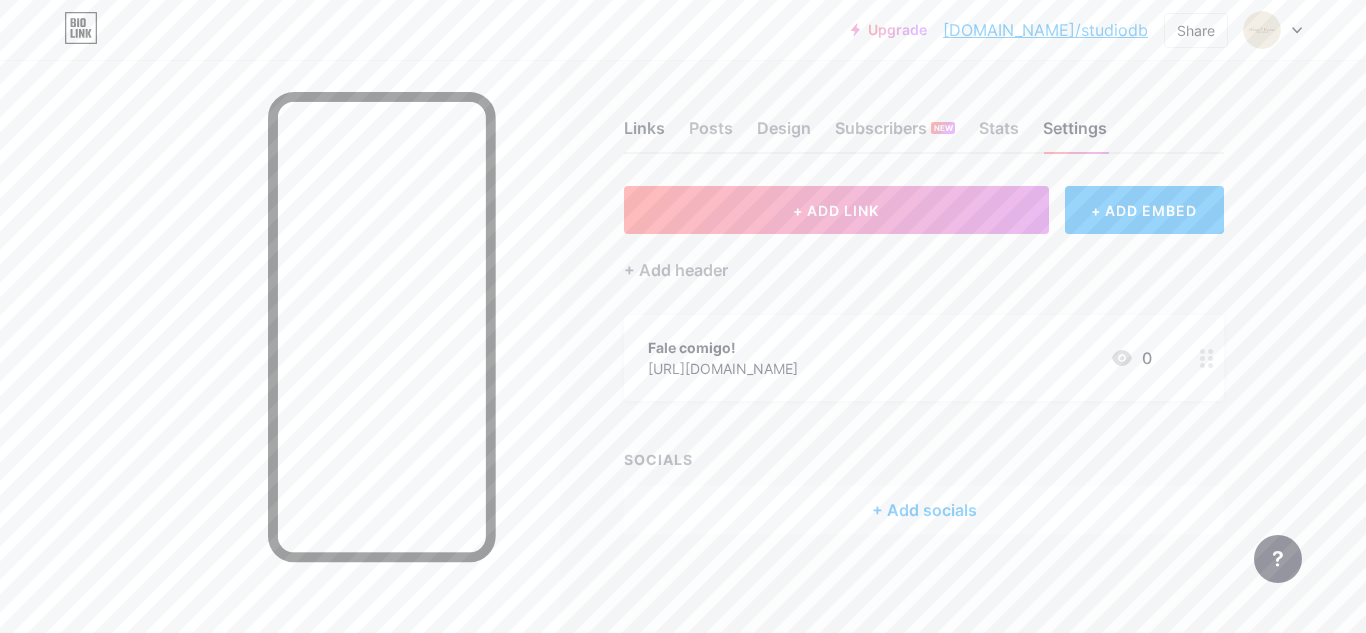 click on "Links" at bounding box center (644, 134) 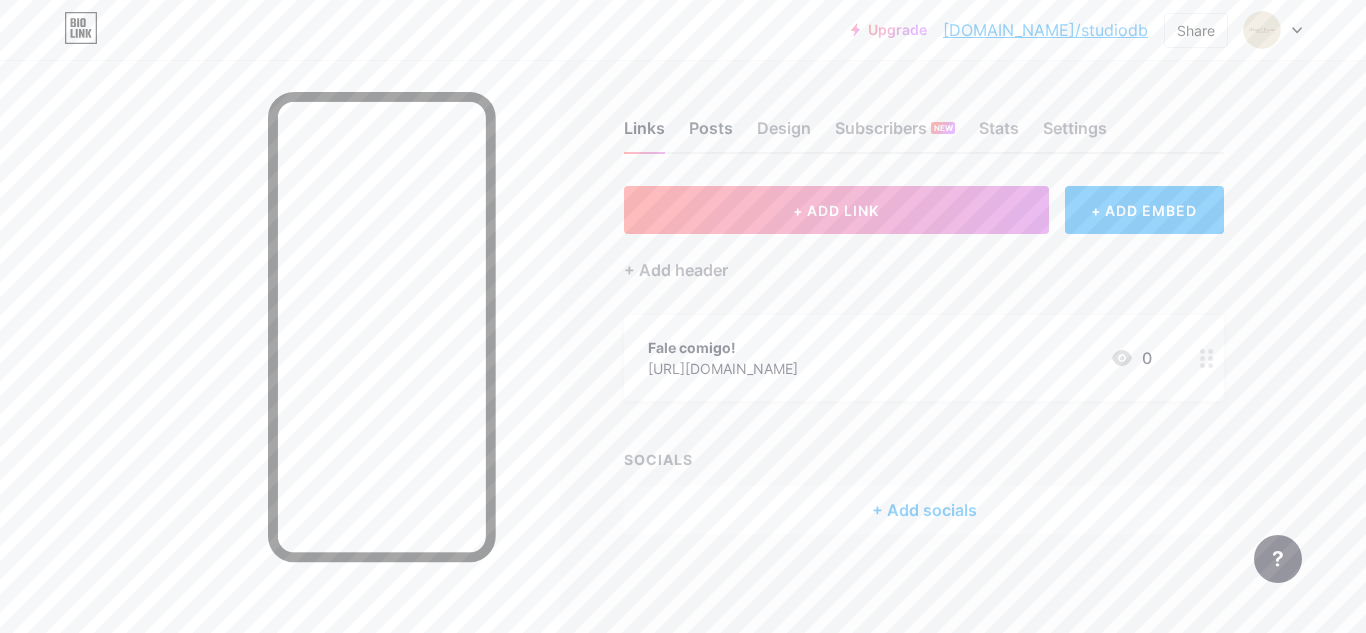 click on "Posts" at bounding box center [711, 134] 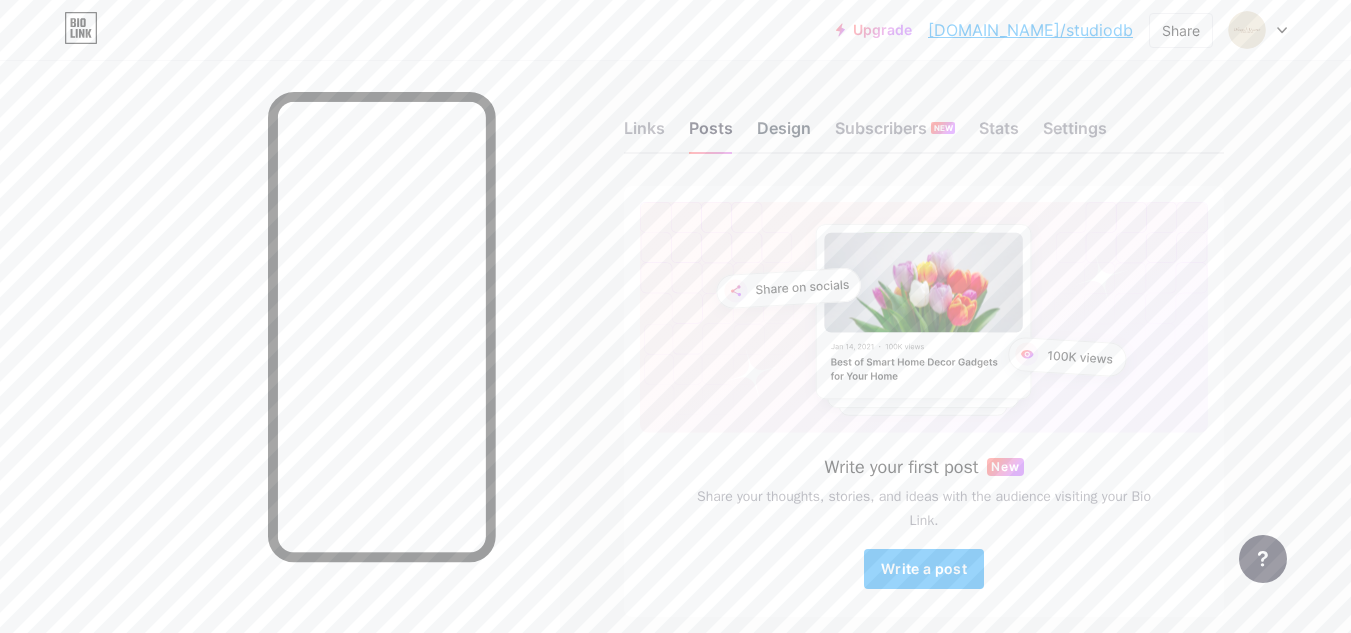 click on "Design" at bounding box center (784, 134) 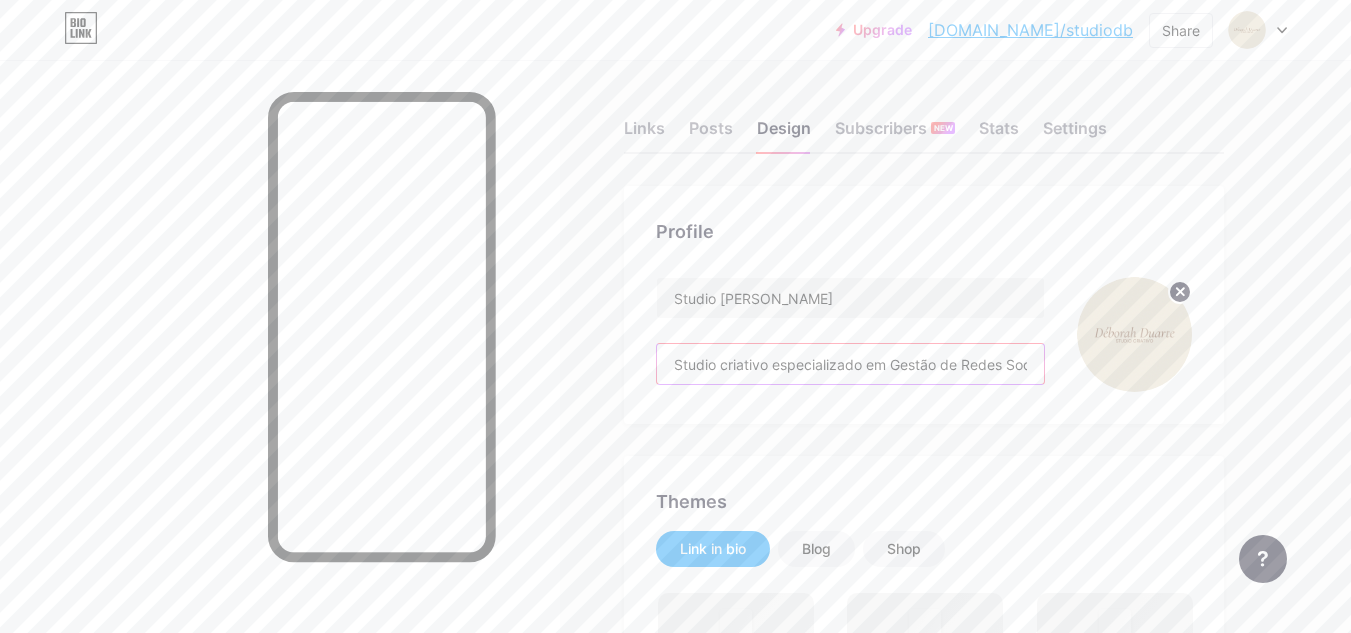 click on "Studio criativo especializado em Gestão de Redes Sociais e Identidade Visual" at bounding box center (850, 364) 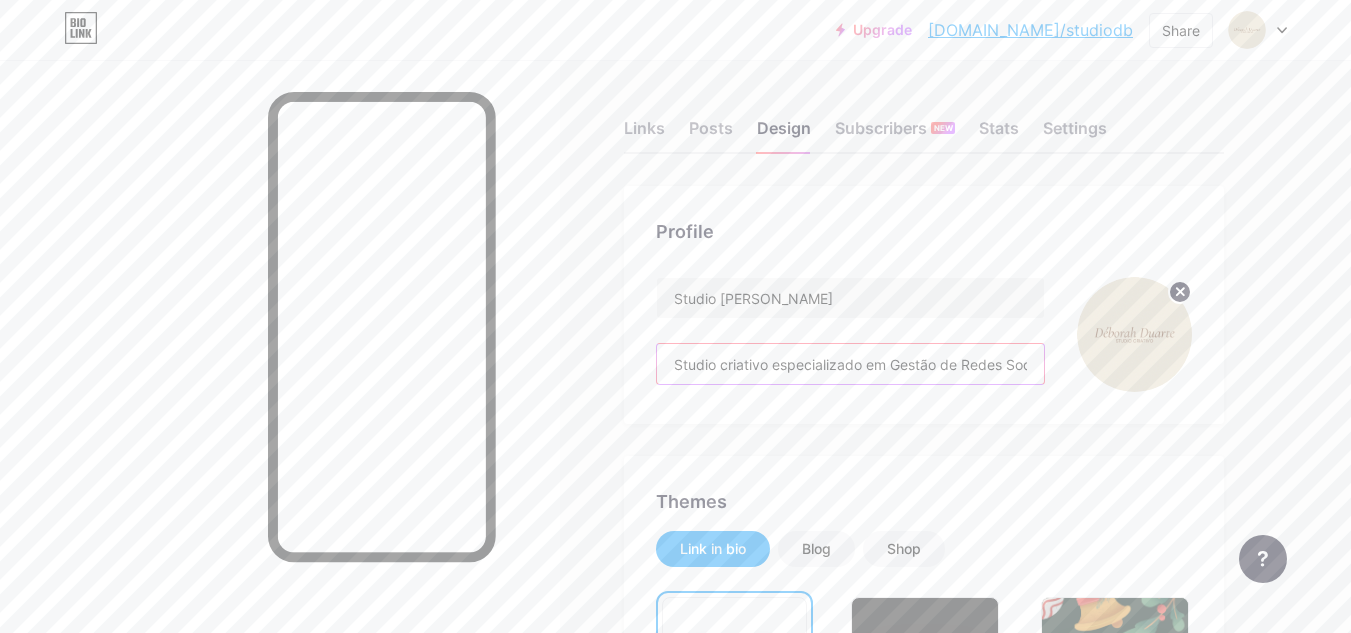drag, startPoint x: 719, startPoint y: 361, endPoint x: 716, endPoint y: 349, distance: 12.369317 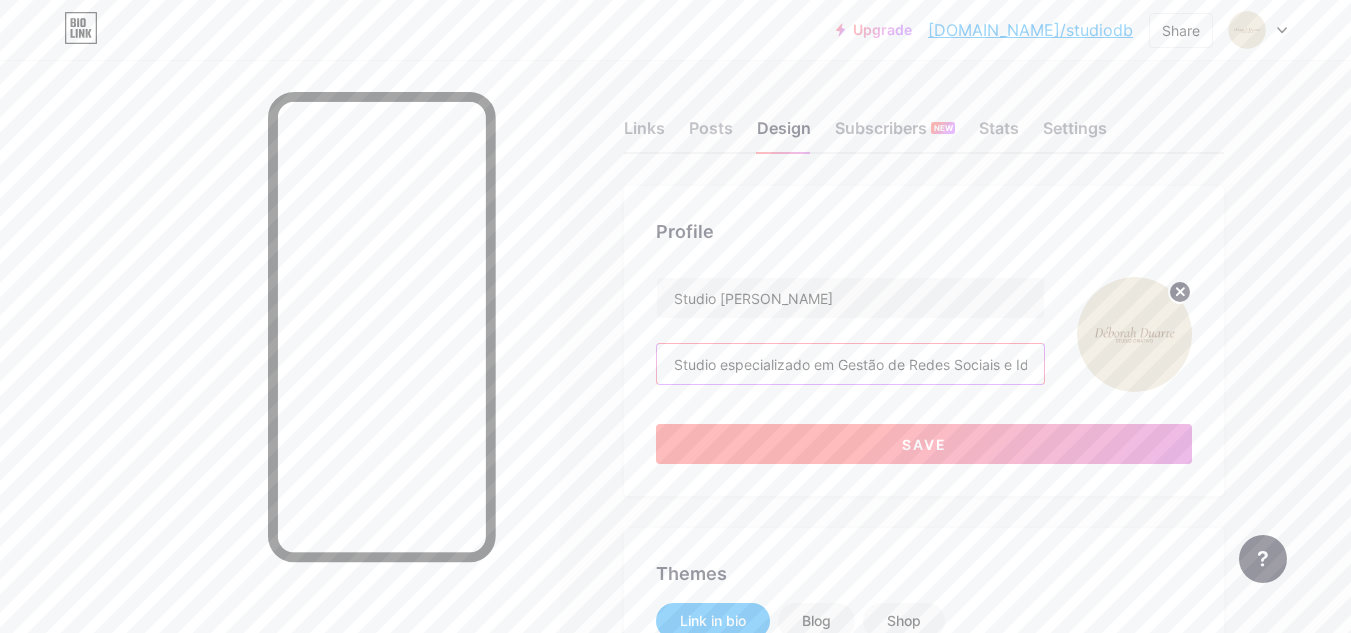 type on "Studio especializado em Gestão de Redes Sociais e Identidade Visual" 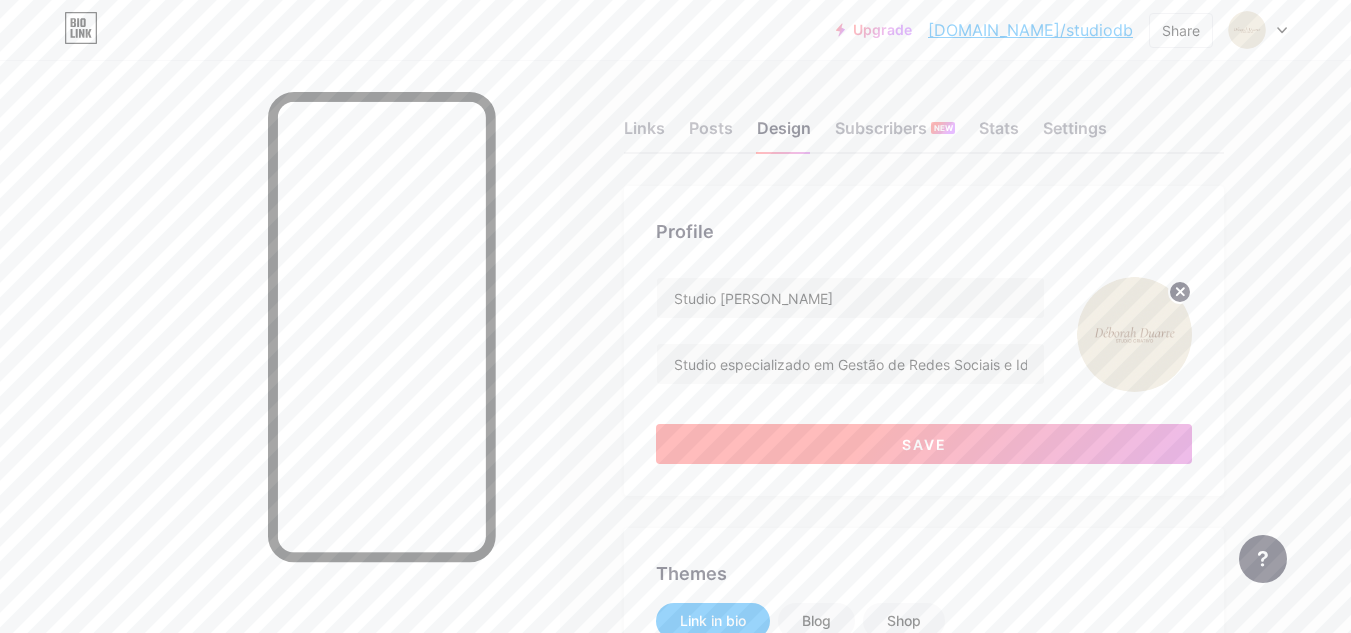 click on "Save" at bounding box center [924, 444] 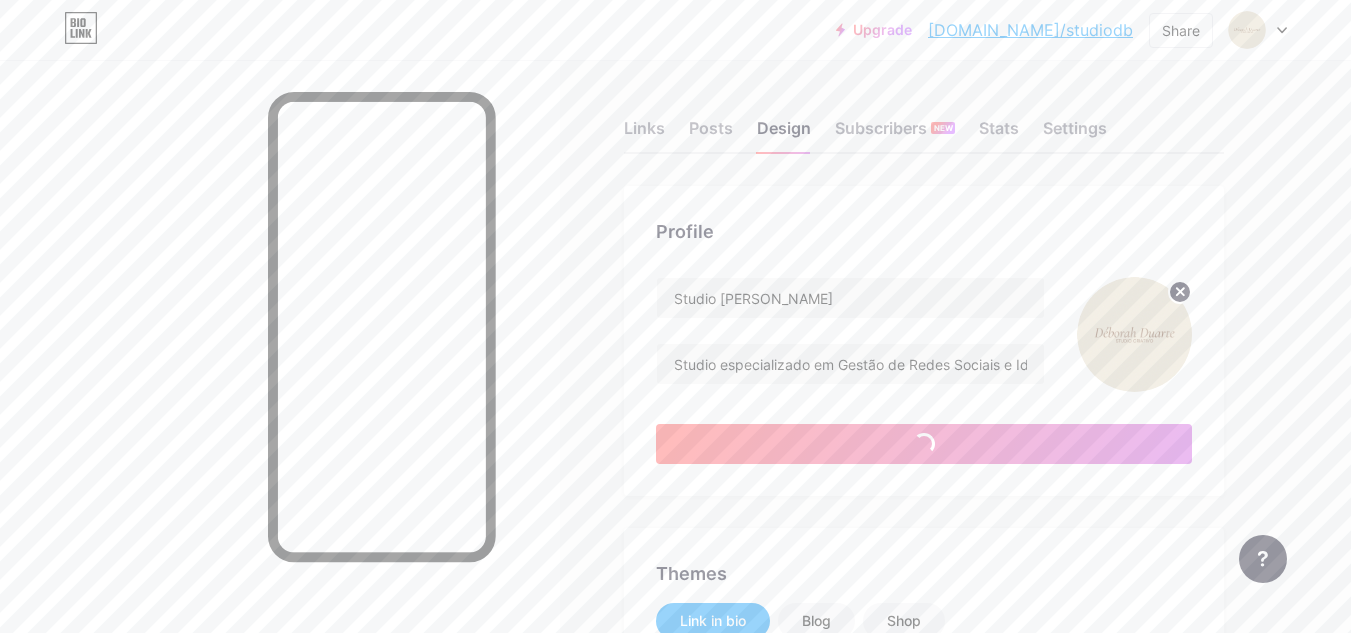 click at bounding box center (1134, 334) 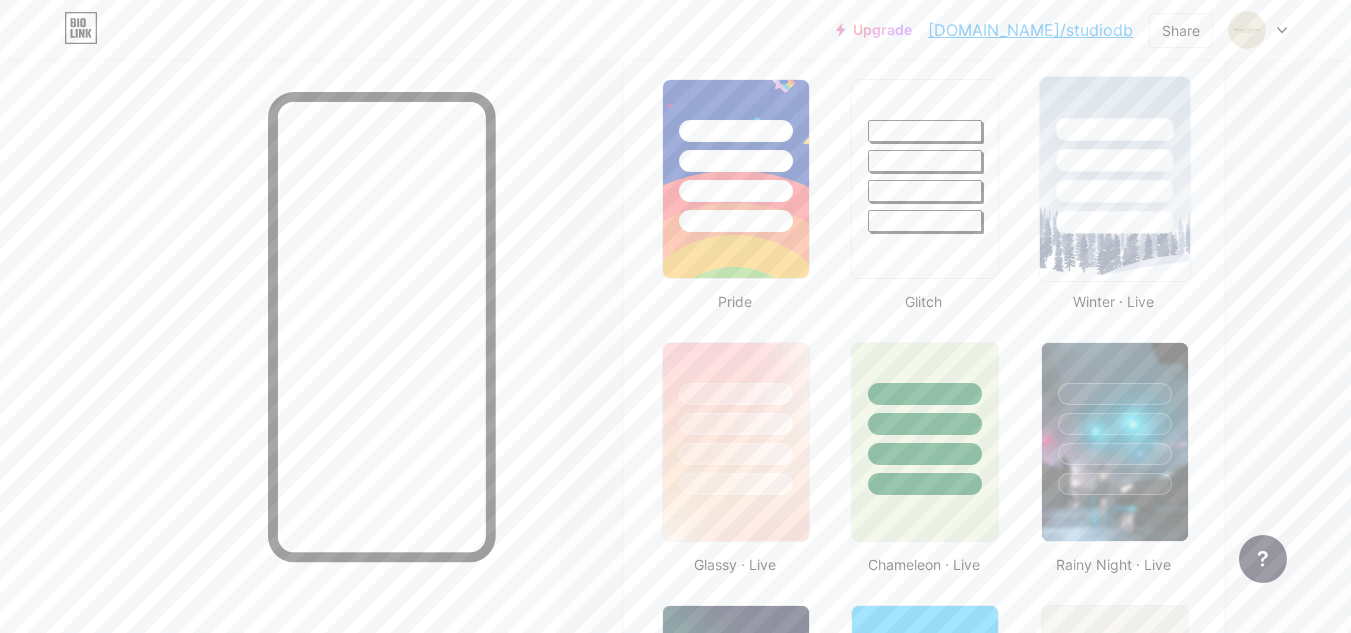 scroll, scrollTop: 1000, scrollLeft: 0, axis: vertical 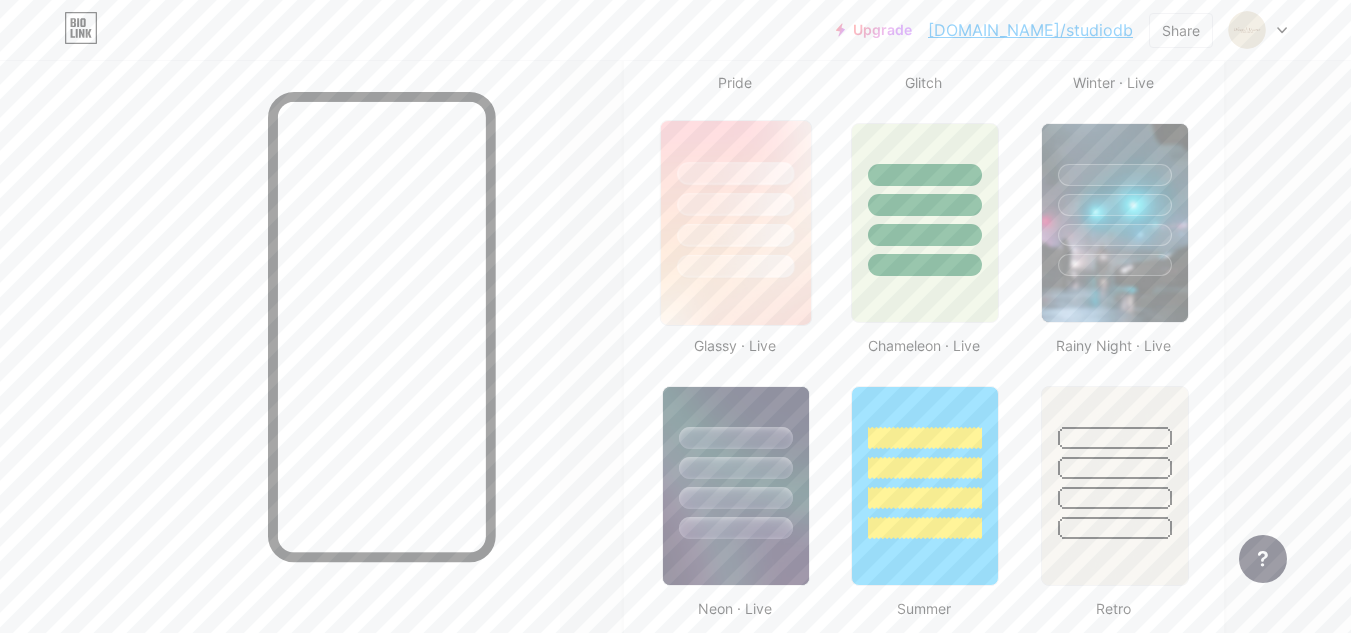 click at bounding box center [736, 199] 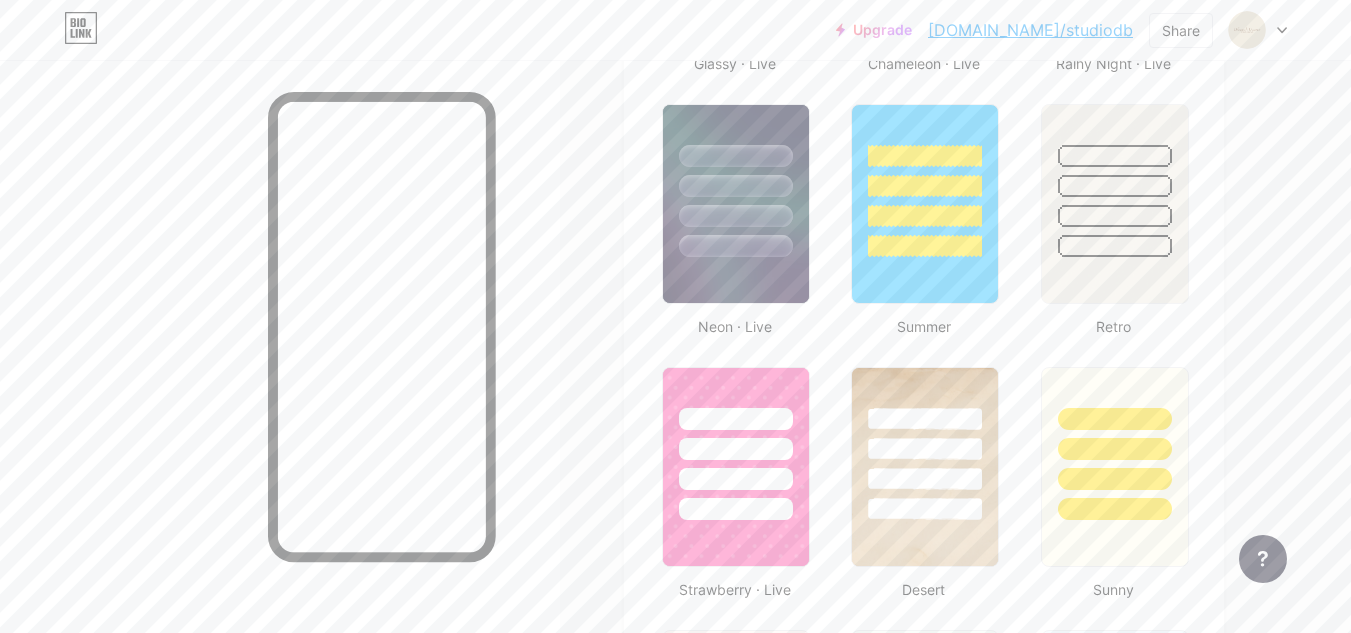 scroll, scrollTop: 1300, scrollLeft: 0, axis: vertical 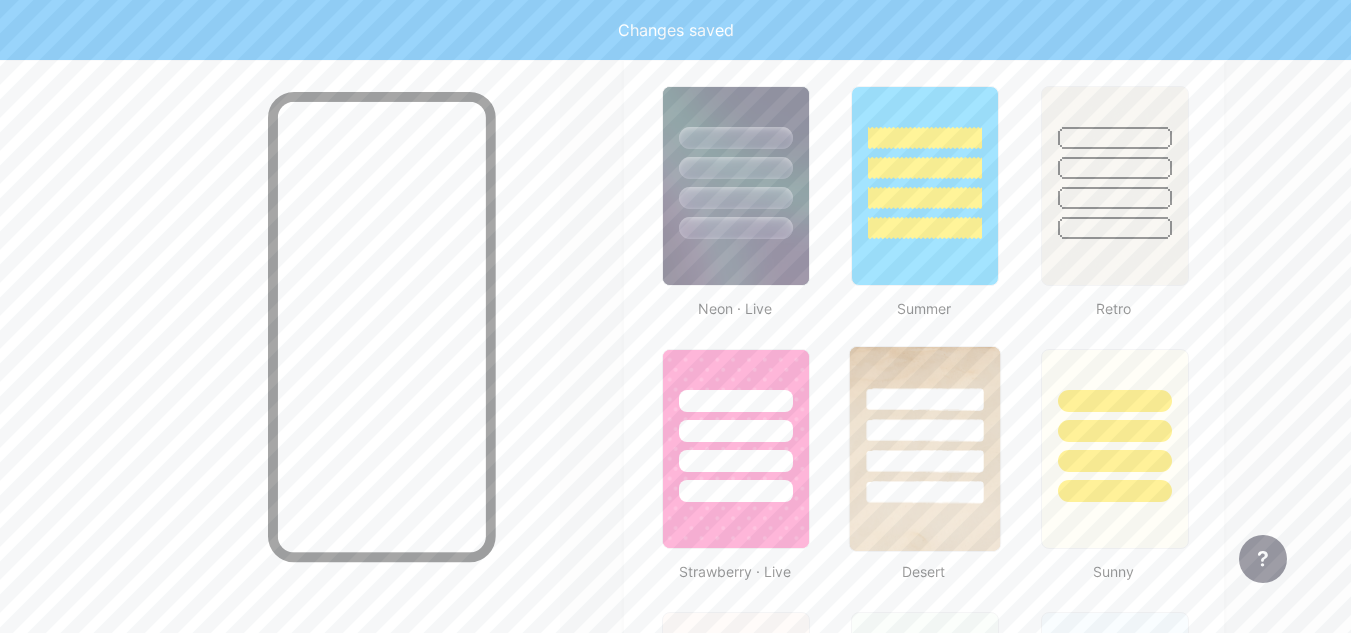 click at bounding box center (925, 461) 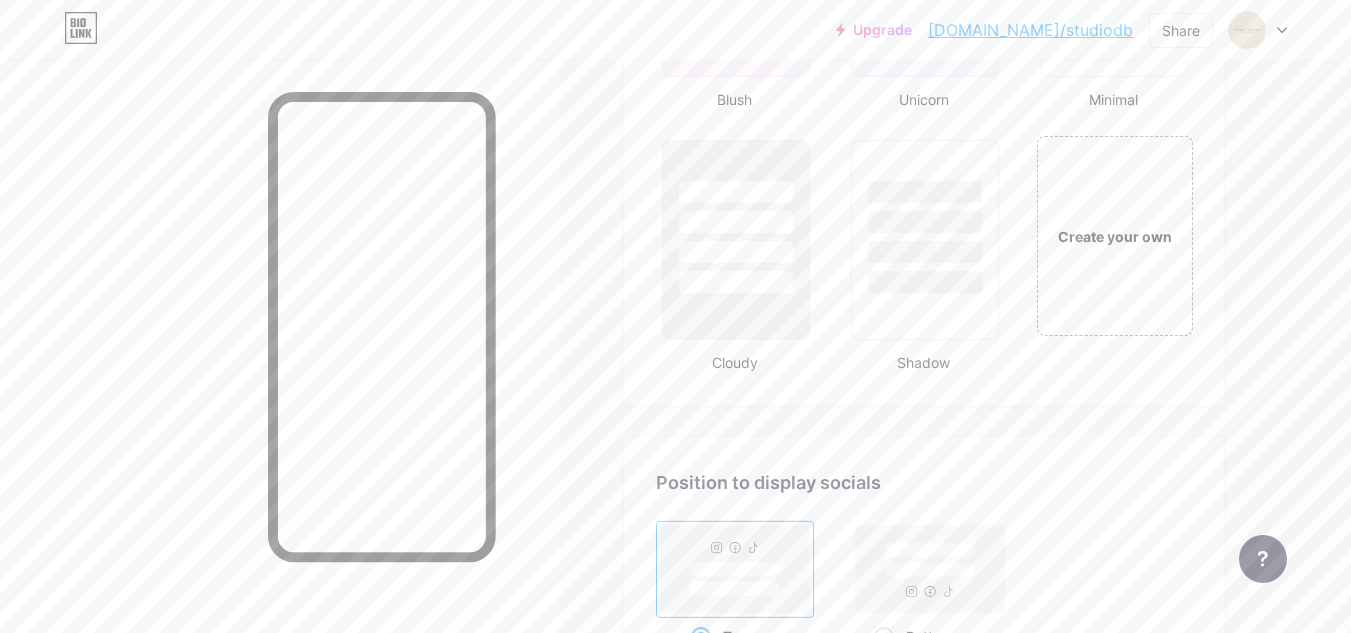 scroll, scrollTop: 2300, scrollLeft: 0, axis: vertical 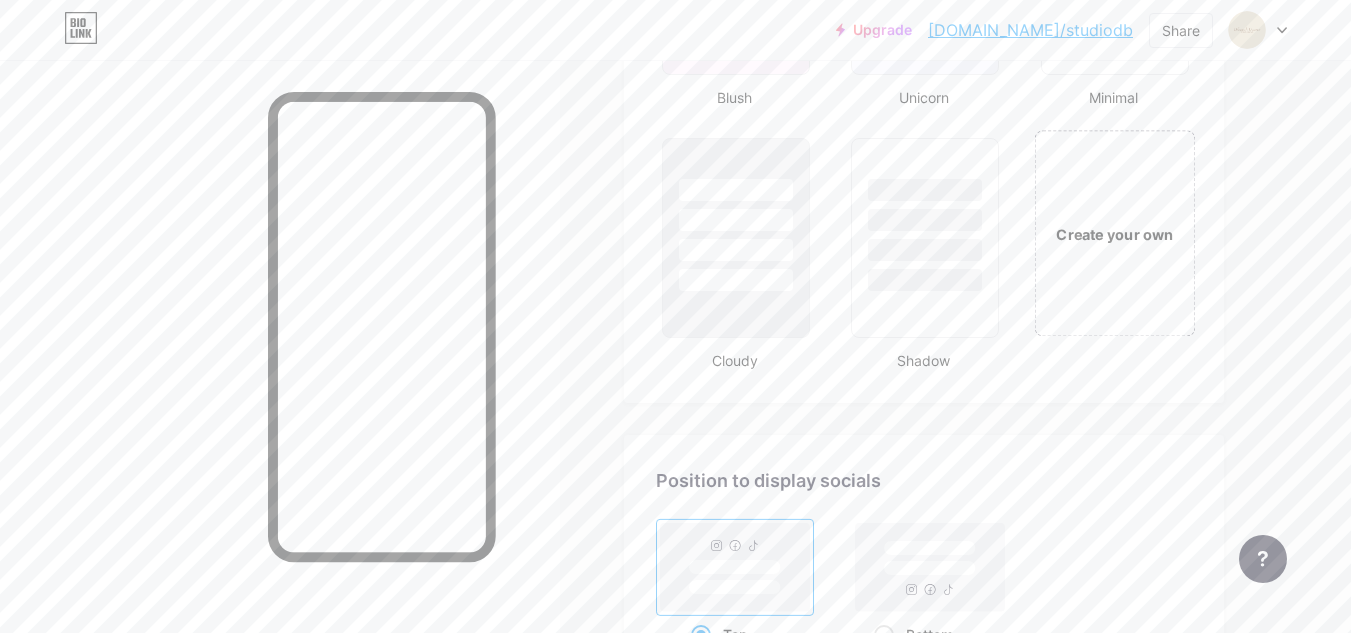 click on "Create your own" at bounding box center (1114, 233) 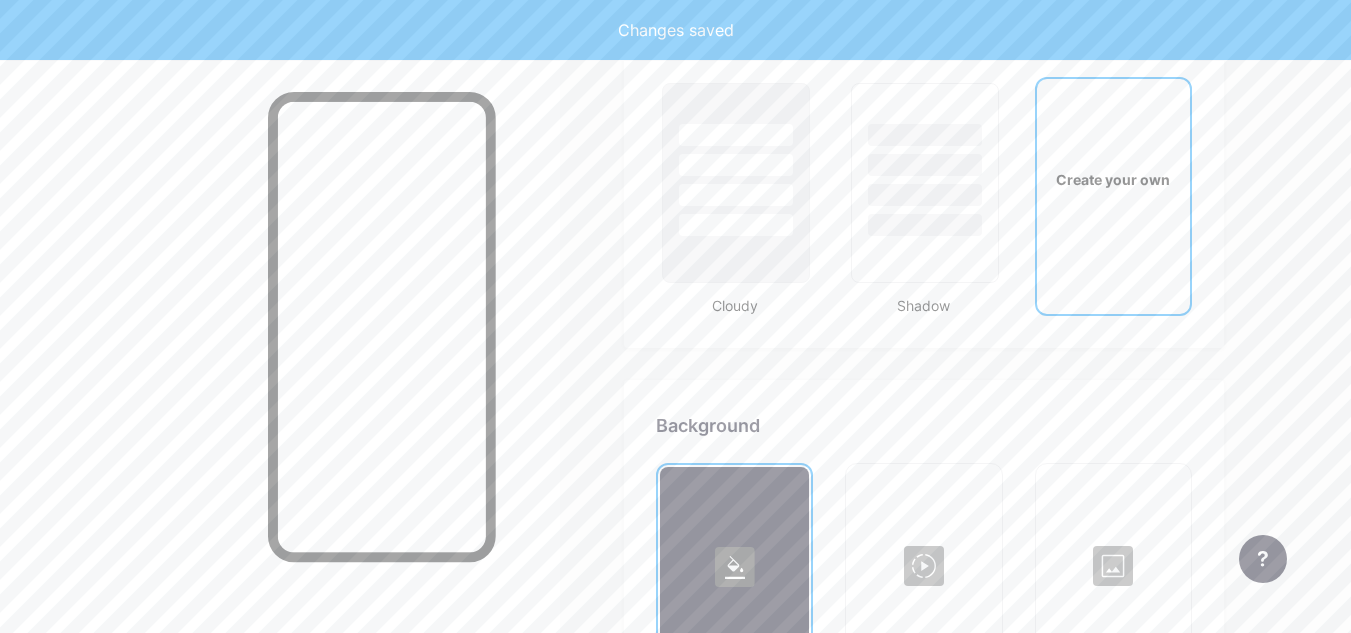 type on "#ffffff" 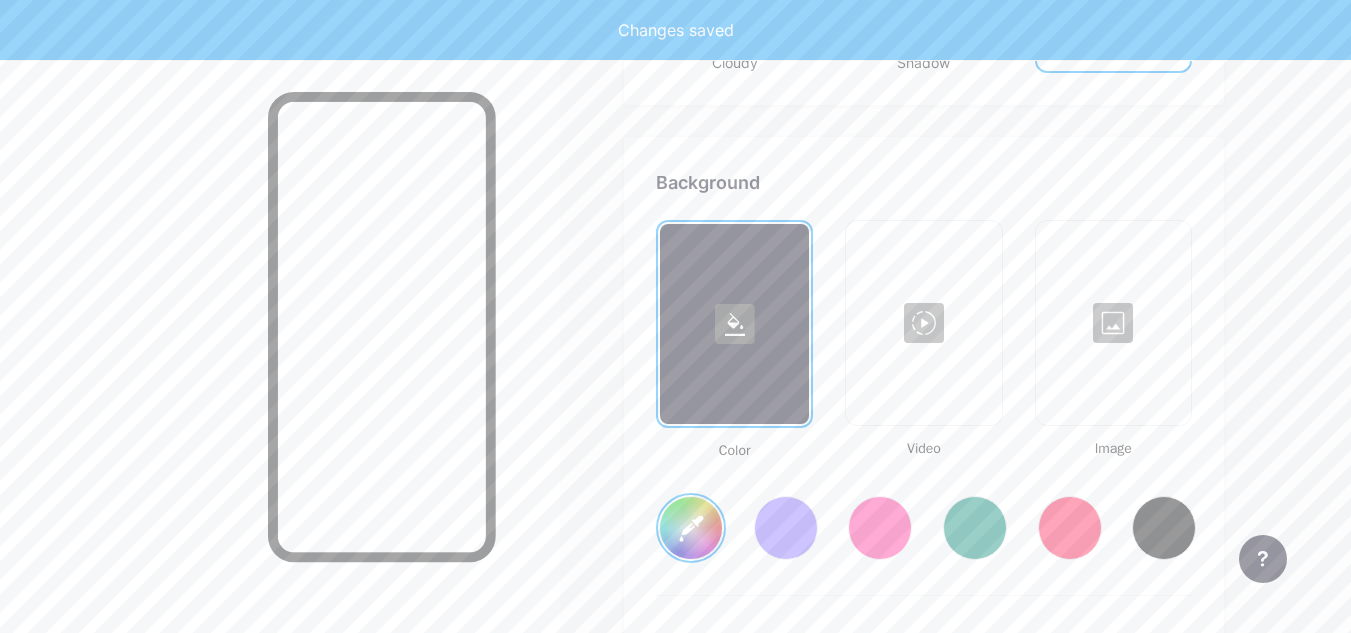 scroll, scrollTop: 2655, scrollLeft: 0, axis: vertical 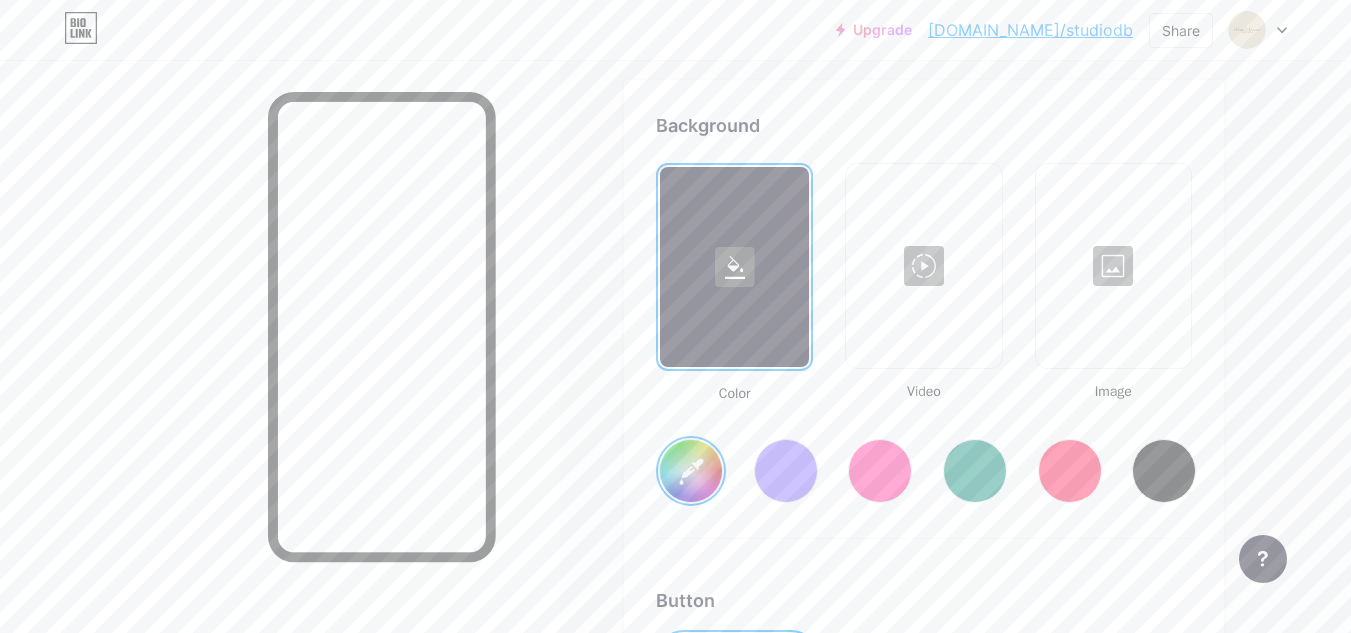 click on "#ffffff" at bounding box center (691, 471) 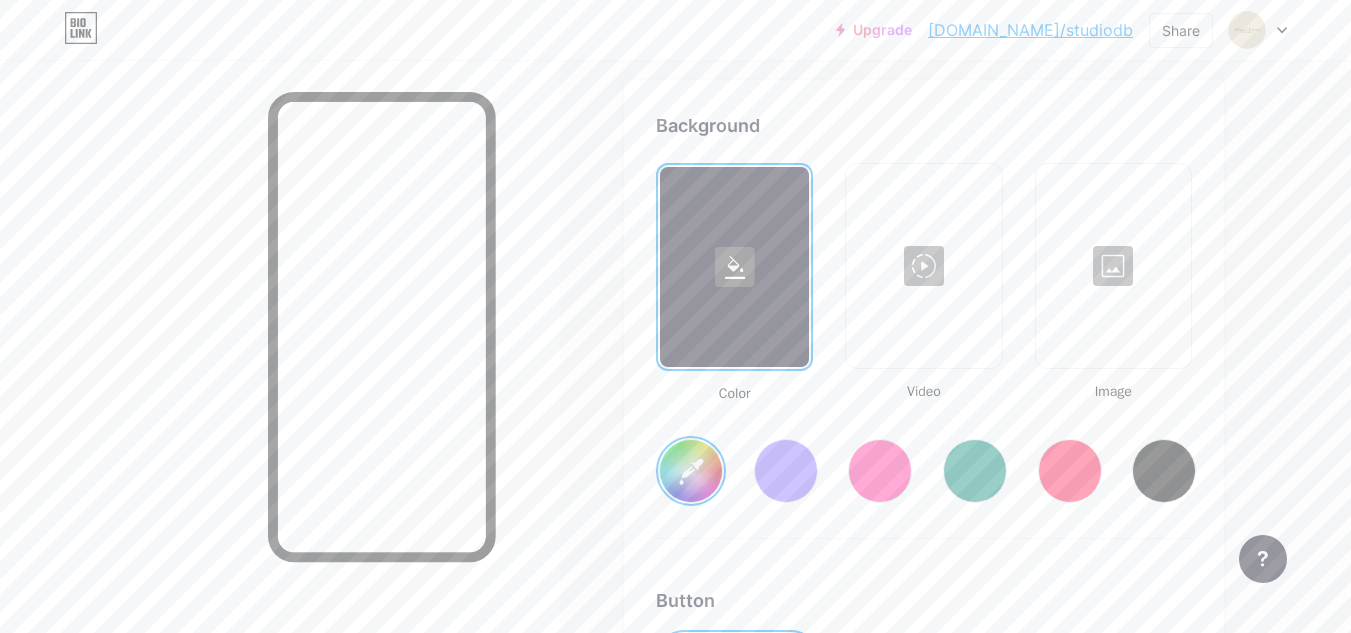 click on "#ffffff" at bounding box center [691, 471] 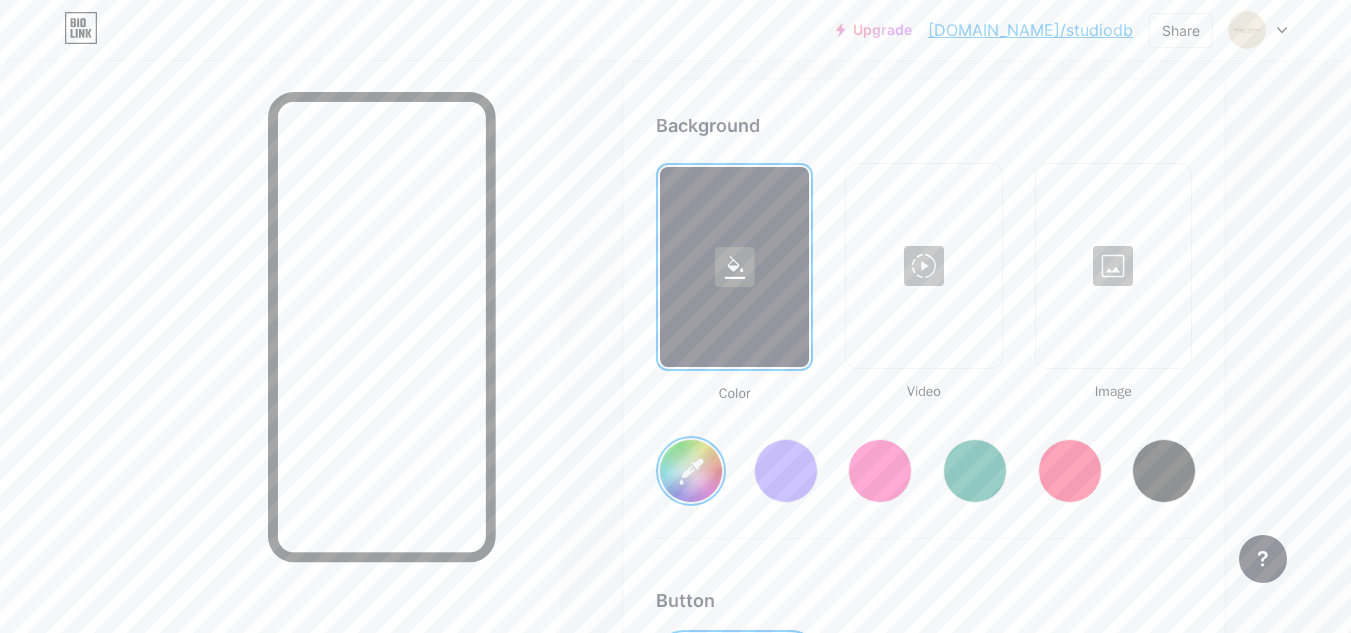 drag, startPoint x: 721, startPoint y: 384, endPoint x: 716, endPoint y: 303, distance: 81.154175 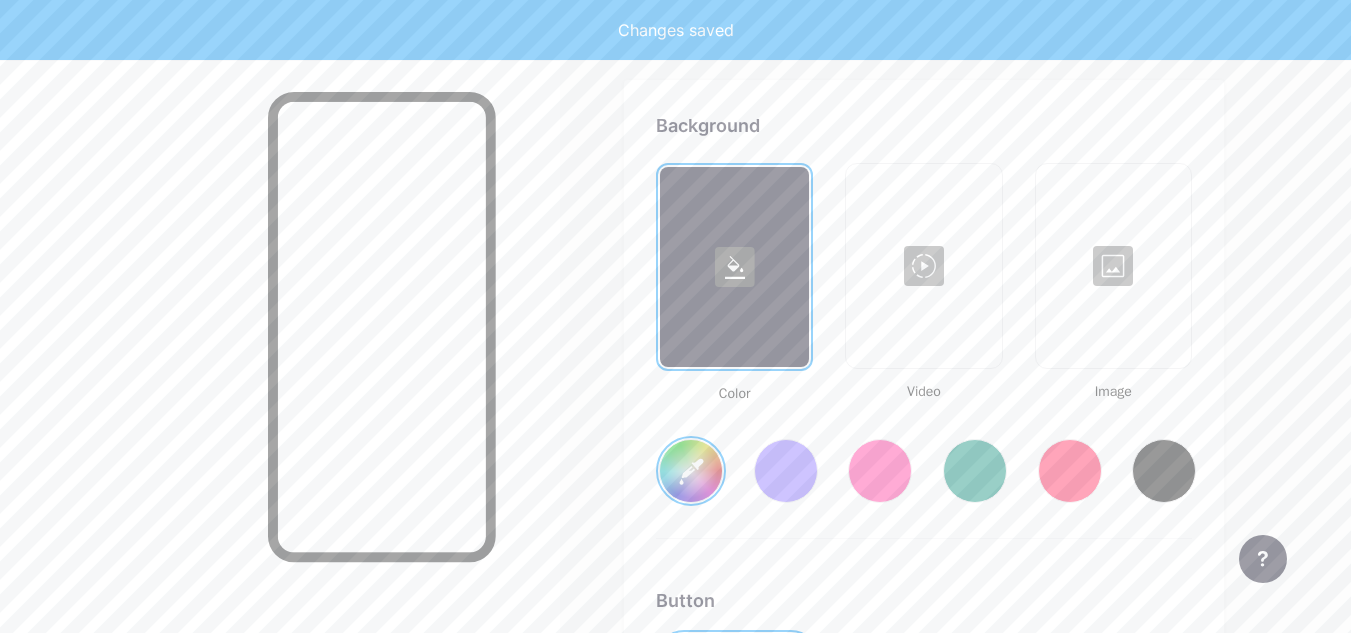 click at bounding box center [280, 376] 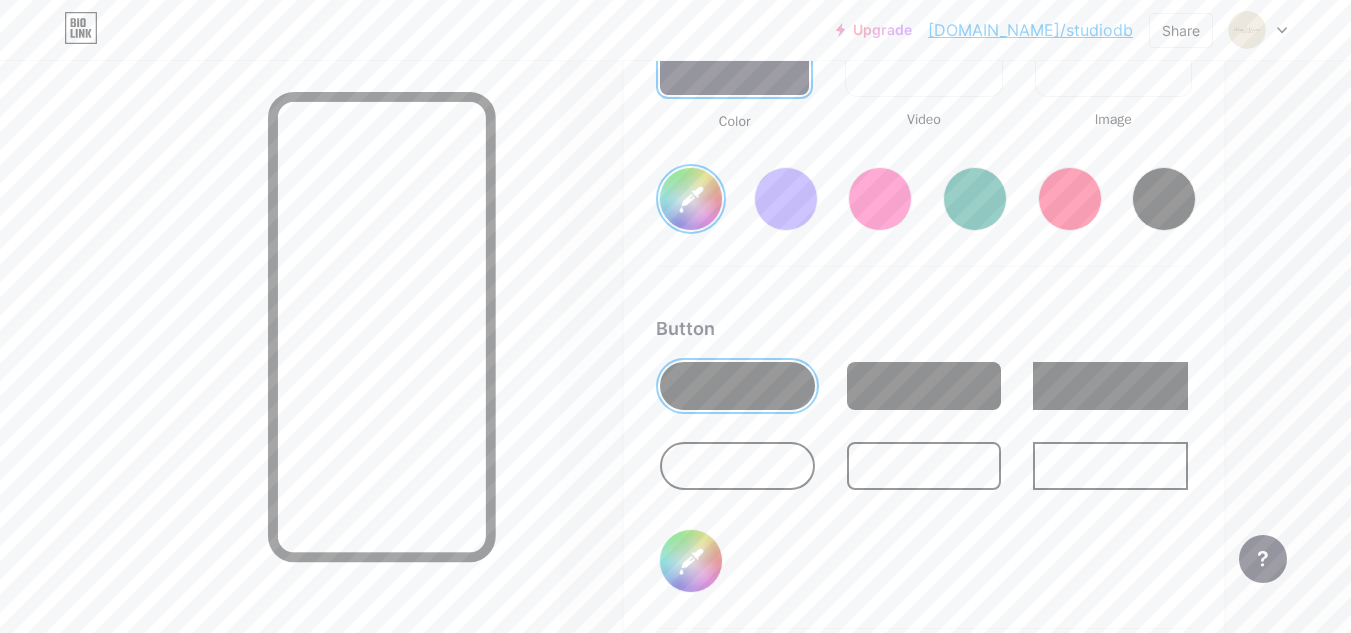 scroll, scrollTop: 3055, scrollLeft: 0, axis: vertical 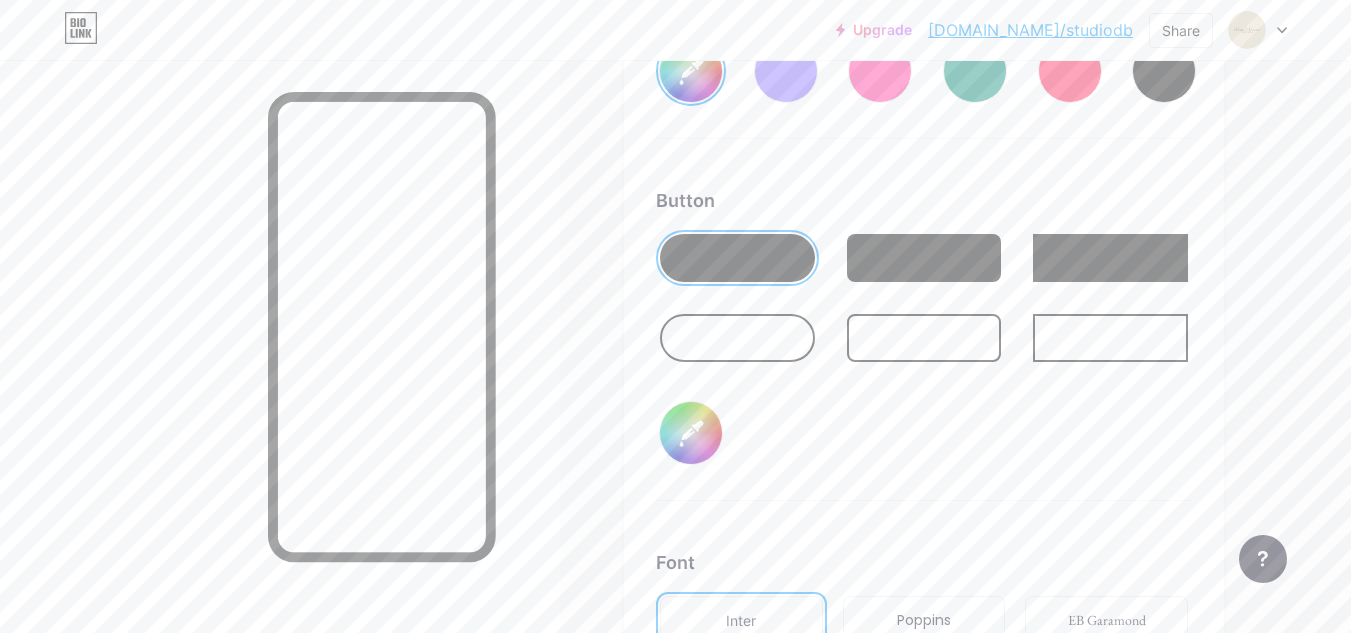 click on "#000000" at bounding box center [691, 433] 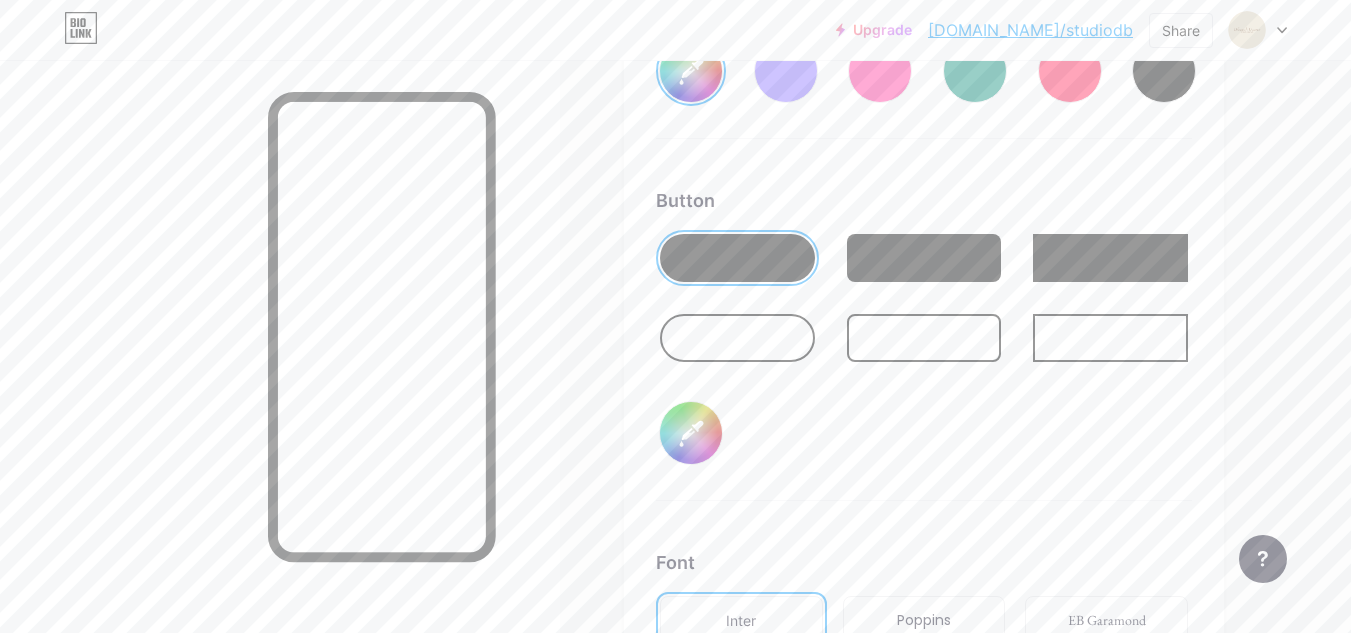 type on "#67371b" 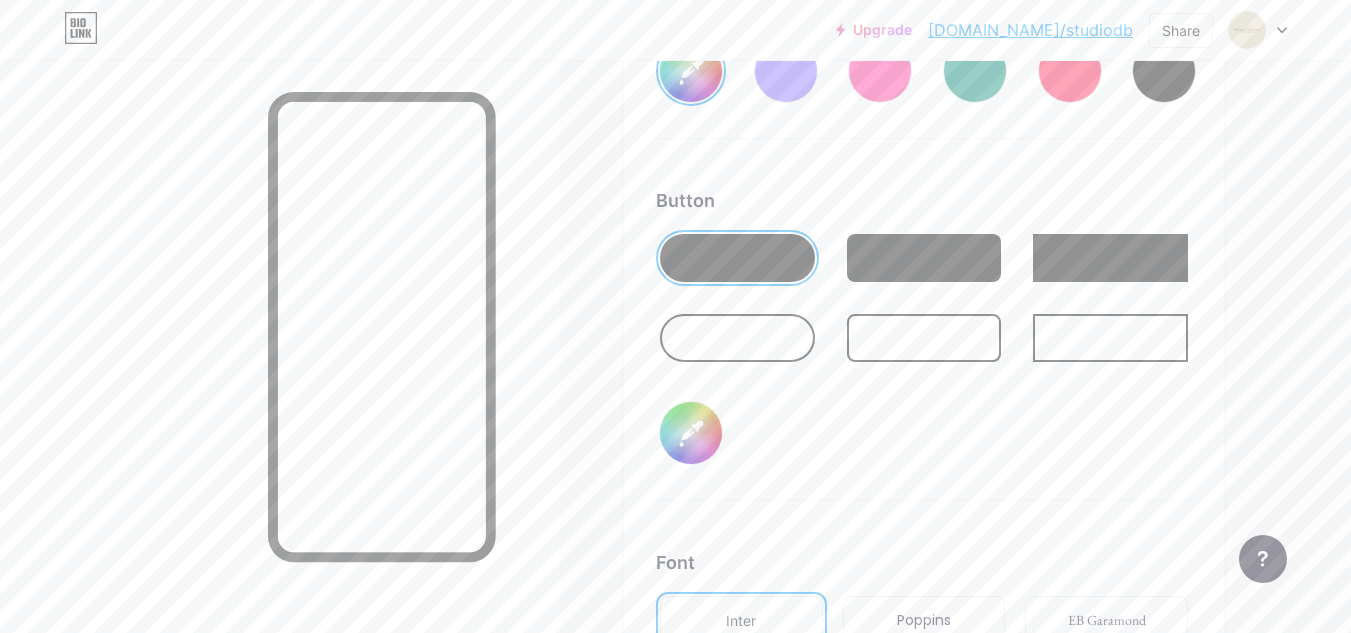 type on "#e2d8c1" 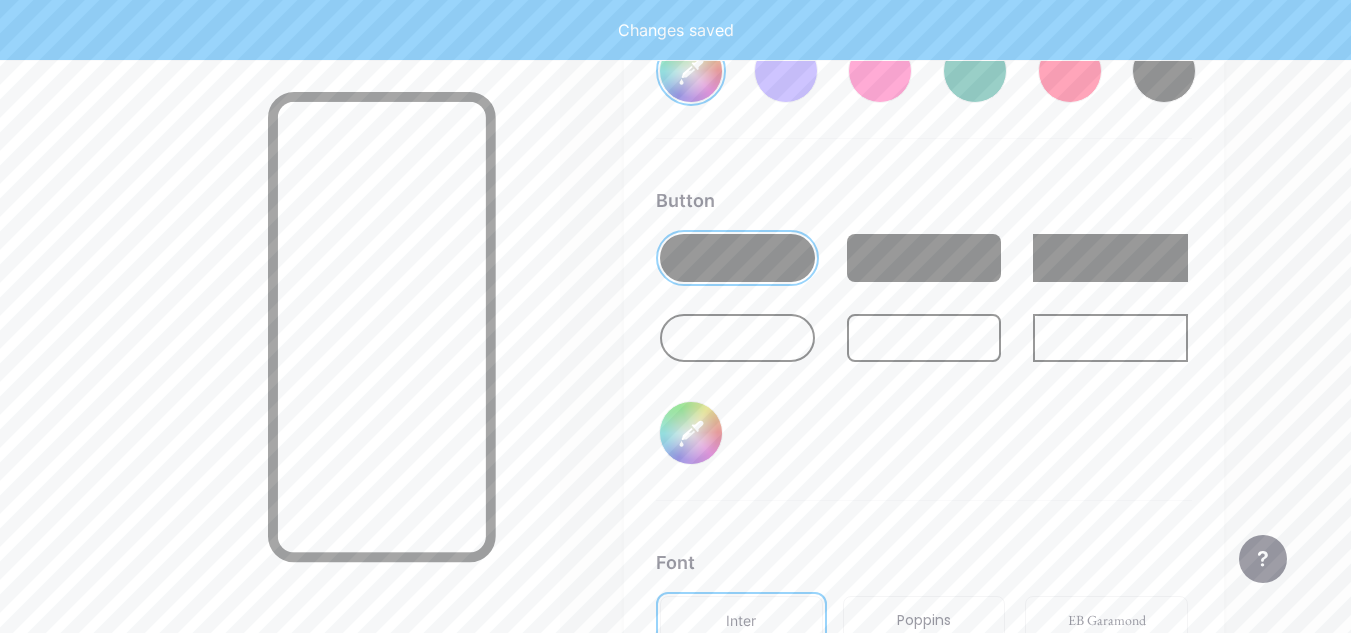type on "#67371b" 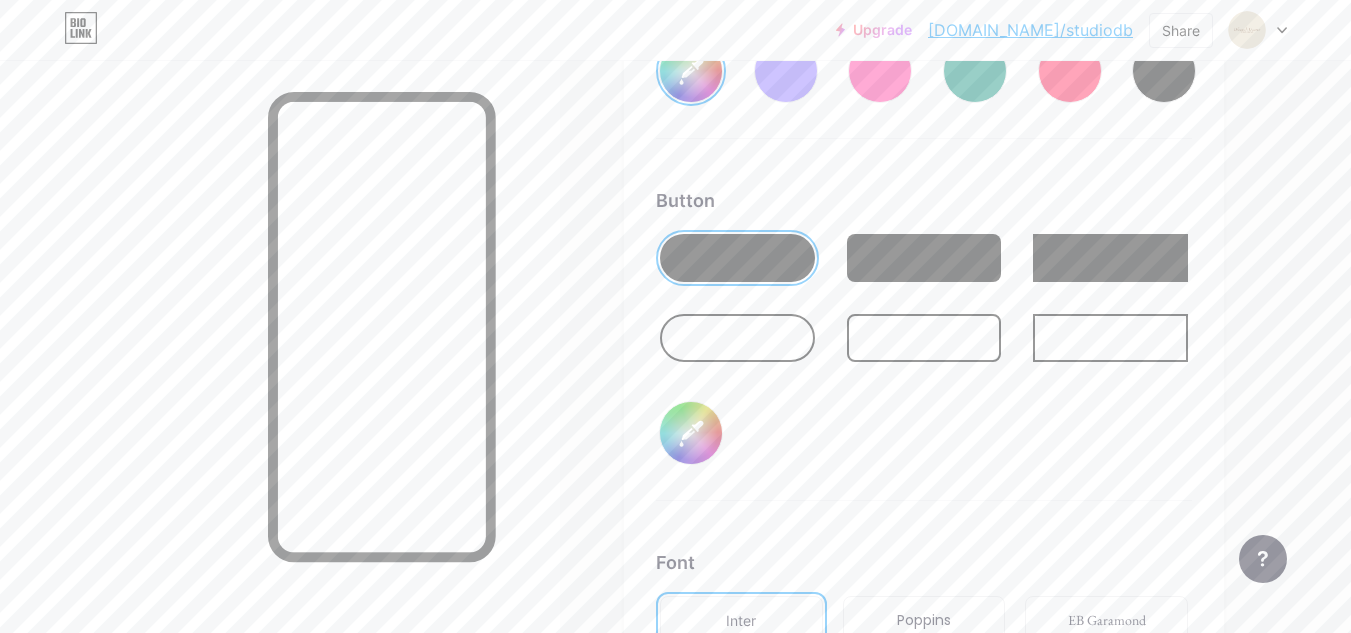 type on "#e2d8c1" 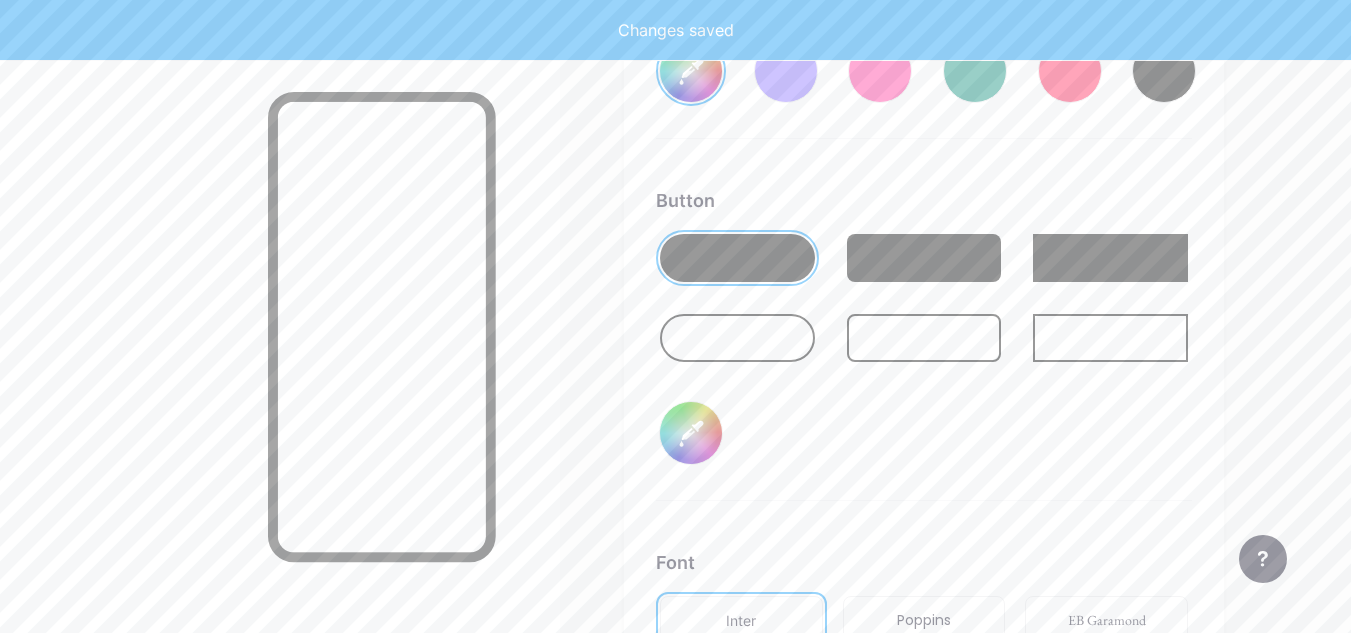 click on "Button       #e2d8c1" at bounding box center [924, 344] 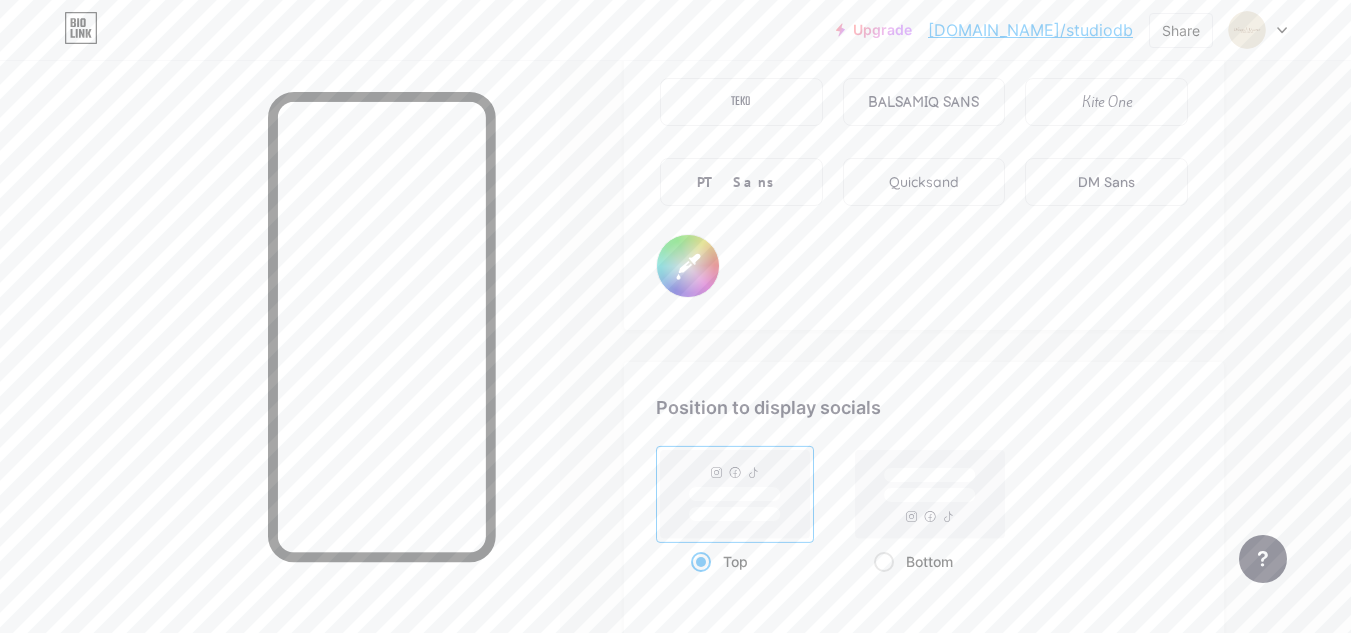scroll, scrollTop: 3555, scrollLeft: 0, axis: vertical 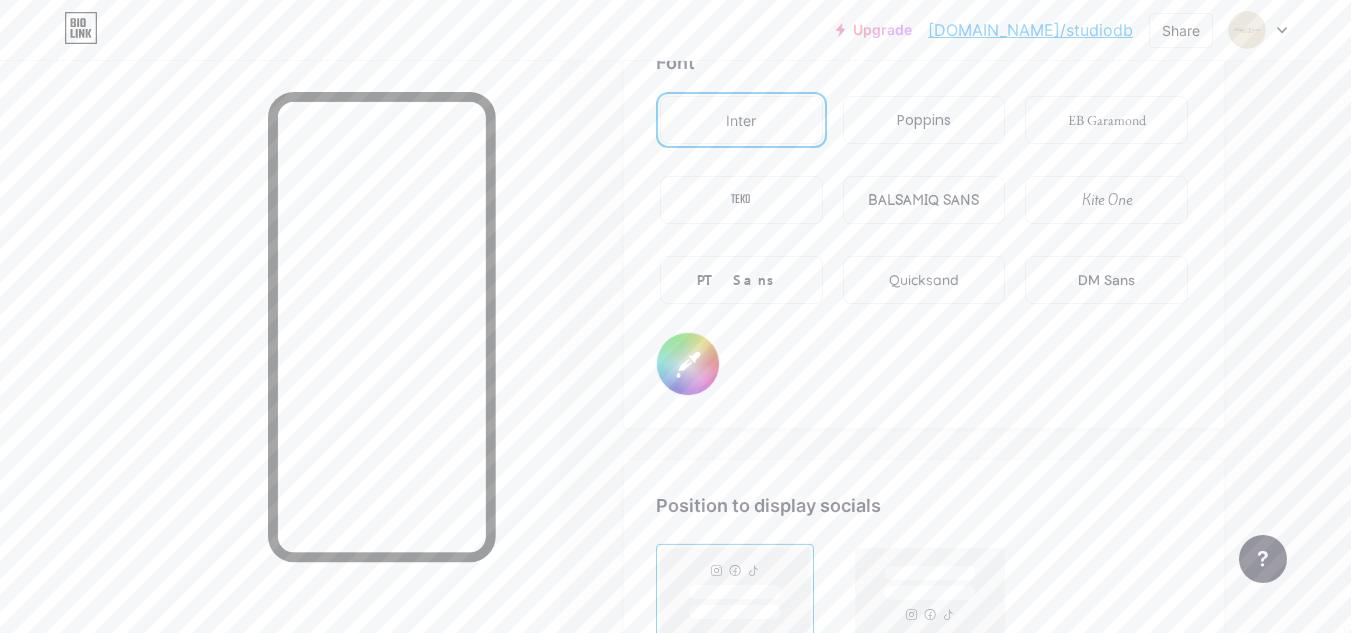 click on "#000000" at bounding box center [688, 364] 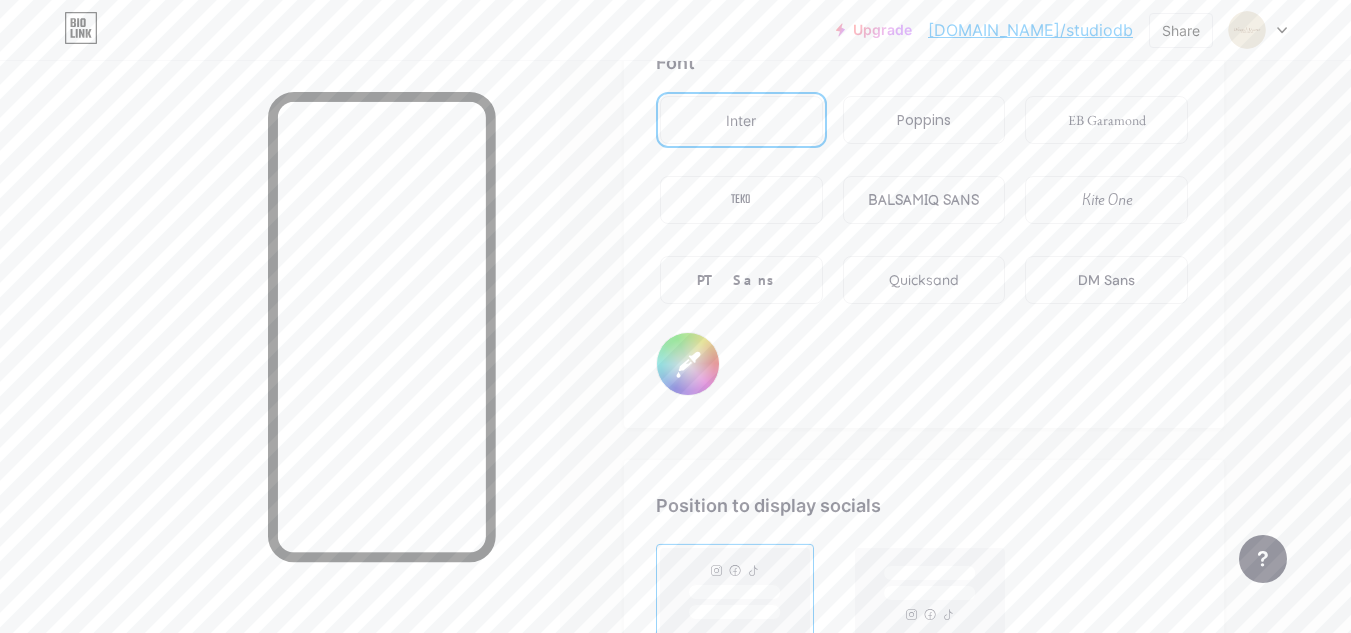 type on "#67371b" 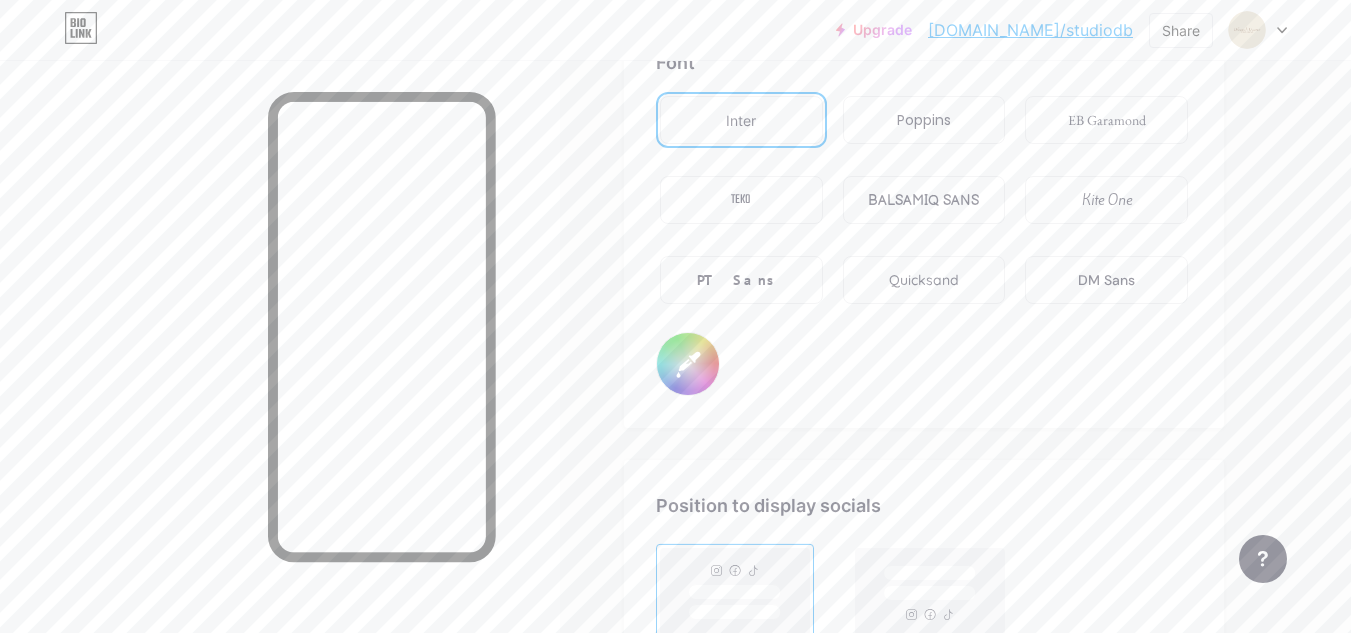 type on "#e2d9c0" 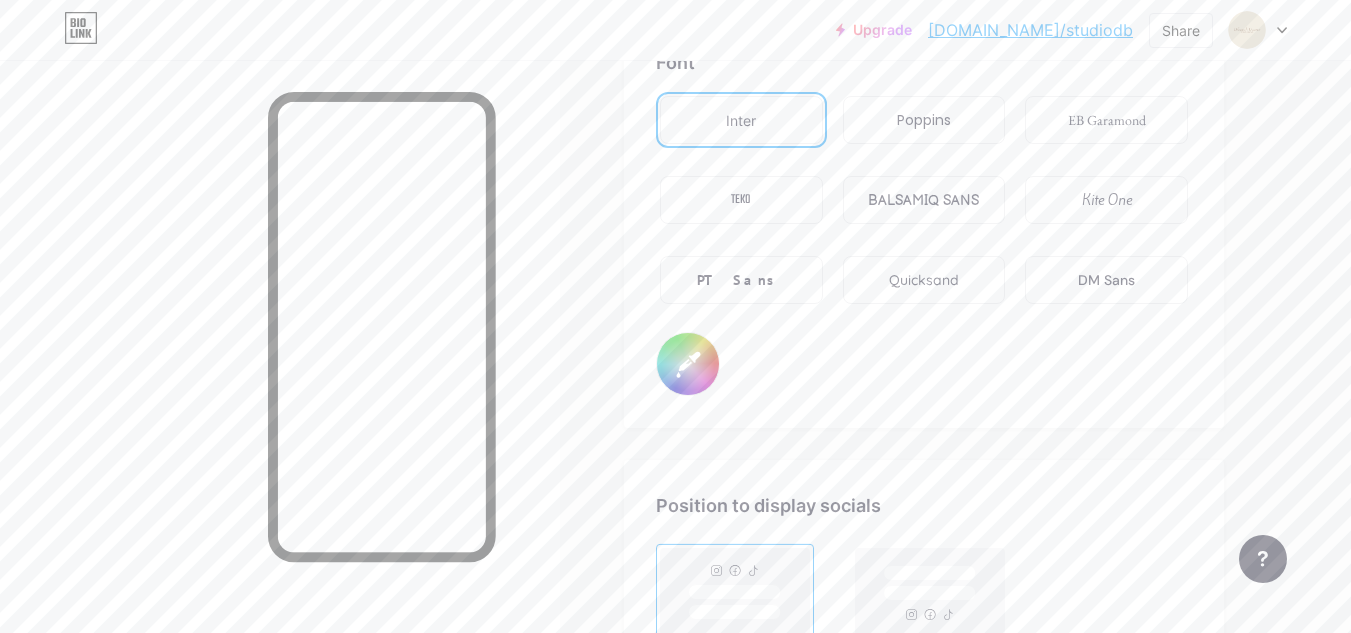 type on "#67371b" 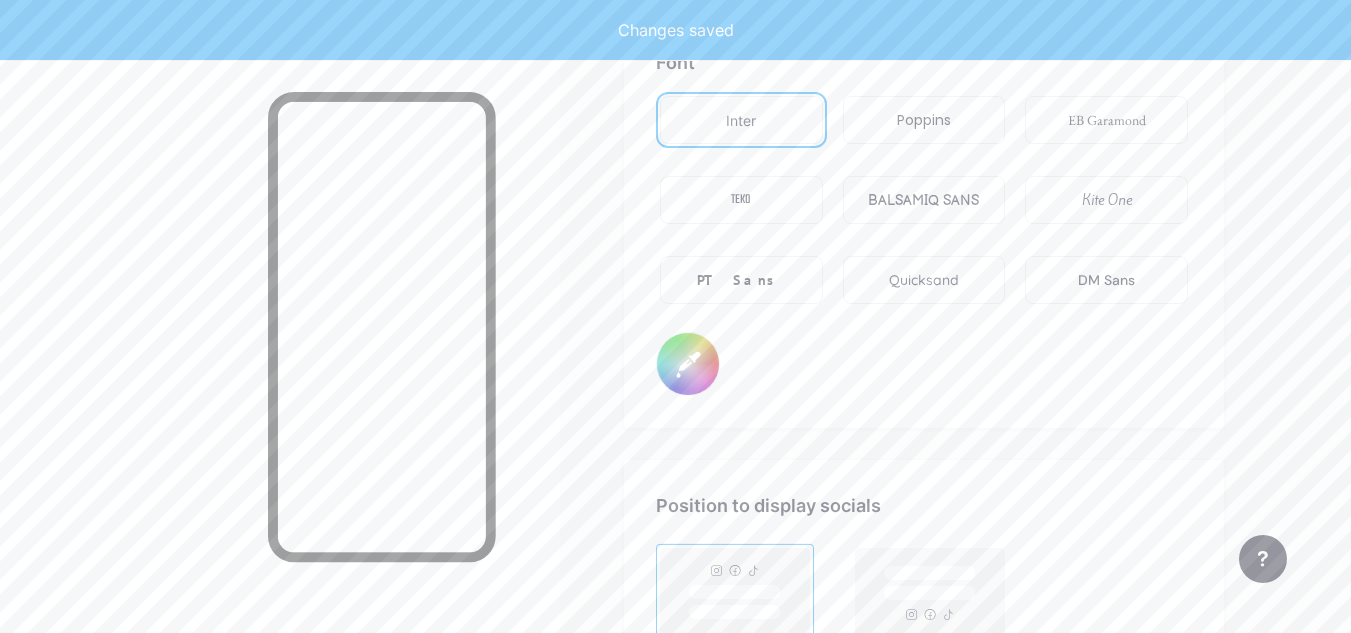 type on "#e2d9c0" 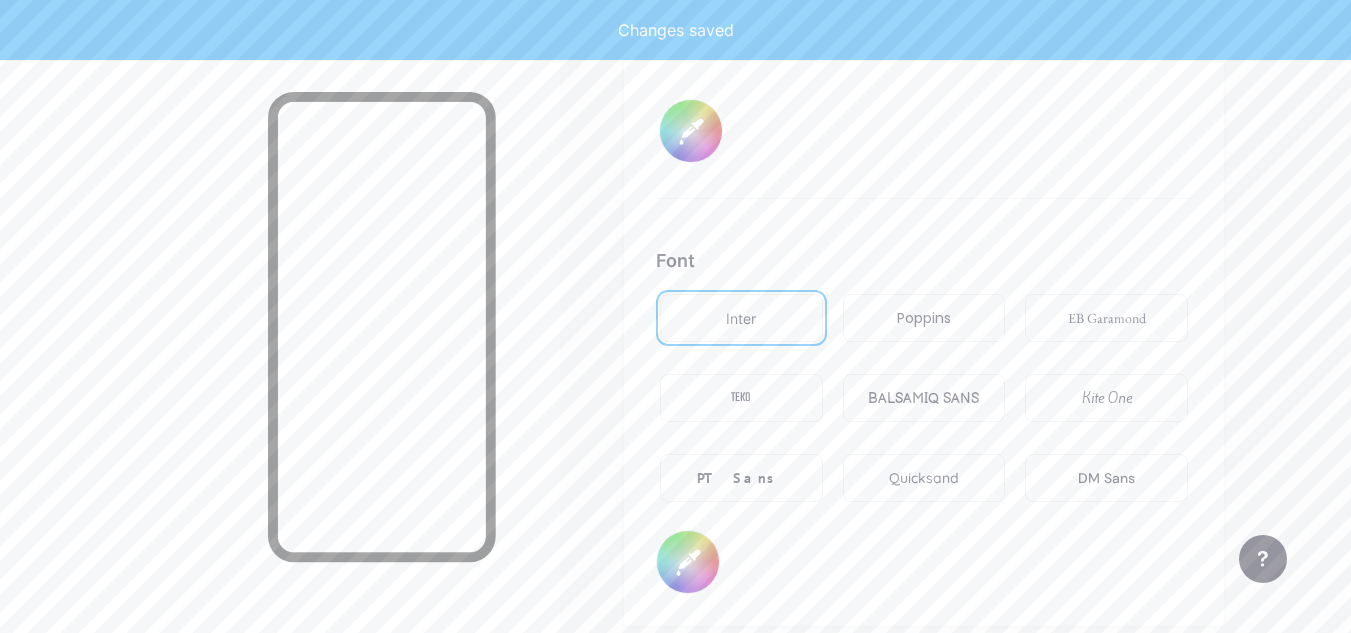 scroll, scrollTop: 3455, scrollLeft: 0, axis: vertical 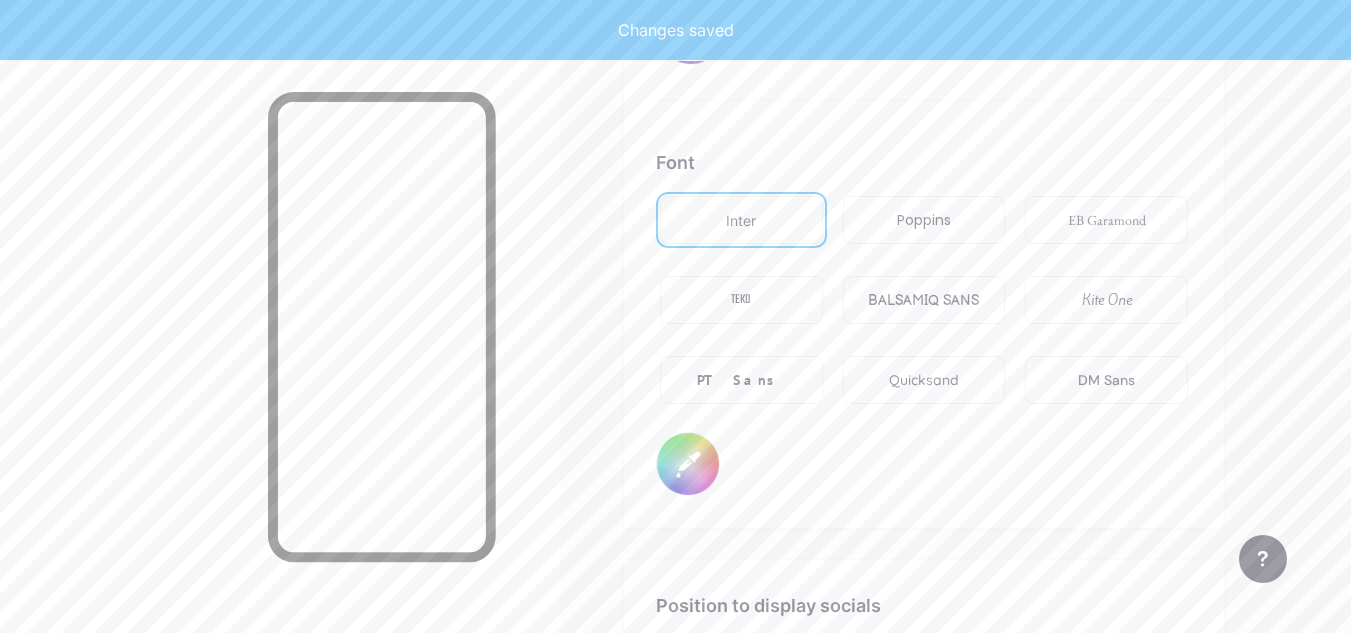 click on "#e2d9c0" at bounding box center (688, 464) 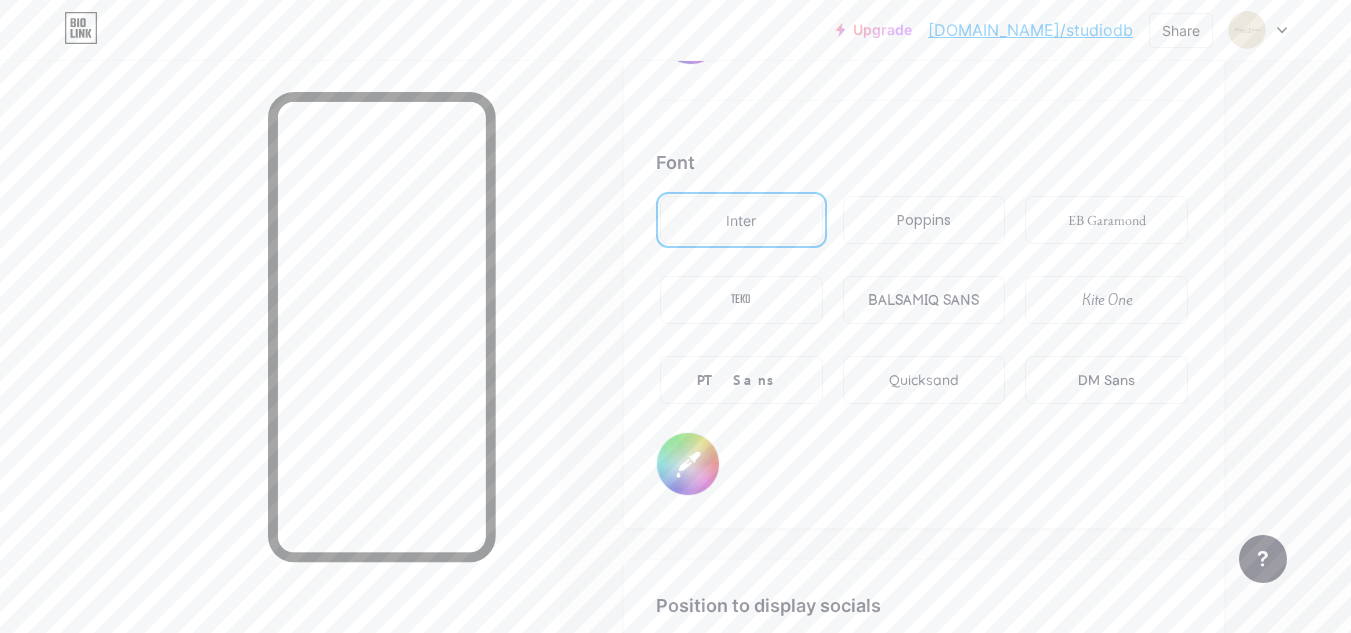 click on "Links
Posts
Design
Subscribers
NEW
Stats
Settings     Profile   Studio Déborah Duarte     Studio especializado em Gestão de Redes Sociais e Identidade Visual                   Themes   Link in bio   Blog   Shop       Basics       Carbon       Xmas 23       Pride       Glitch       Winter · Live       Glassy · Live       Chameleon · Live       Rainy Night · Live       Neon · Live       Summer       Retro       Strawberry · Live       Desert       Sunny       Autumn       Leaf       Clear Sky       Blush       Unicorn       Minimal       Cloudy       Shadow     Create your own           Changes saved     Background         Color           Video             Image           #67371b     Button       #e2d8c1   Font   Inter Poppins EB Garamond TEKO BALSAMIQ SANS Kite One PT Sans Quicksand DM Sans     #e2d9c0   Changes saved     Position to display socials                 Top                     Bottom" at bounding box center [654, -1087] 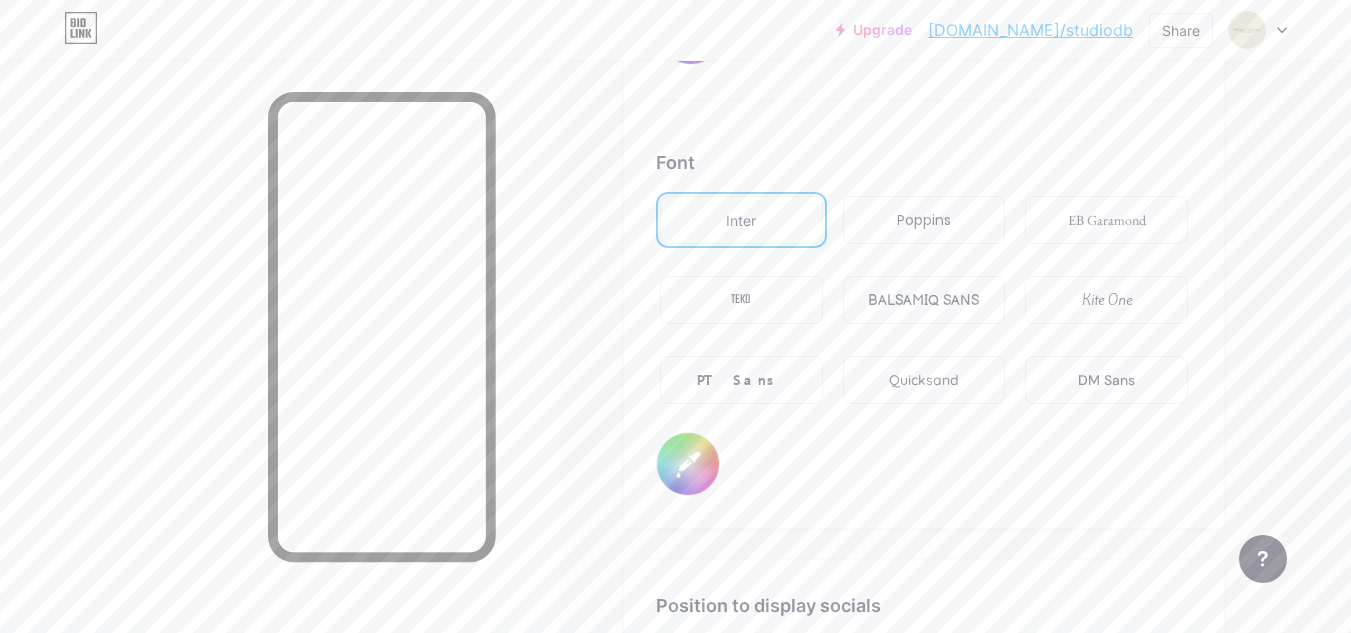 scroll, scrollTop: 3527, scrollLeft: 0, axis: vertical 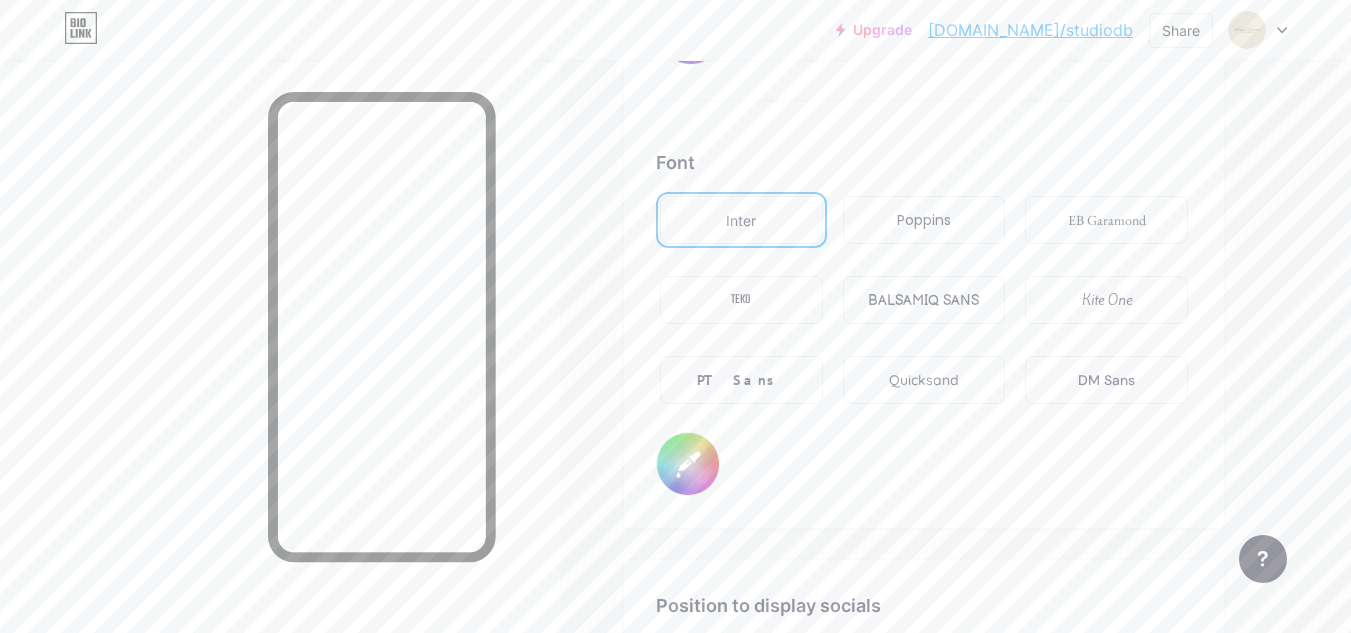 type on "Studio especializado em Gestão de Redes Sociais e Identidade Visual" 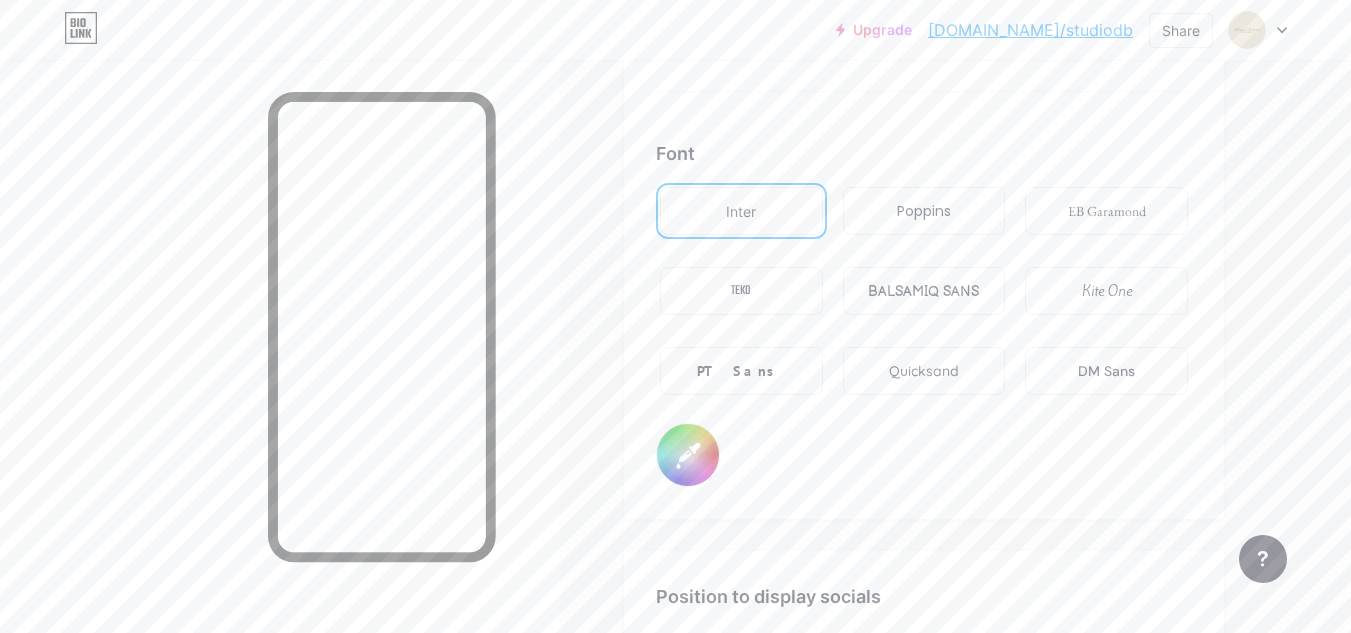 scroll, scrollTop: 3527, scrollLeft: 0, axis: vertical 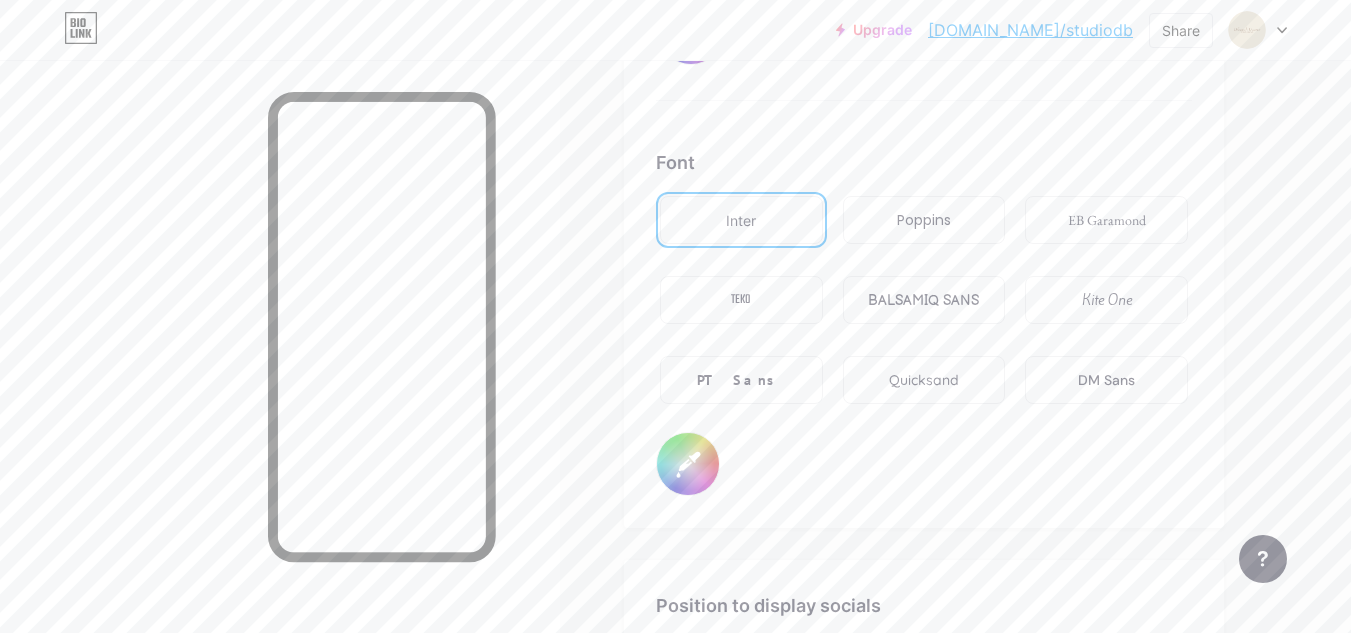 click on "Poppins" at bounding box center (924, 220) 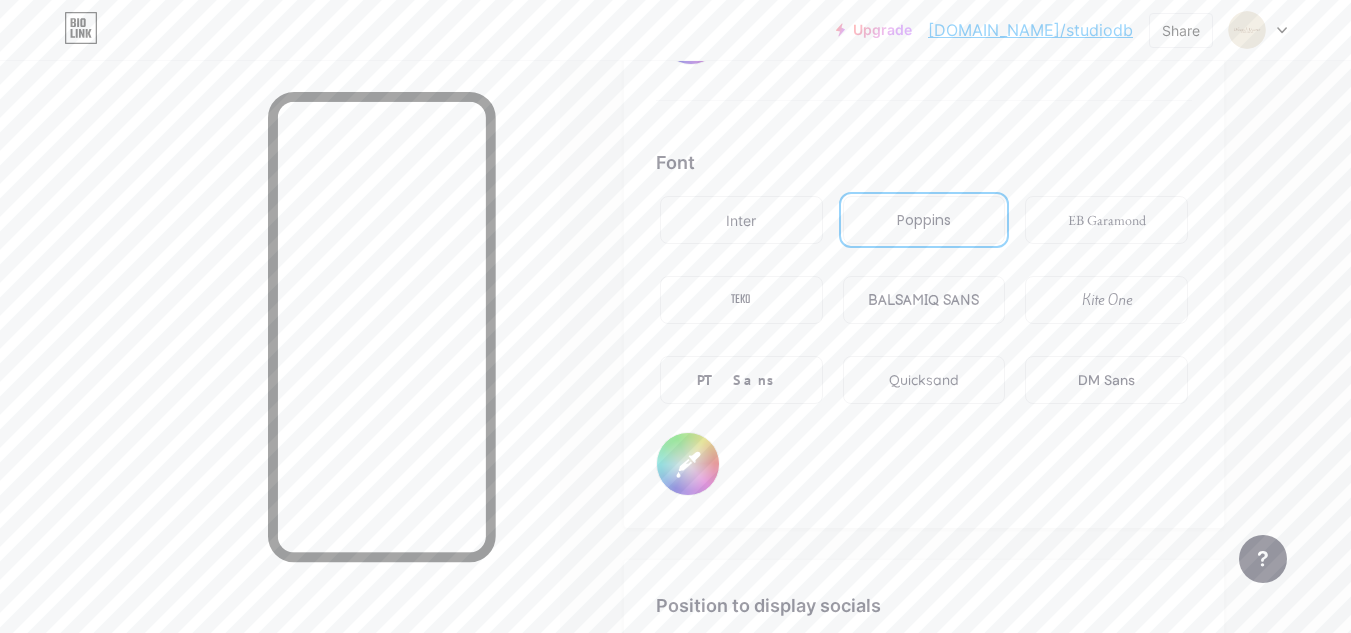 click on "#e2d9c0" at bounding box center [688, 464] 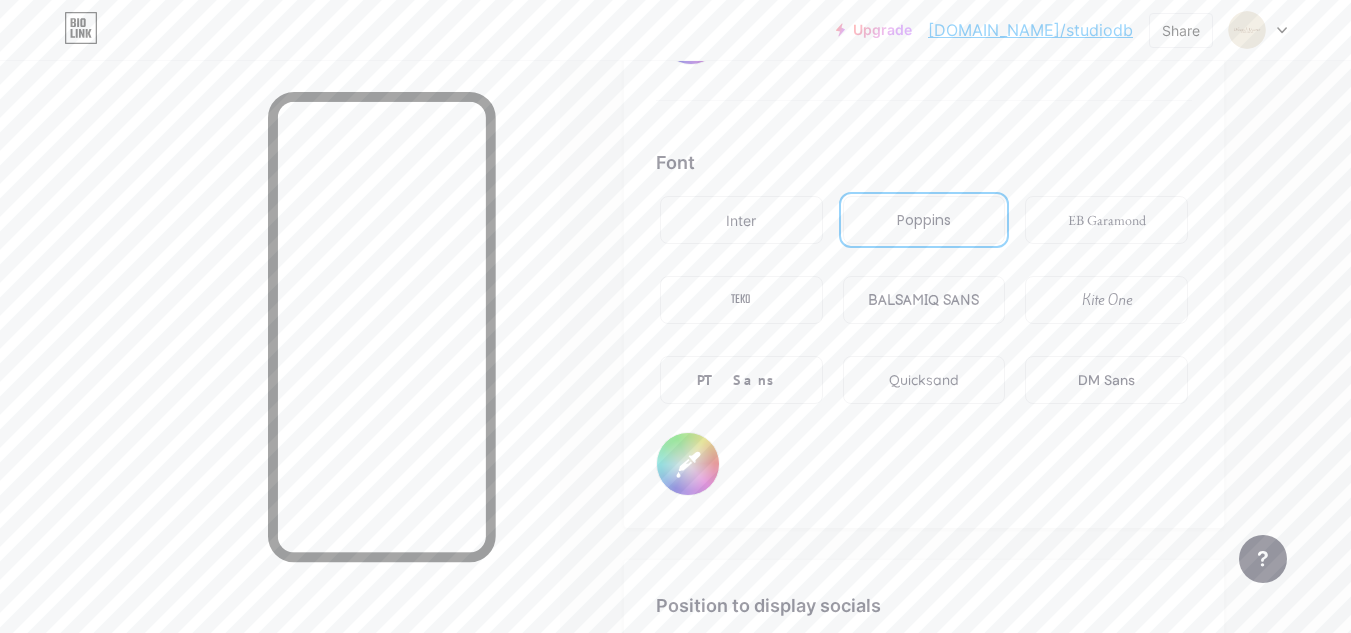 type on "#67371b" 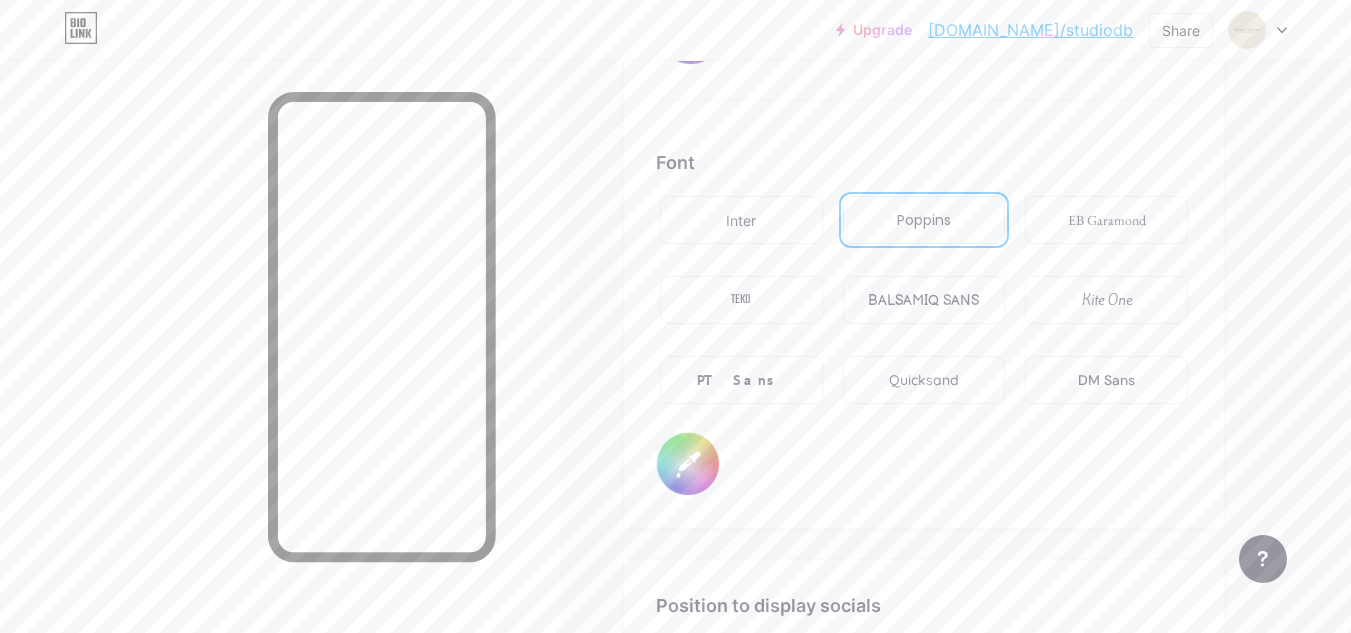 type on "#413d35" 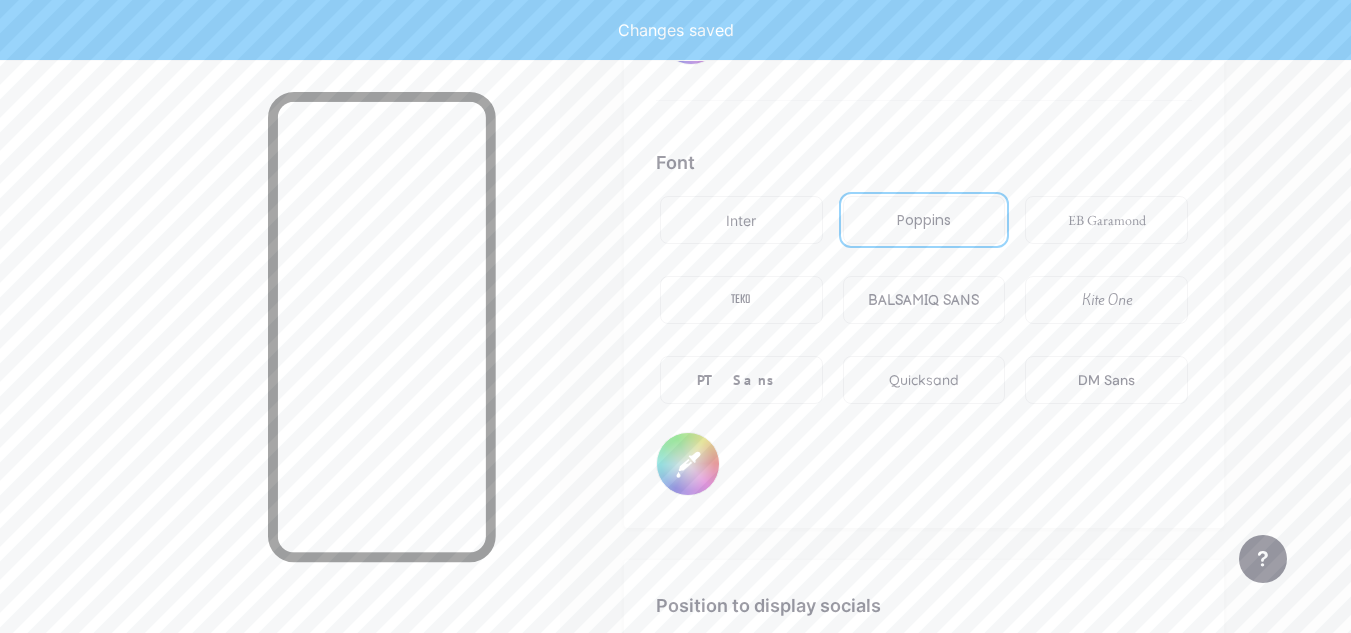click on "Links
Posts
Design
Subscribers
NEW
Stats
Settings     Profile   Studio Déborah Duarte     Studio especializado em Gestão de Redes Sociais e Identidade Visual                   Save     Themes   Link in bio   Blog   Shop       Basics       Carbon       Xmas 23       Pride       Glitch       Winter · Live       Glassy · Live       Chameleon · Live       Rainy Night · Live       Neon · Live       Summer       Retro       Strawberry · Live       Desert       Sunny       Autumn       Leaf       Clear Sky       Blush       Unicorn       Minimal       Cloudy       Shadow     Create your own           Changes saved     Background         Color           Video             Image           #67371b     Button       #e2d8c1   Font   Inter Poppins EB Garamond TEKO BALSAMIQ SANS Kite One PT Sans Quicksand DM Sans     #e2d7c0   Changes saved     Position to display socials                 Top                     Bottom" at bounding box center (654, -1123) 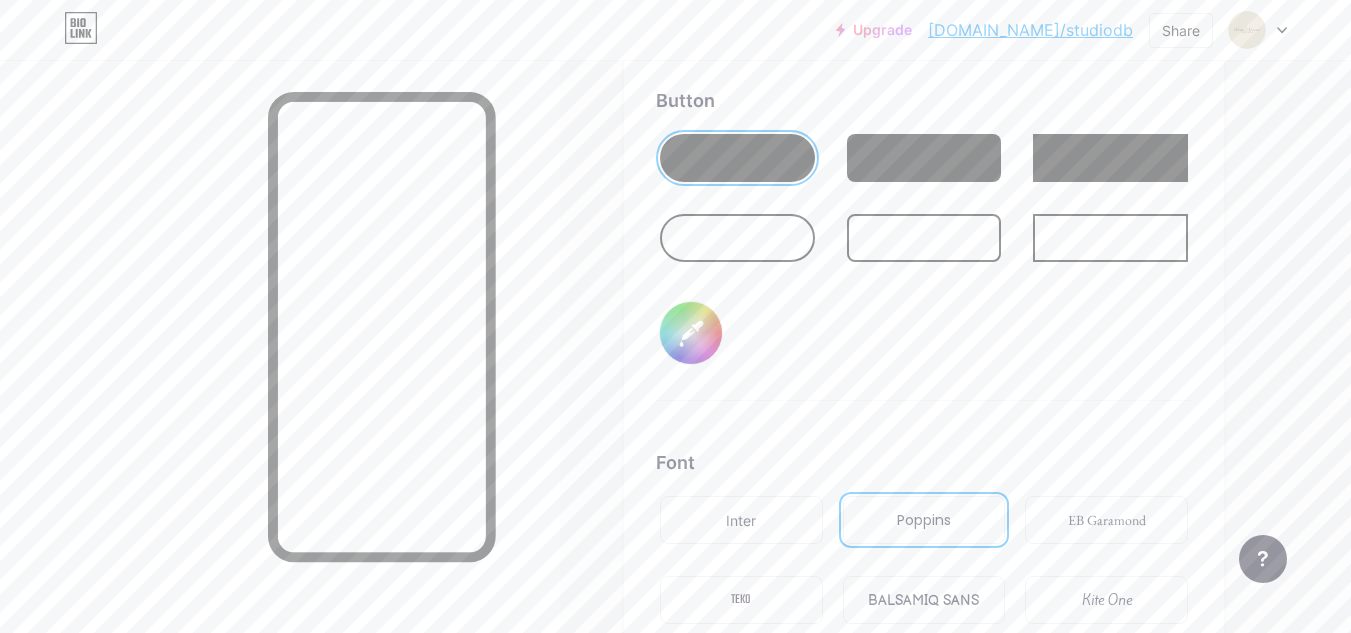scroll, scrollTop: 3127, scrollLeft: 0, axis: vertical 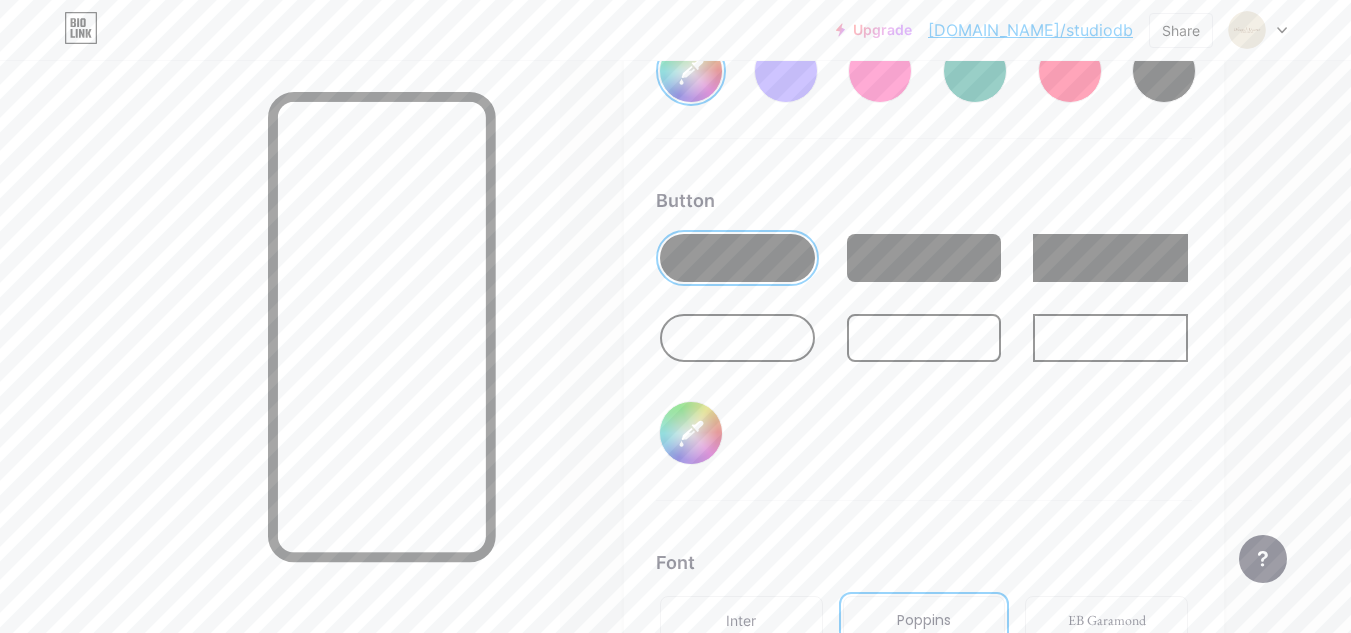 click on "#e2d8c1" at bounding box center (691, 433) 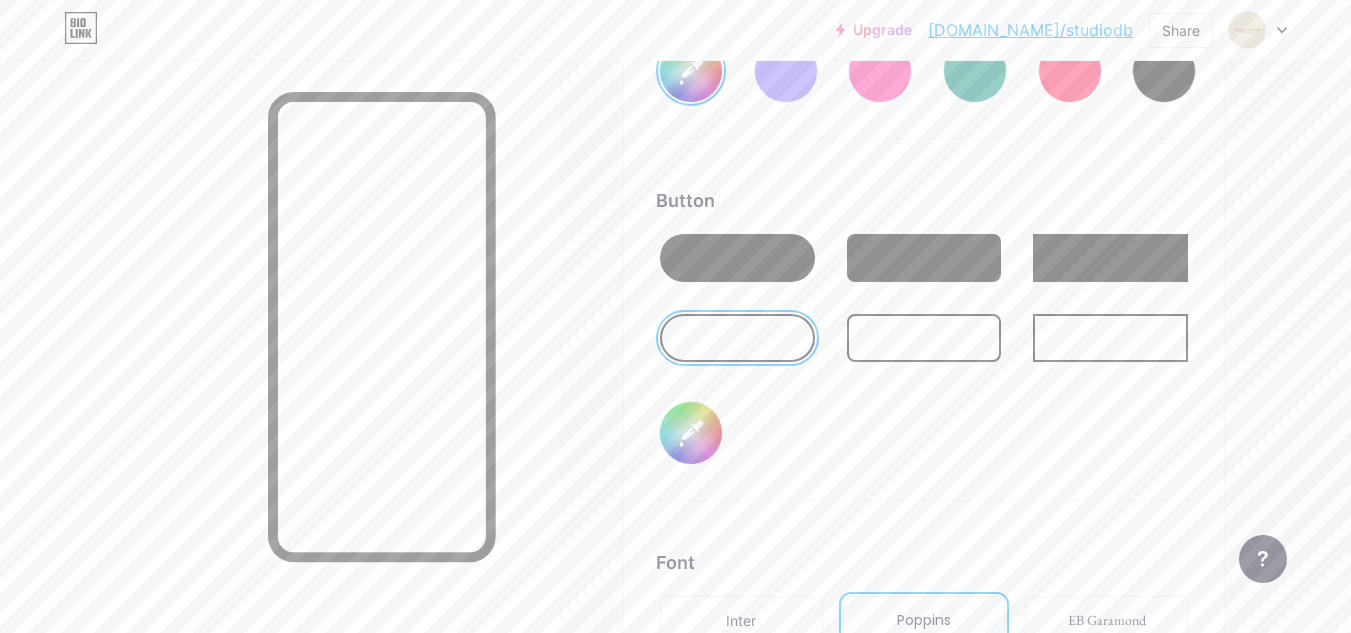 click on "#67371b" at bounding box center (691, 433) 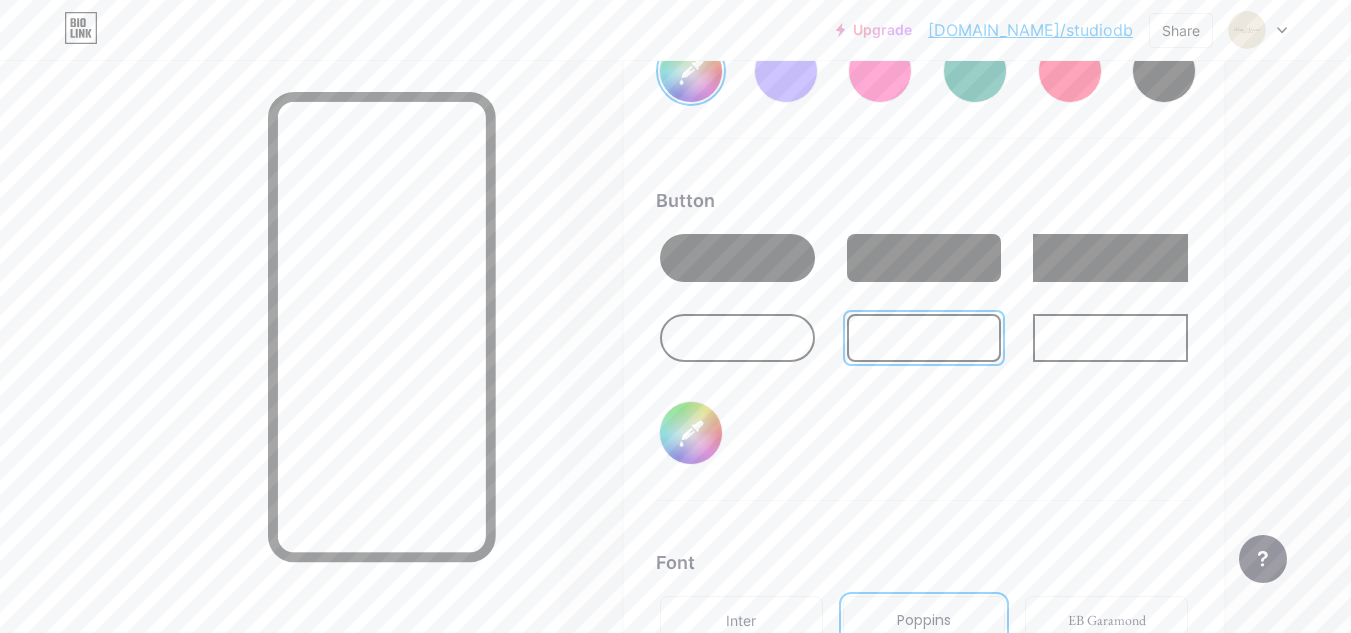 click at bounding box center [1110, 338] 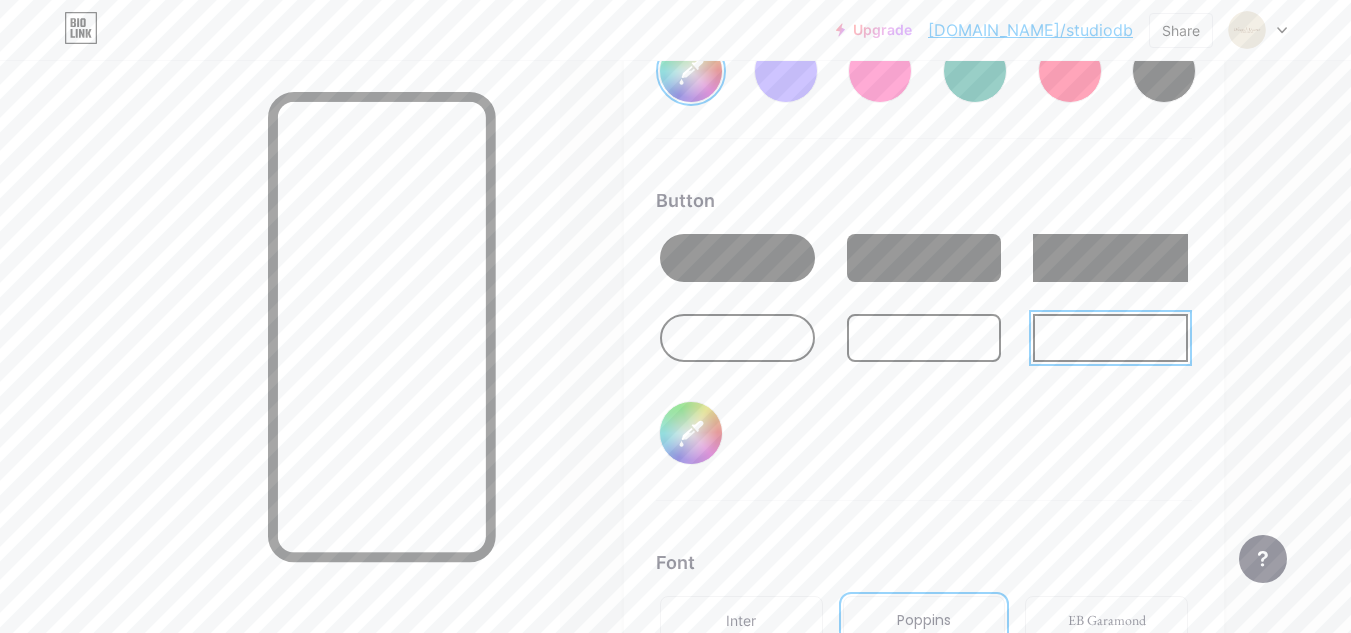 click at bounding box center [737, 338] 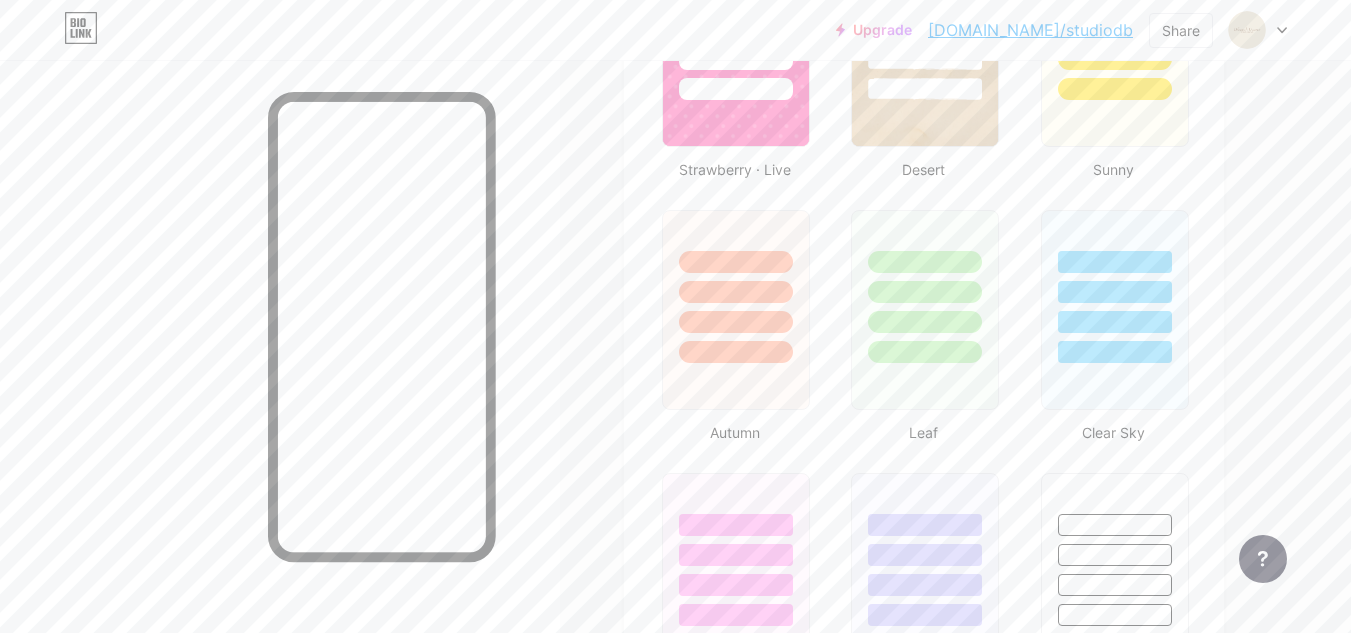 scroll, scrollTop: 1527, scrollLeft: 0, axis: vertical 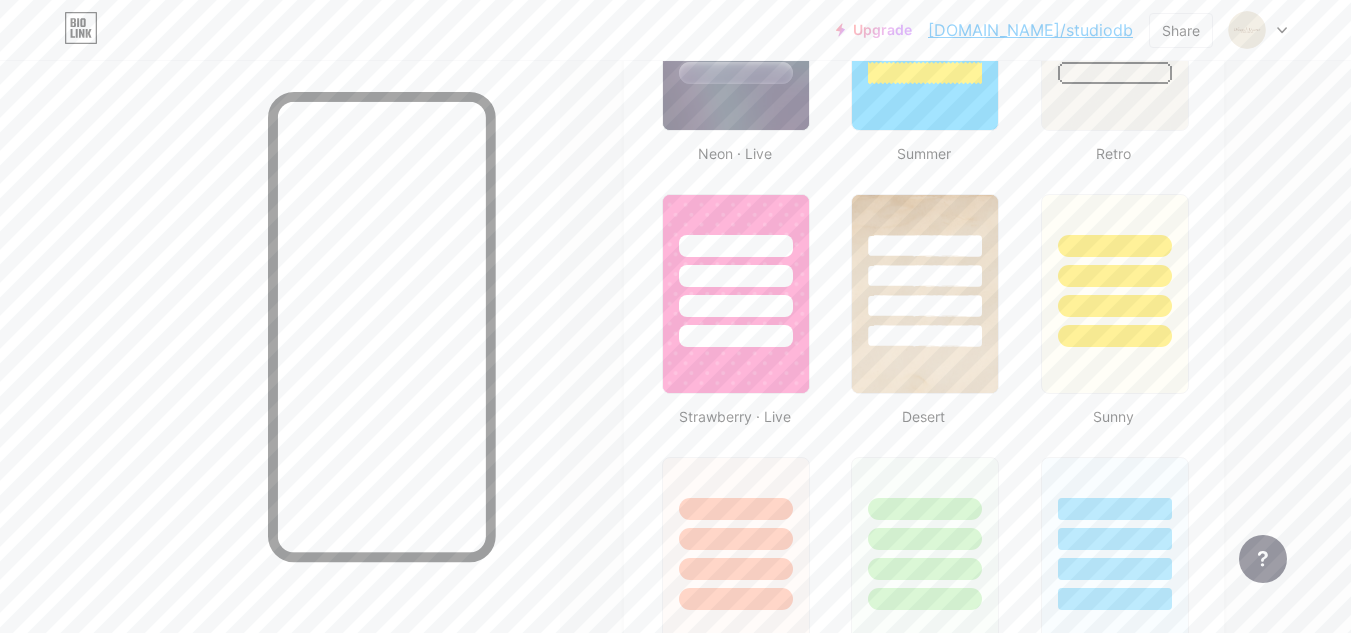 click on "[DOMAIN_NAME]/studiodb" at bounding box center (1030, 30) 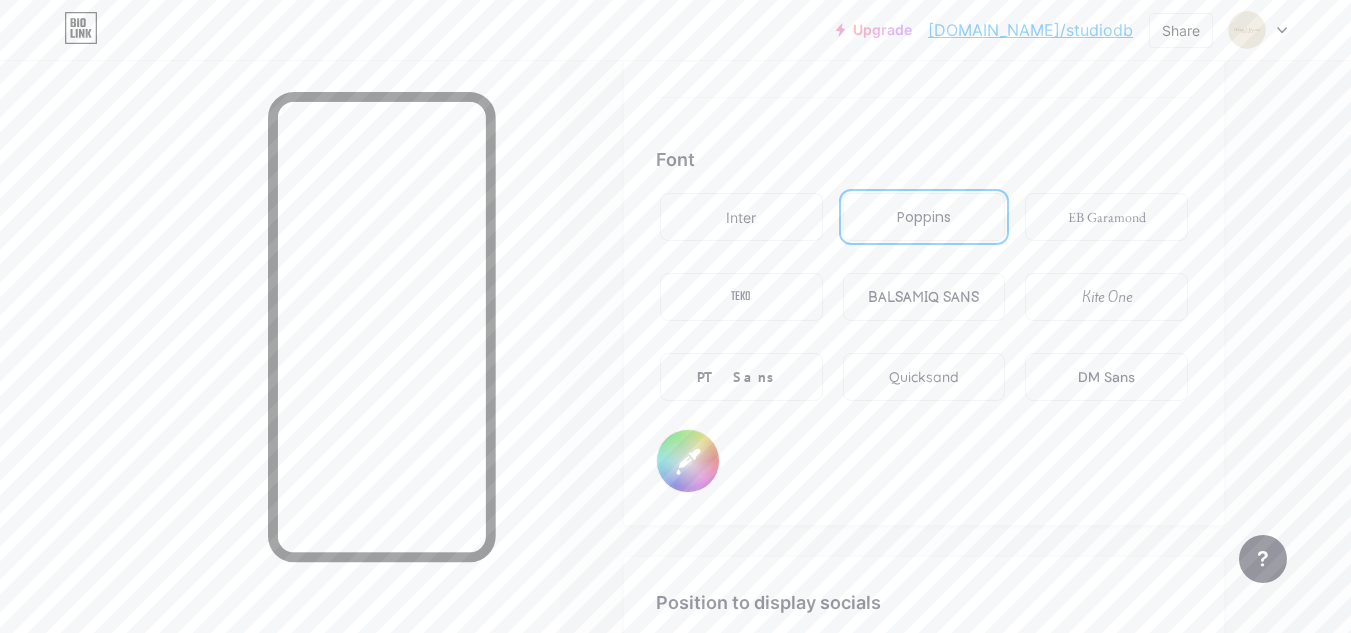 scroll, scrollTop: 3627, scrollLeft: 0, axis: vertical 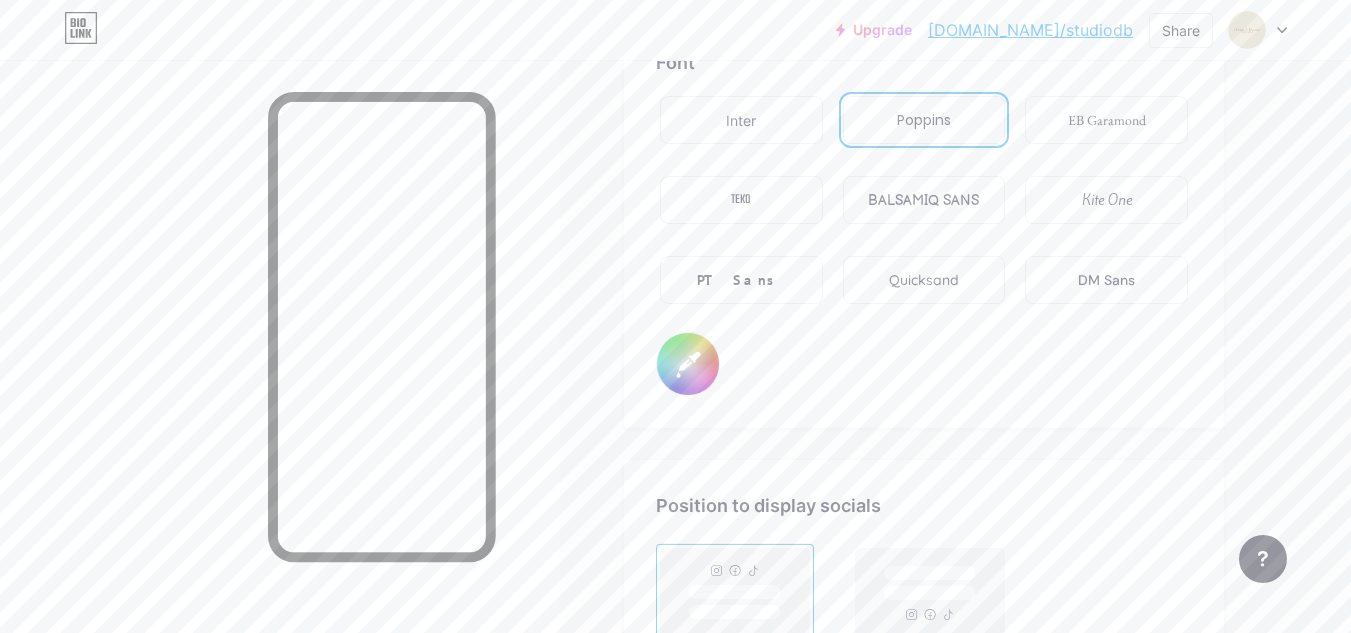 click on "Inter" at bounding box center (741, 120) 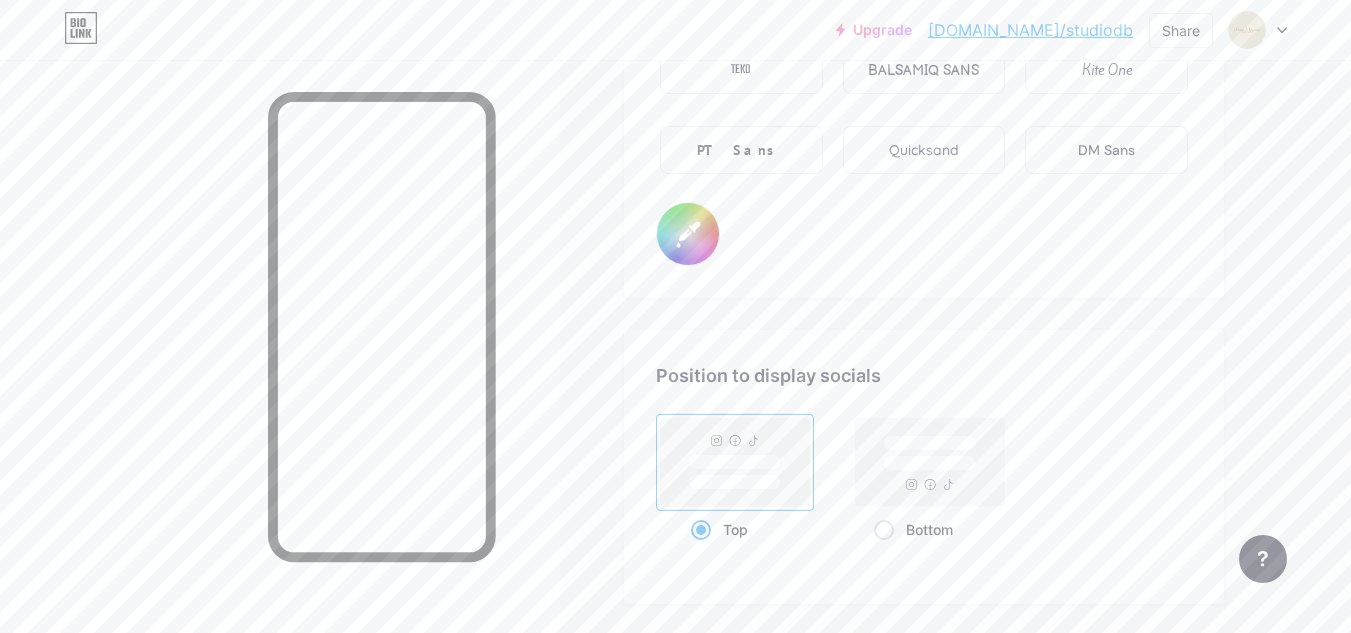 scroll, scrollTop: 4027, scrollLeft: 0, axis: vertical 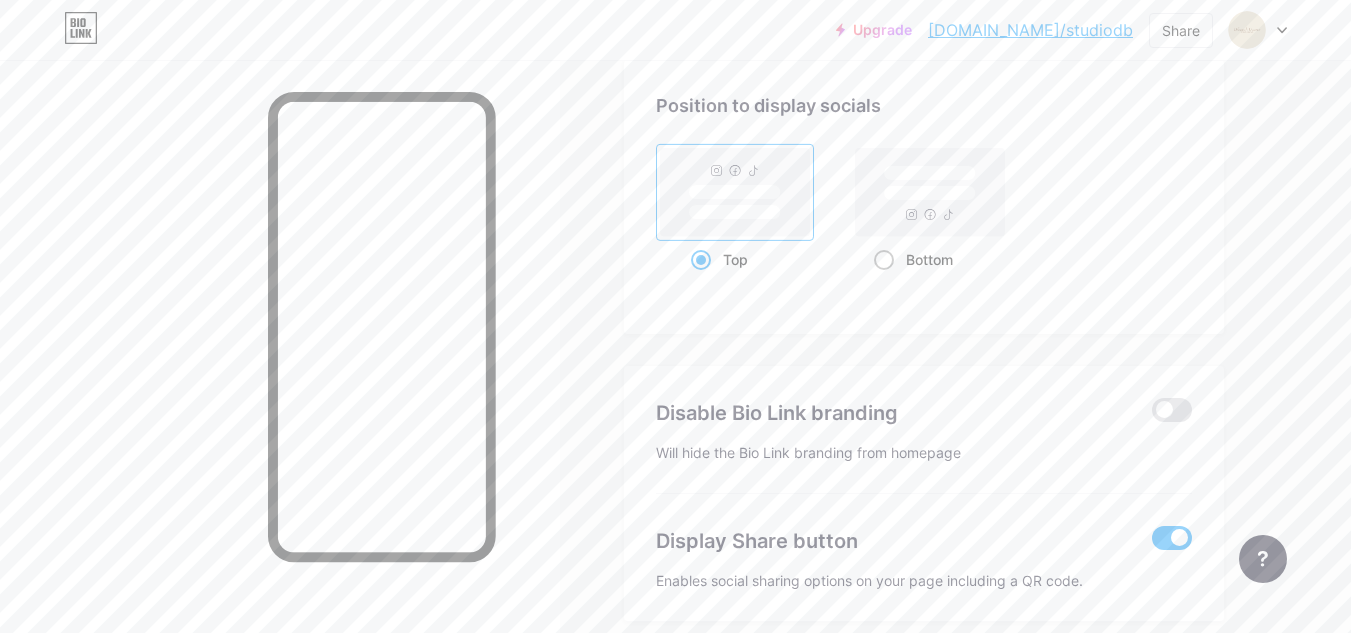 click 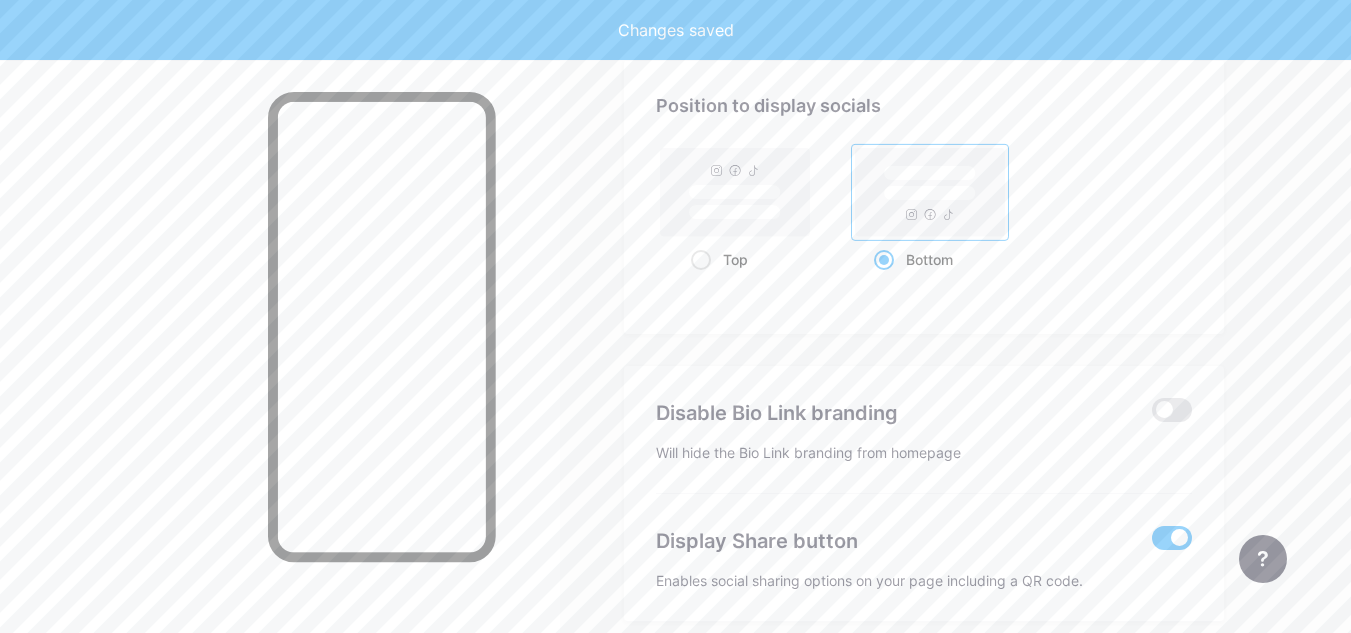 click on "Changes saved" at bounding box center (675, 30) 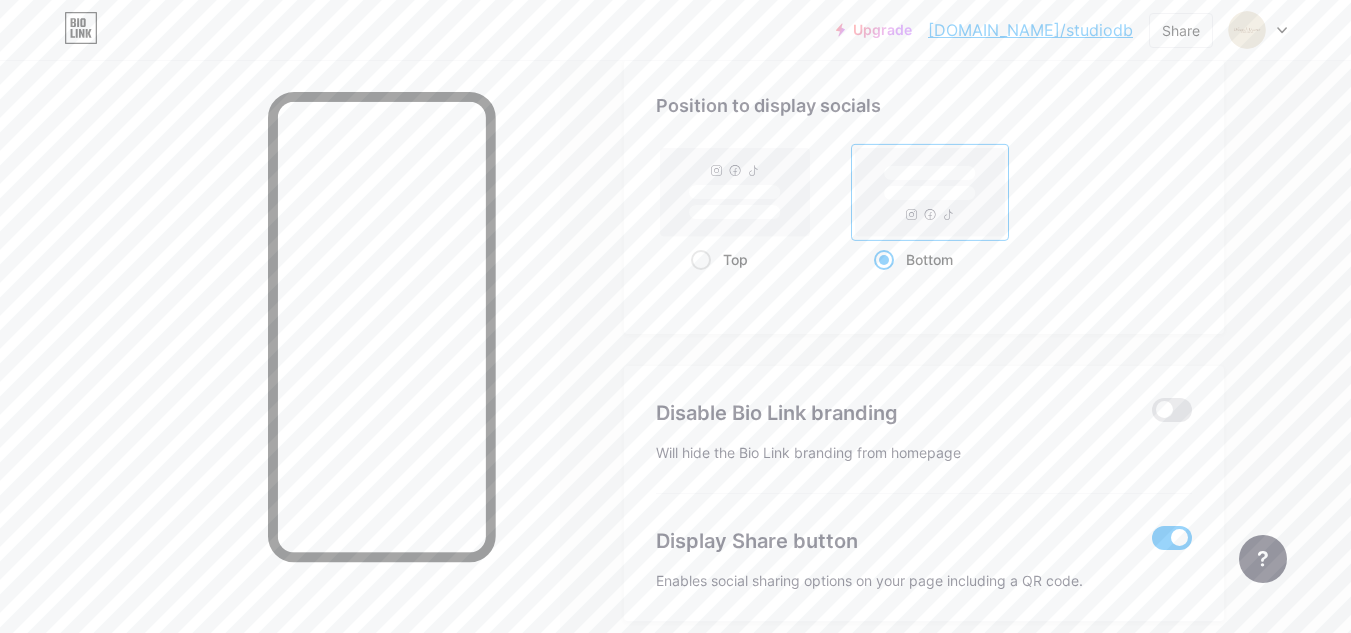 click on "[DOMAIN_NAME]/studiodb" at bounding box center (1030, 30) 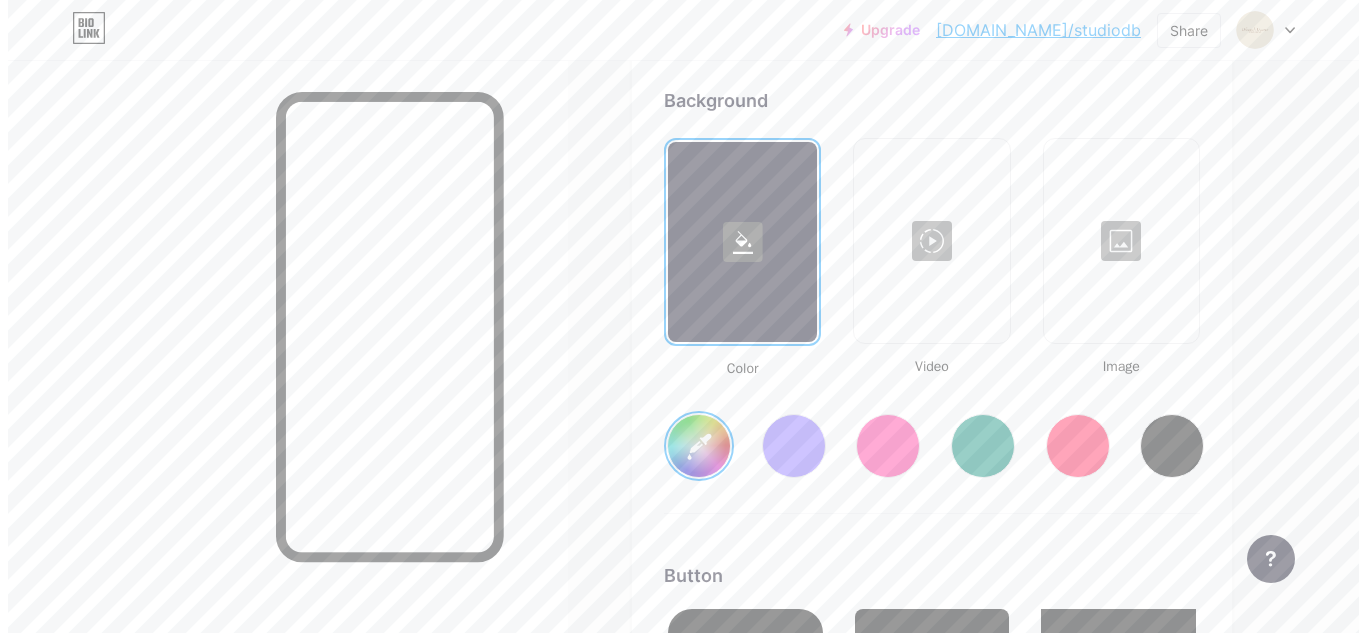 scroll, scrollTop: 2716, scrollLeft: 0, axis: vertical 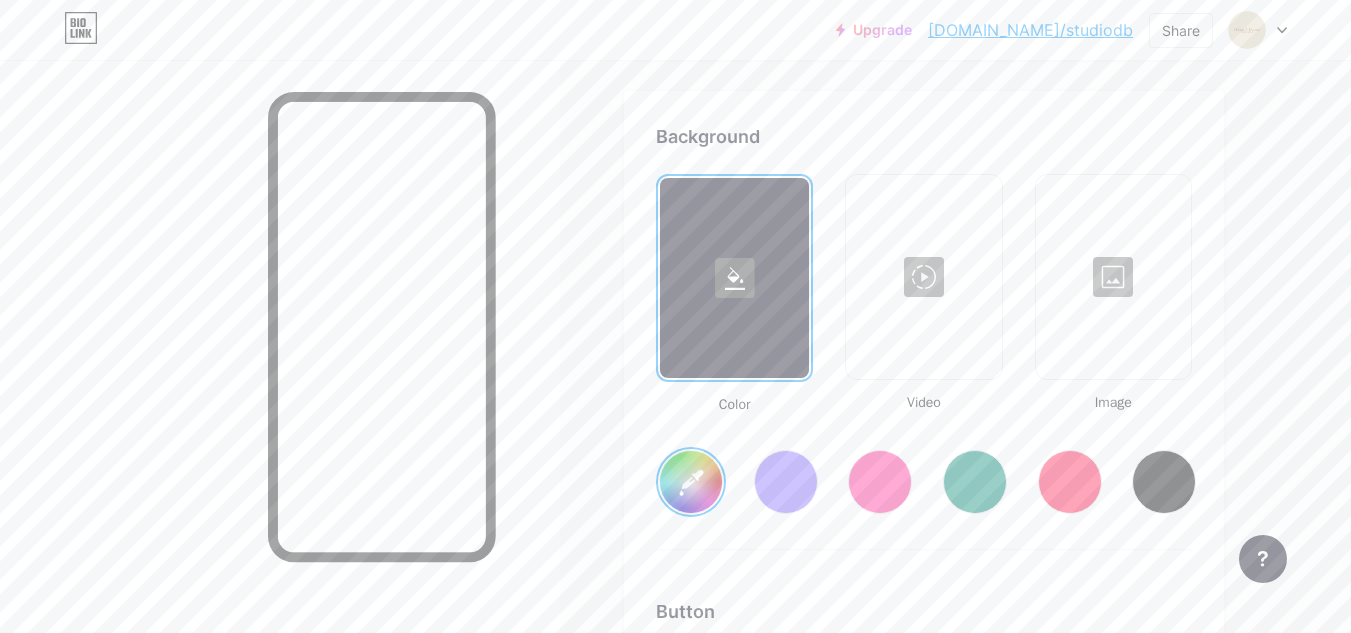 click at bounding box center [923, 277] 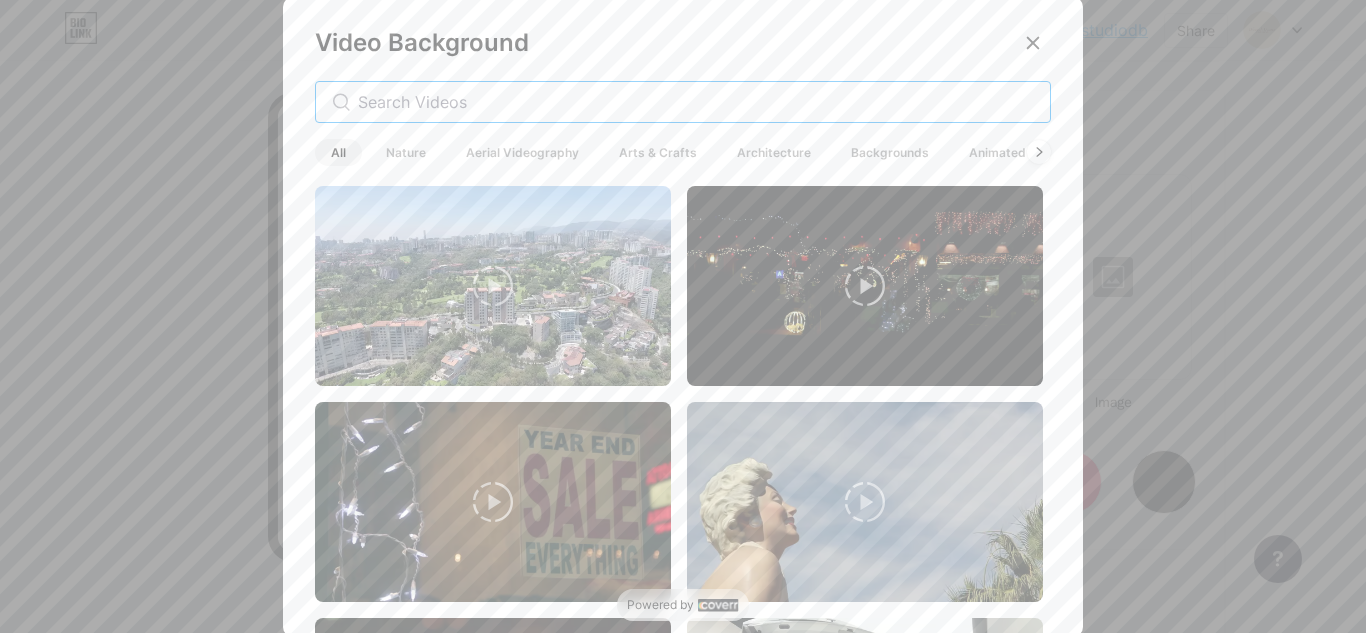 click at bounding box center [696, 102] 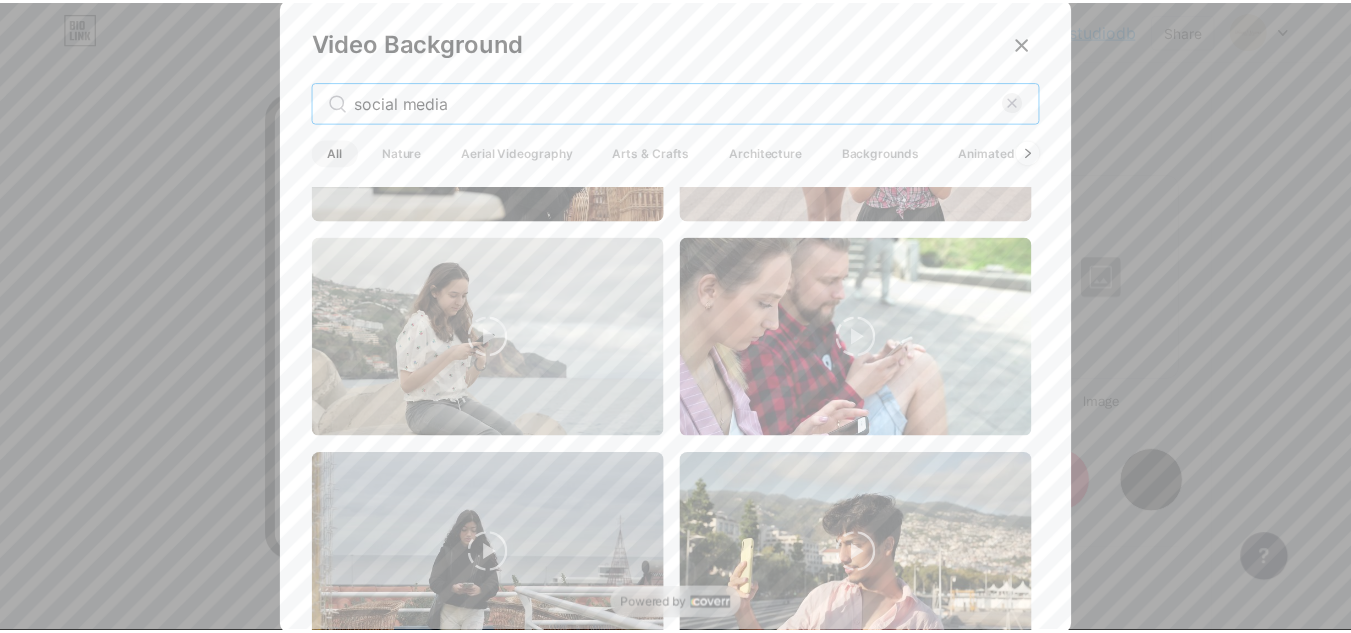 scroll, scrollTop: 4928, scrollLeft: 0, axis: vertical 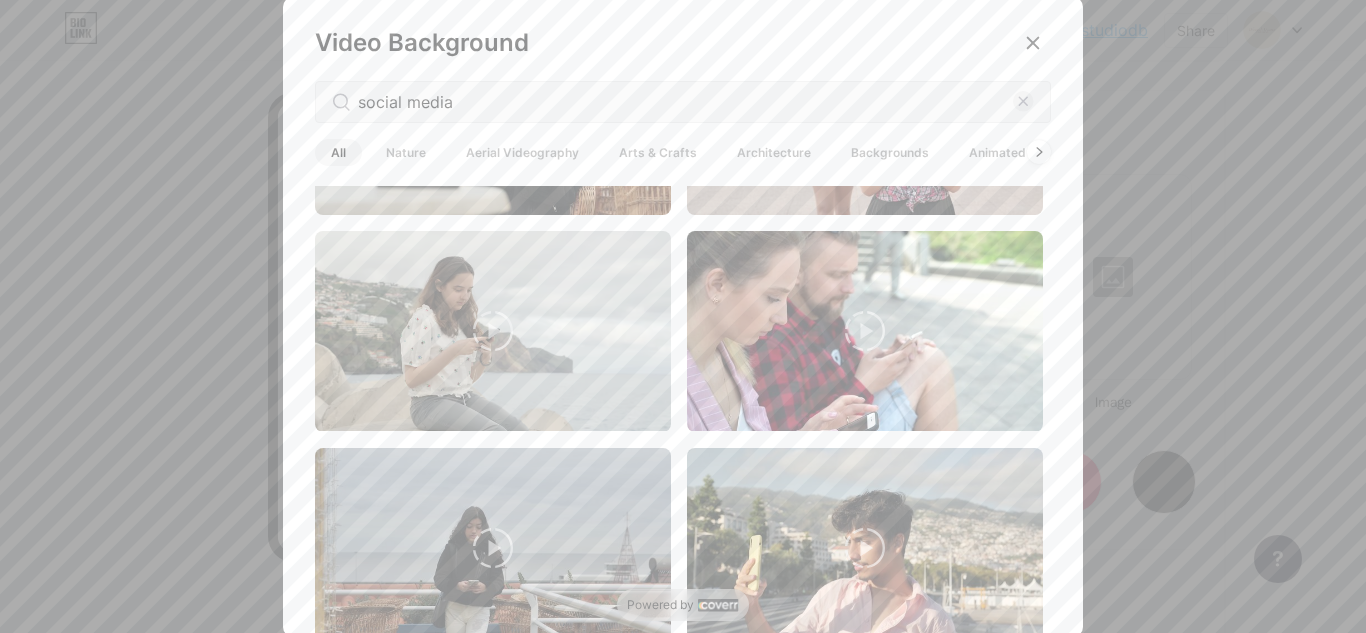 click at bounding box center [683, 316] 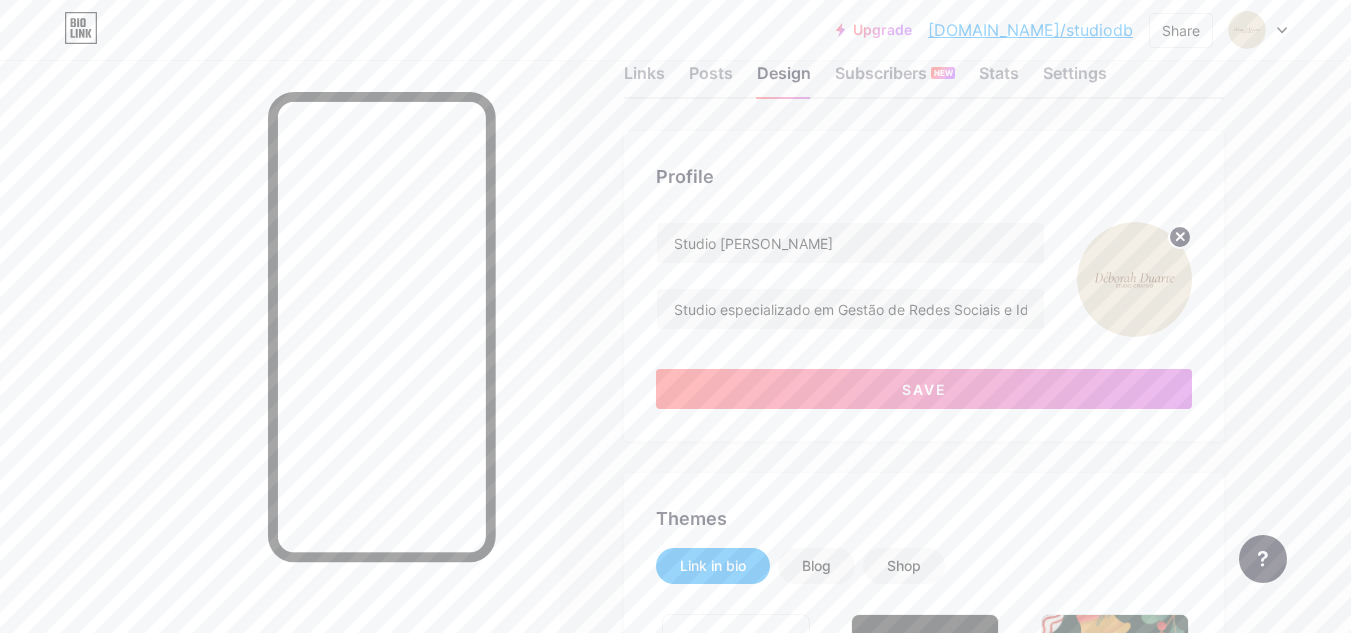 scroll, scrollTop: 0, scrollLeft: 0, axis: both 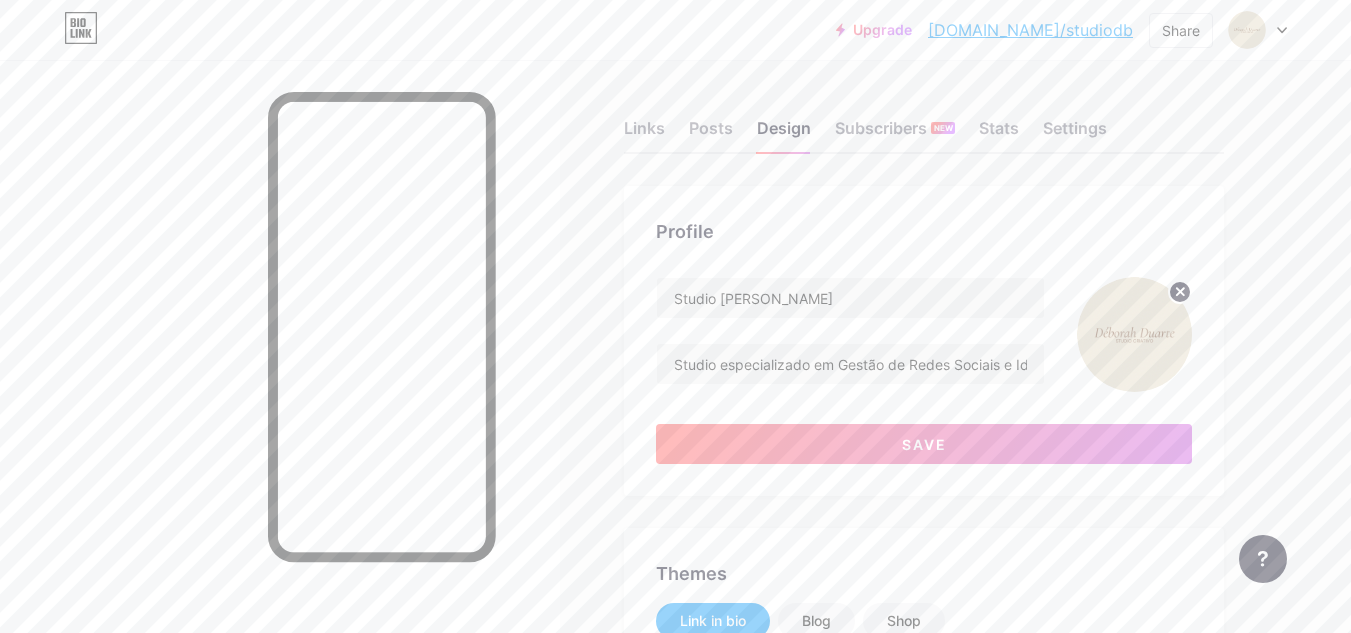 click at bounding box center [1134, 334] 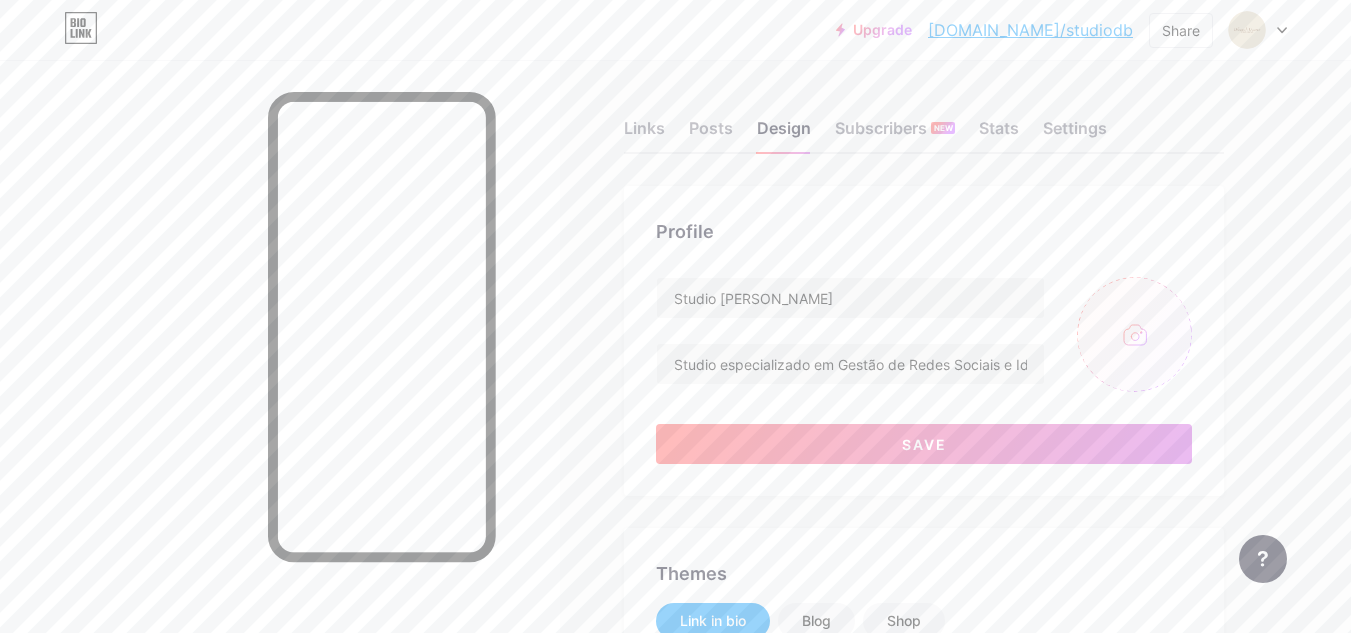 click at bounding box center (1134, 334) 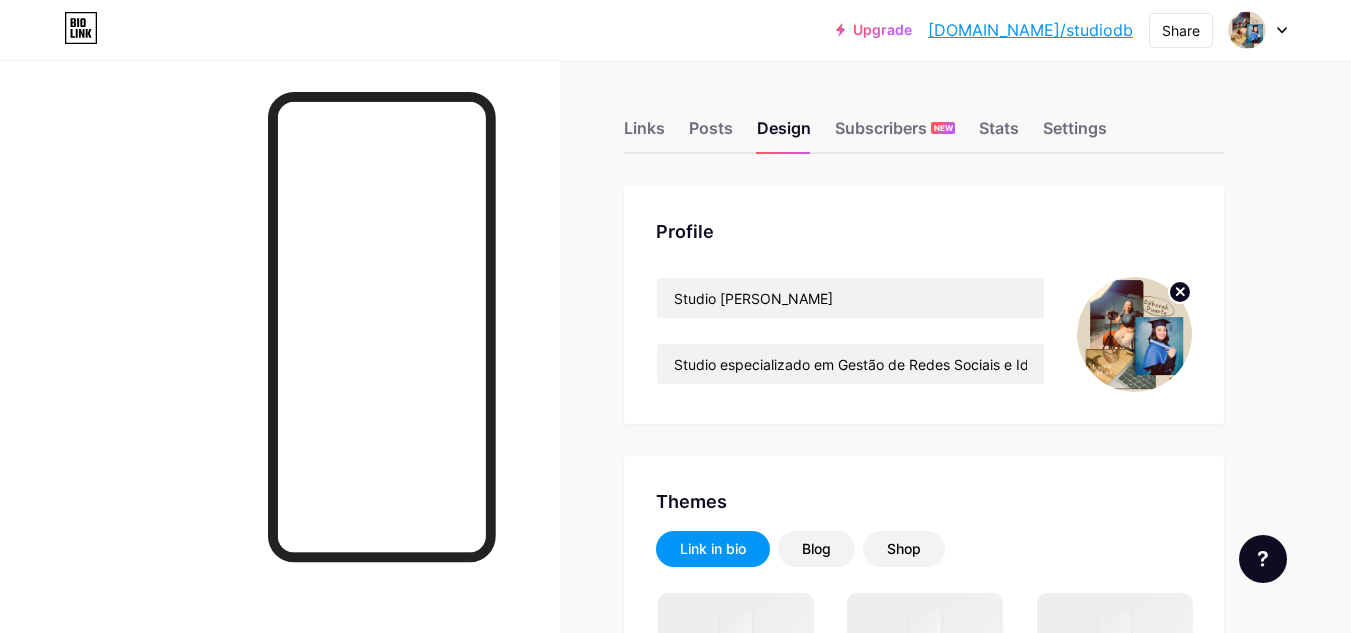 scroll, scrollTop: 0, scrollLeft: 0, axis: both 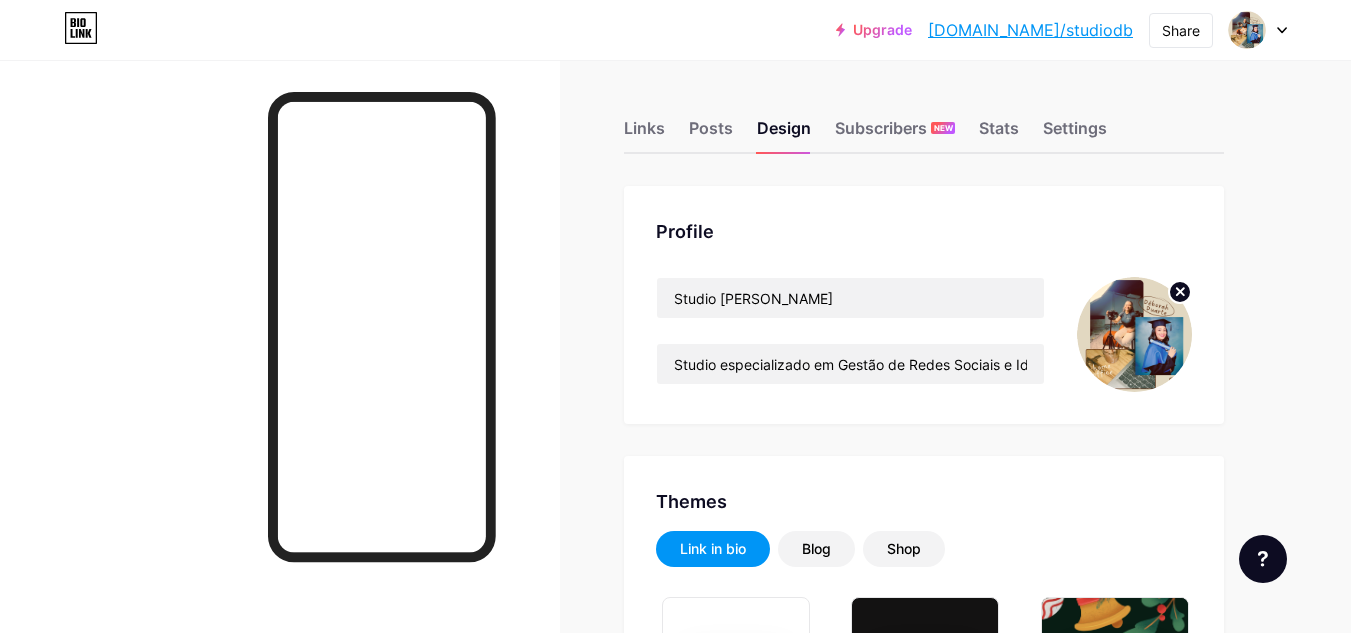 type on "#67371b" 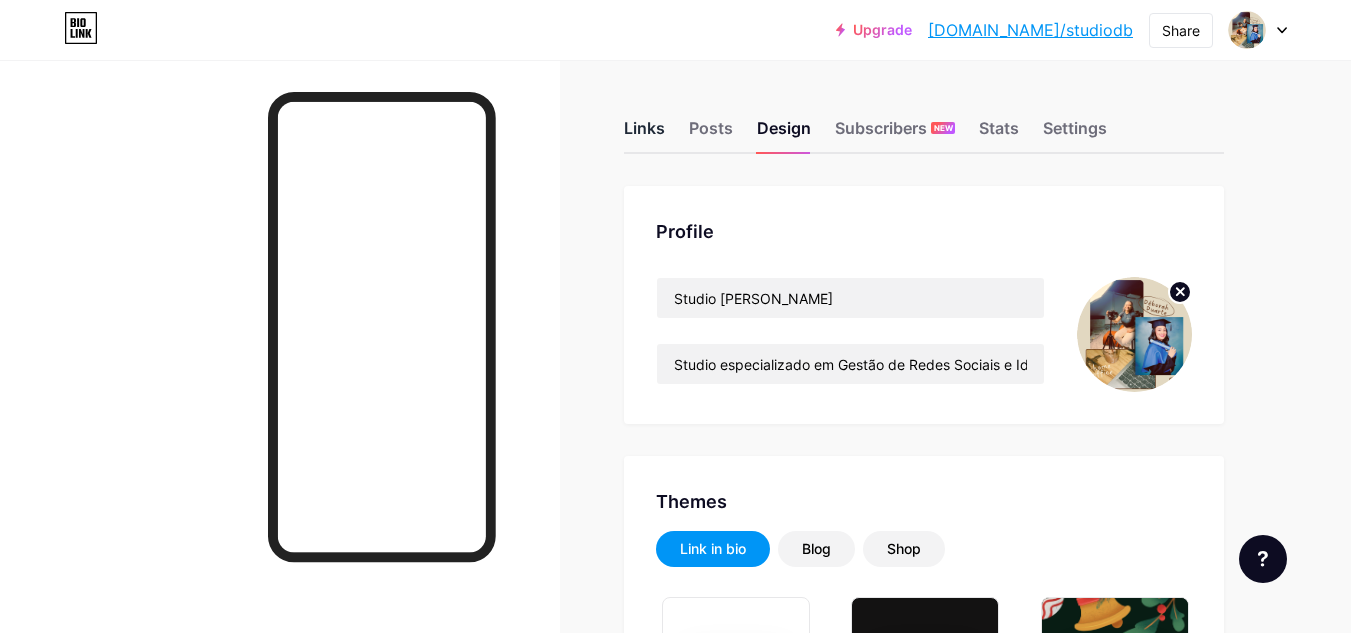 click on "Links" at bounding box center [644, 134] 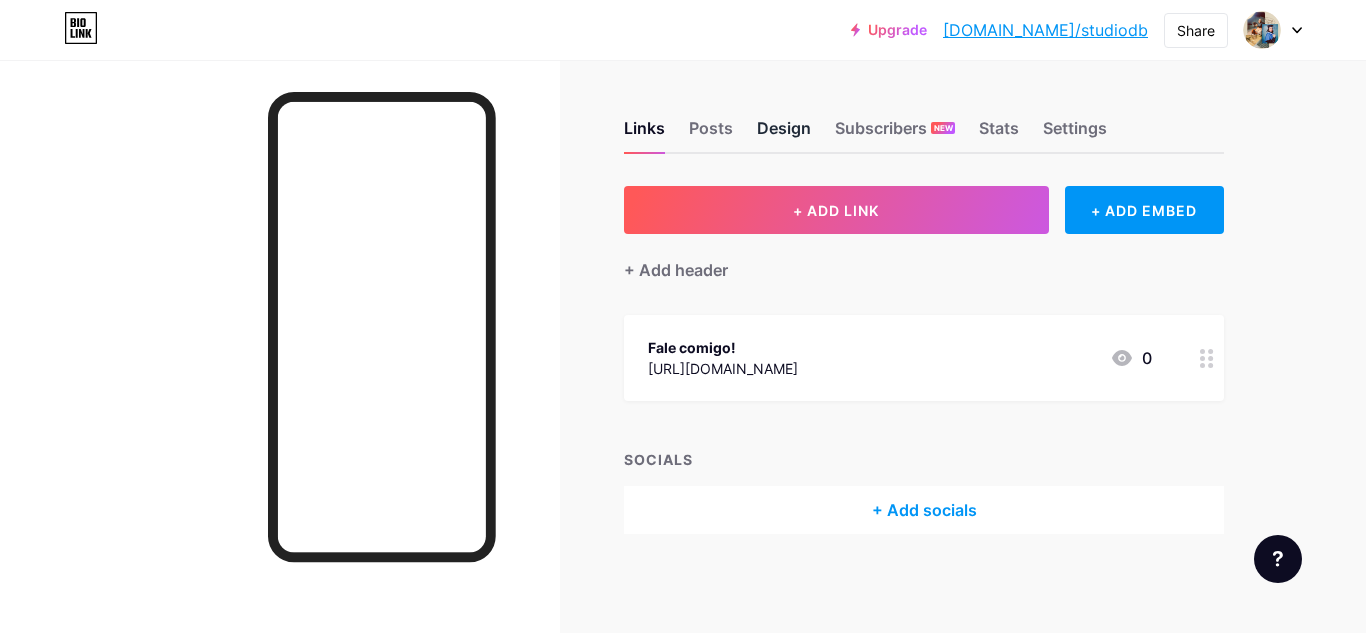 click on "Design" at bounding box center (784, 134) 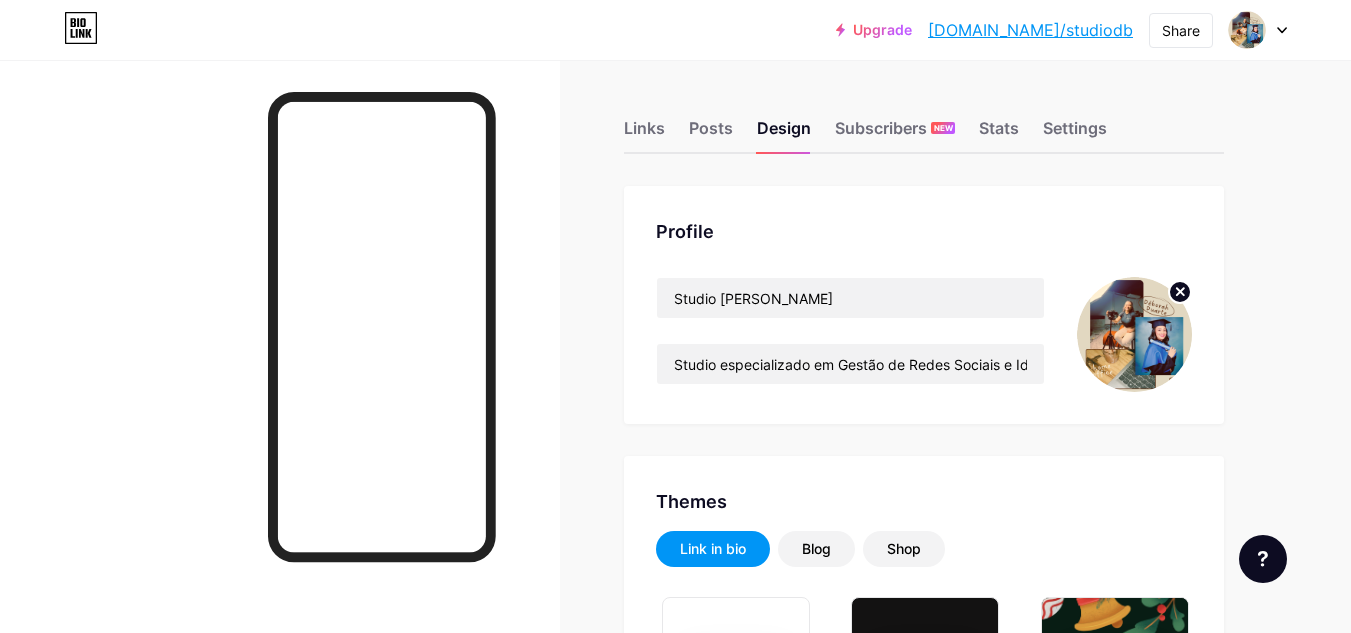 type on "#67371b" 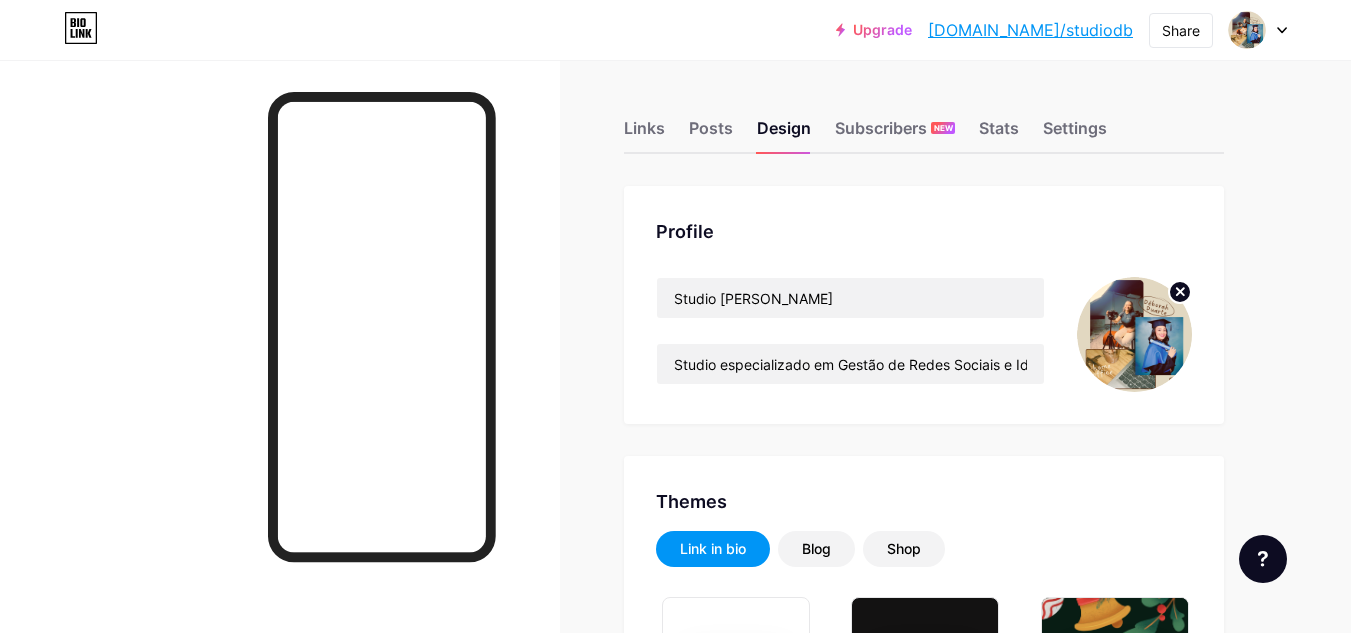 type on "#000000" 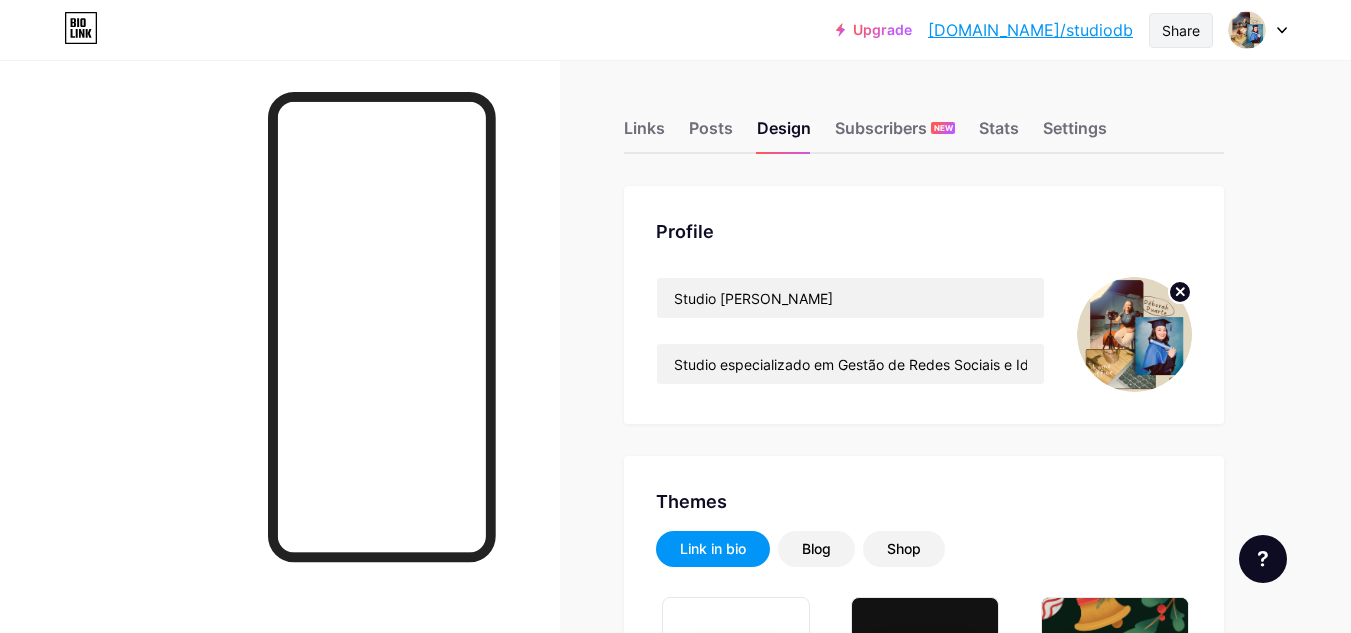 click on "Share" at bounding box center (1181, 30) 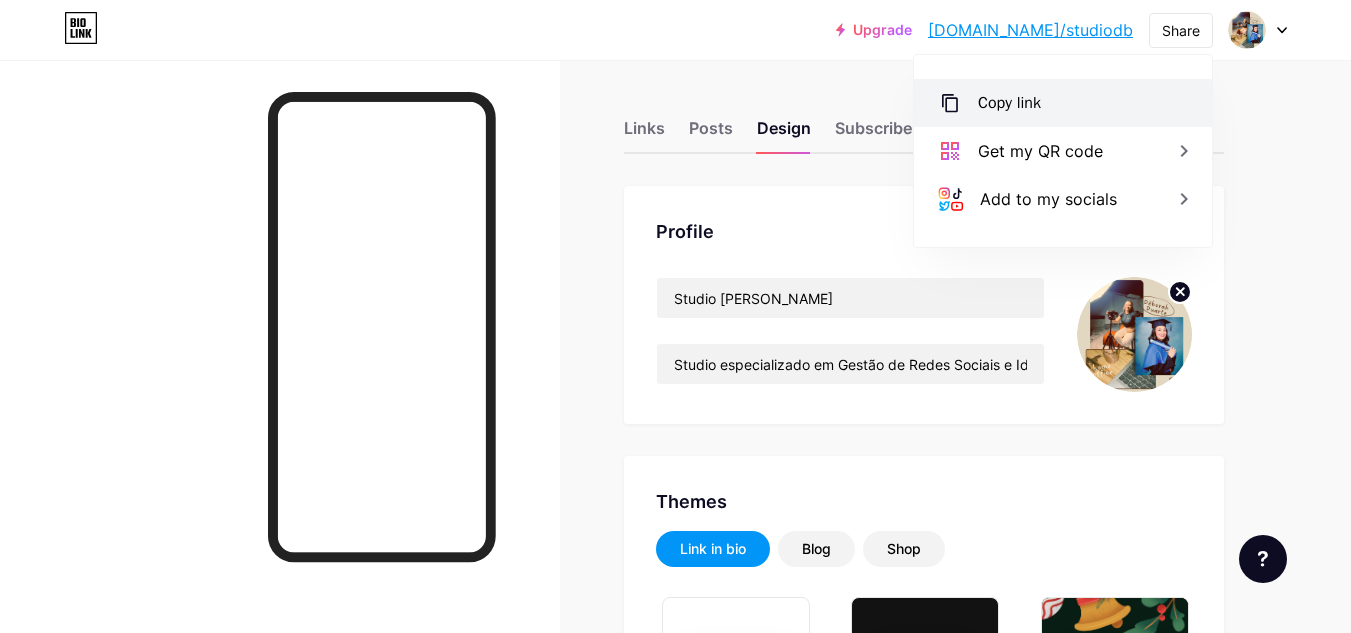 click on "Copy link" at bounding box center (1063, 103) 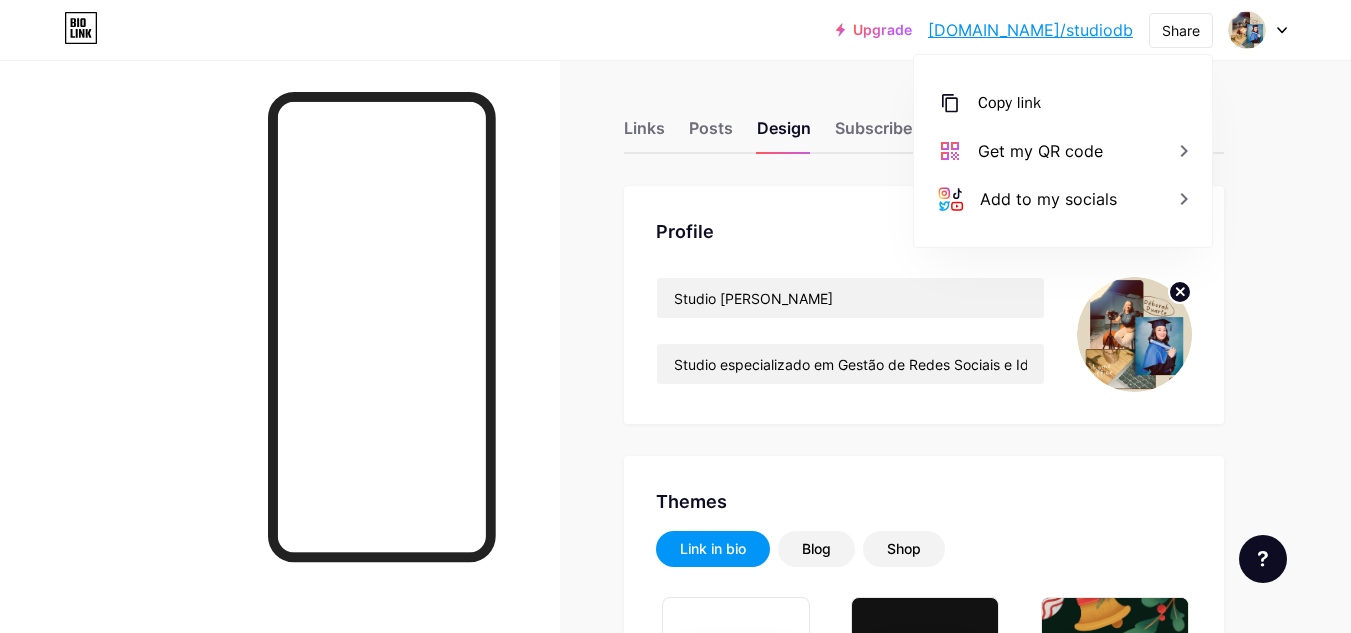 click on "Links
Posts
Design
Subscribers
NEW
Stats
Settings     Profile   Studio [PERSON_NAME]     Studio especializado em Gestão de Redes Sociais e Identidade Visual                   Themes   Link in bio   Blog   Shop       Basics       Carbon       Xmas 23       Pride       Glitch       Winter · Live       Glassy · Live       Chameleon · Live       Rainy Night · Live       Neon · Live       Summer       Retro       Strawberry · Live       Desert       Sunny       Autumn       Leaf       Clear Sky       Blush       Unicorn       Minimal       Cloudy       Shadow     Create your own           Changes saved     Background         Color           Video             Image           #67371b     Button       #000000   Font   Inter Poppins EB Garamond TEKO BALSAMIQ SANS Kite One PT Sans Quicksand DM Sans     #e2d7c0   Changes saved     Position to display socials                 Top                     Bottom" at bounding box center (654, 2368) 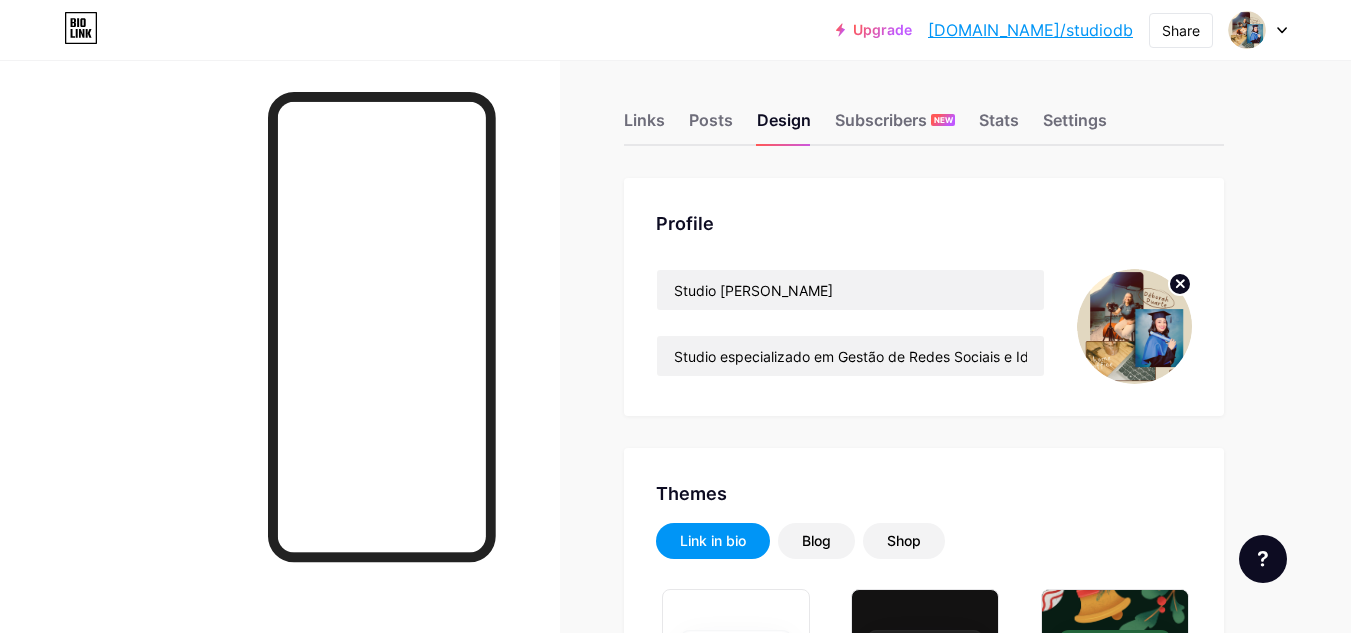 scroll, scrollTop: 0, scrollLeft: 0, axis: both 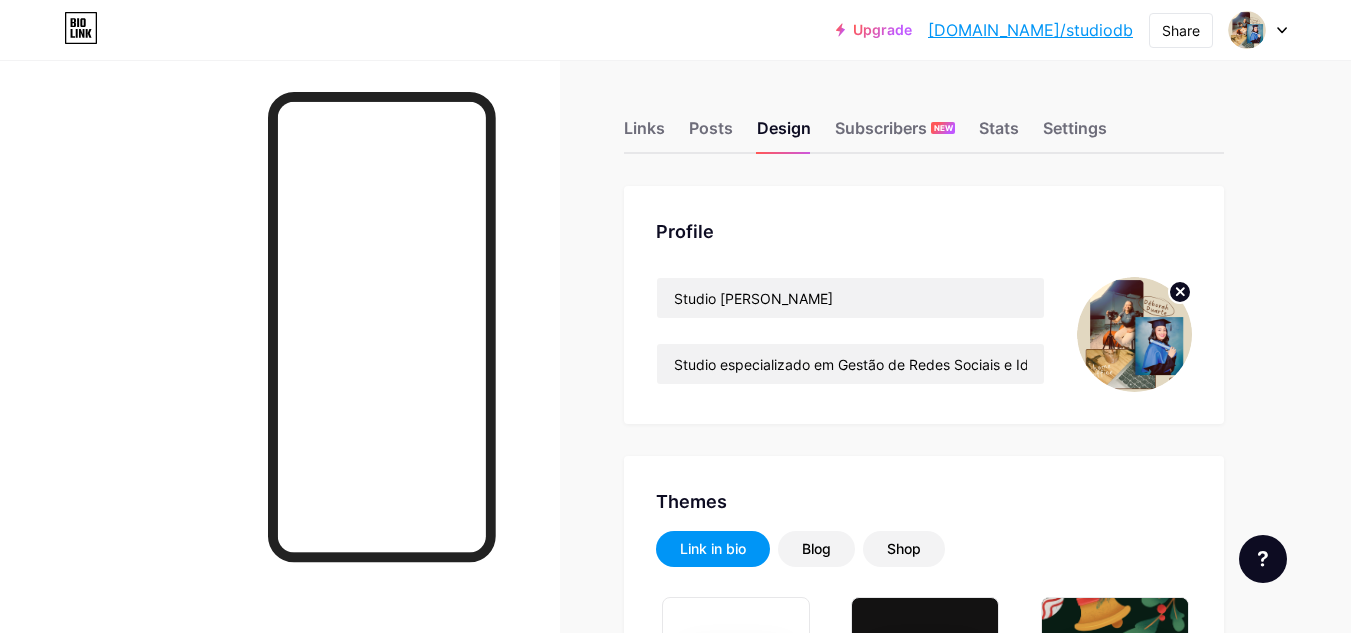 drag, startPoint x: 1219, startPoint y: 190, endPoint x: 1212, endPoint y: 256, distance: 66.37017 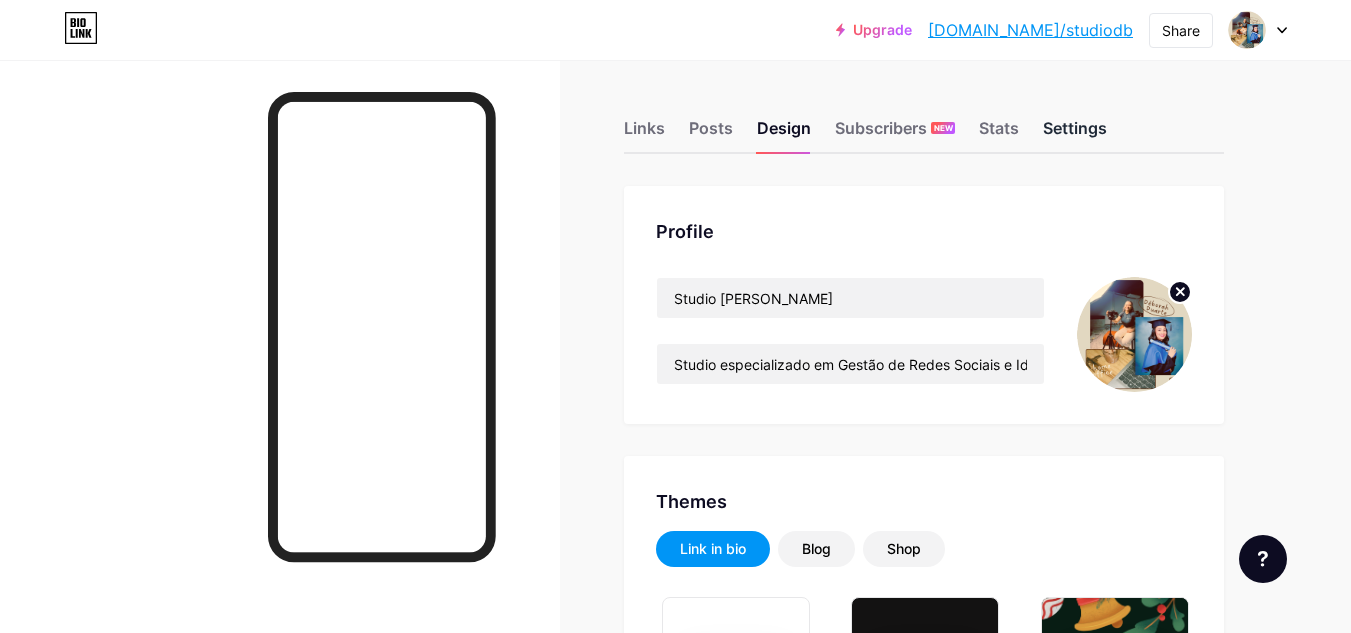 click on "Settings" at bounding box center [1075, 134] 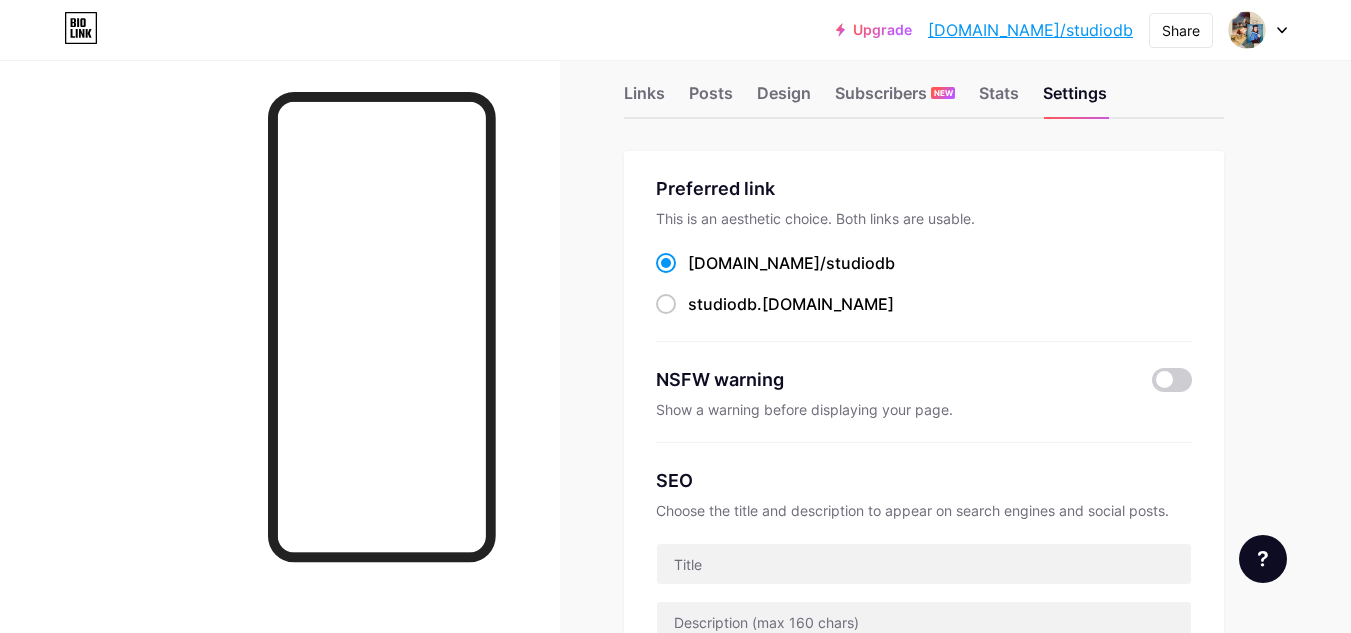 scroll, scrollTop: 0, scrollLeft: 0, axis: both 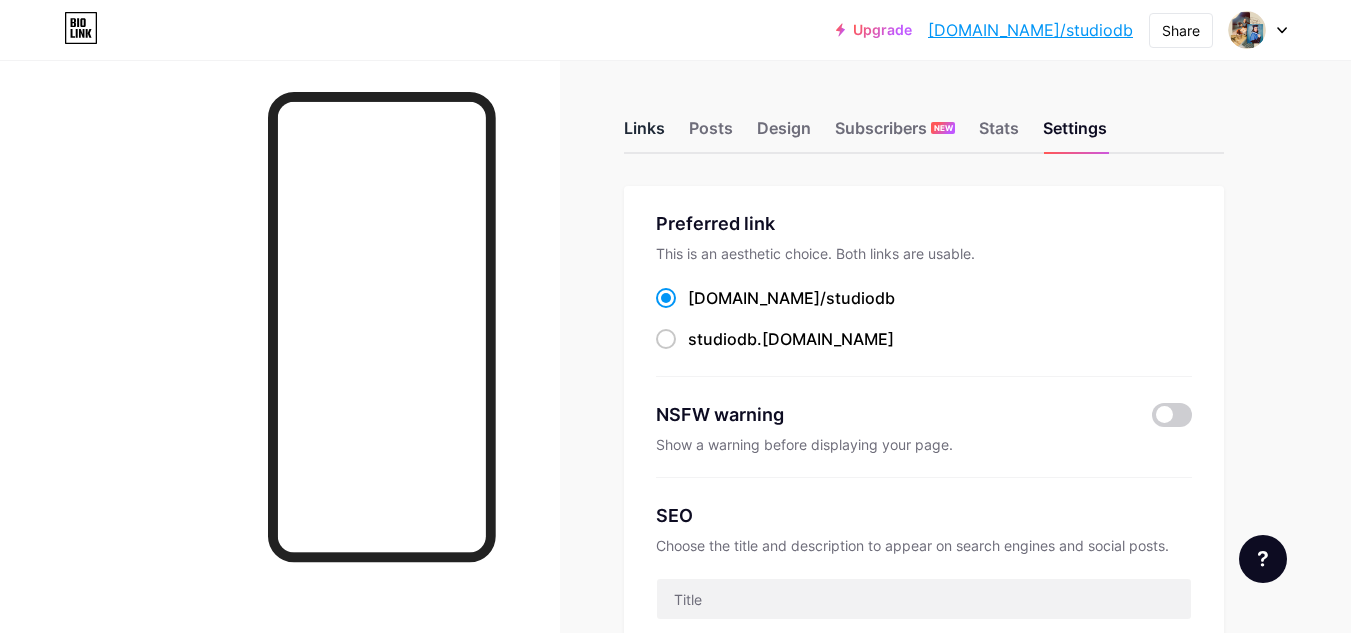 click on "Links
Posts
Design
Subscribers
NEW
Stats
Settings" at bounding box center [924, 119] 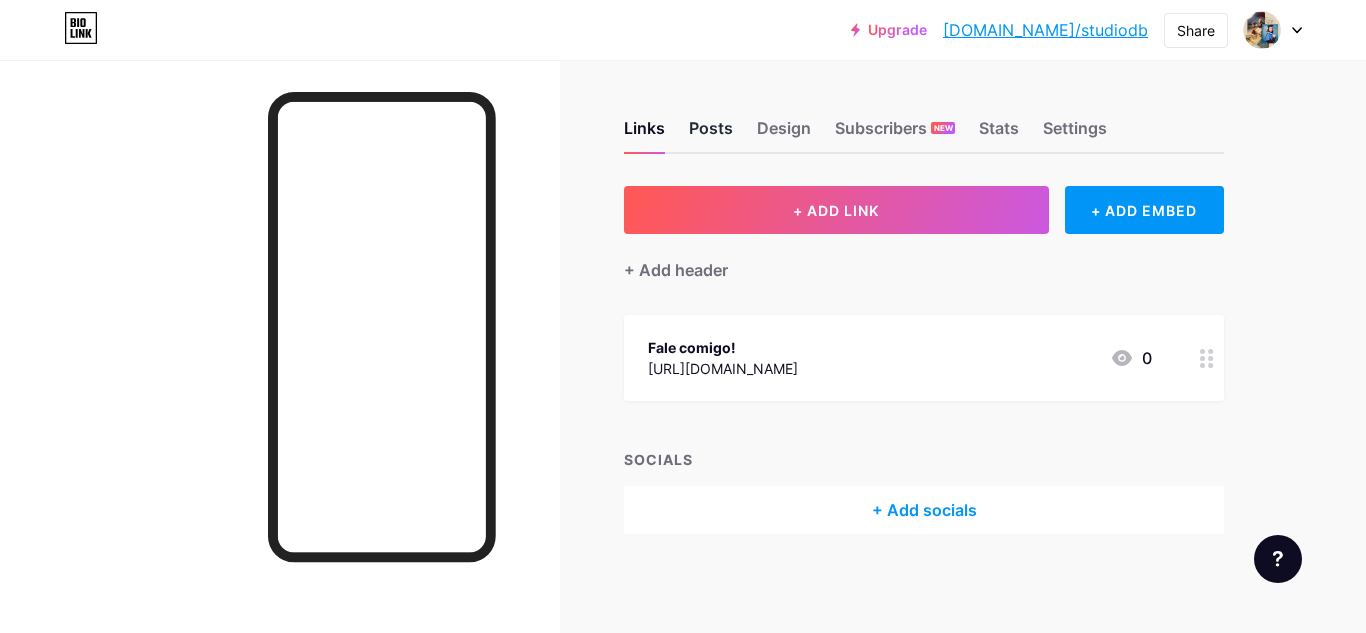 click on "Posts" at bounding box center [711, 134] 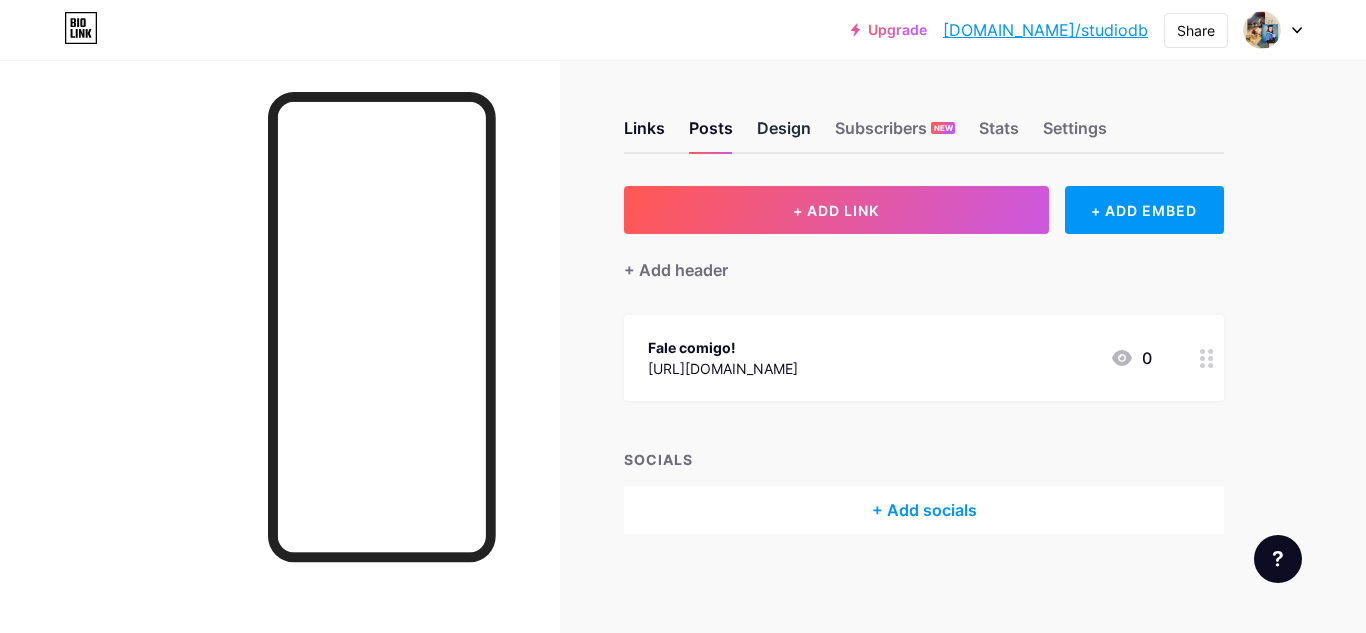 click on "Design" at bounding box center (784, 134) 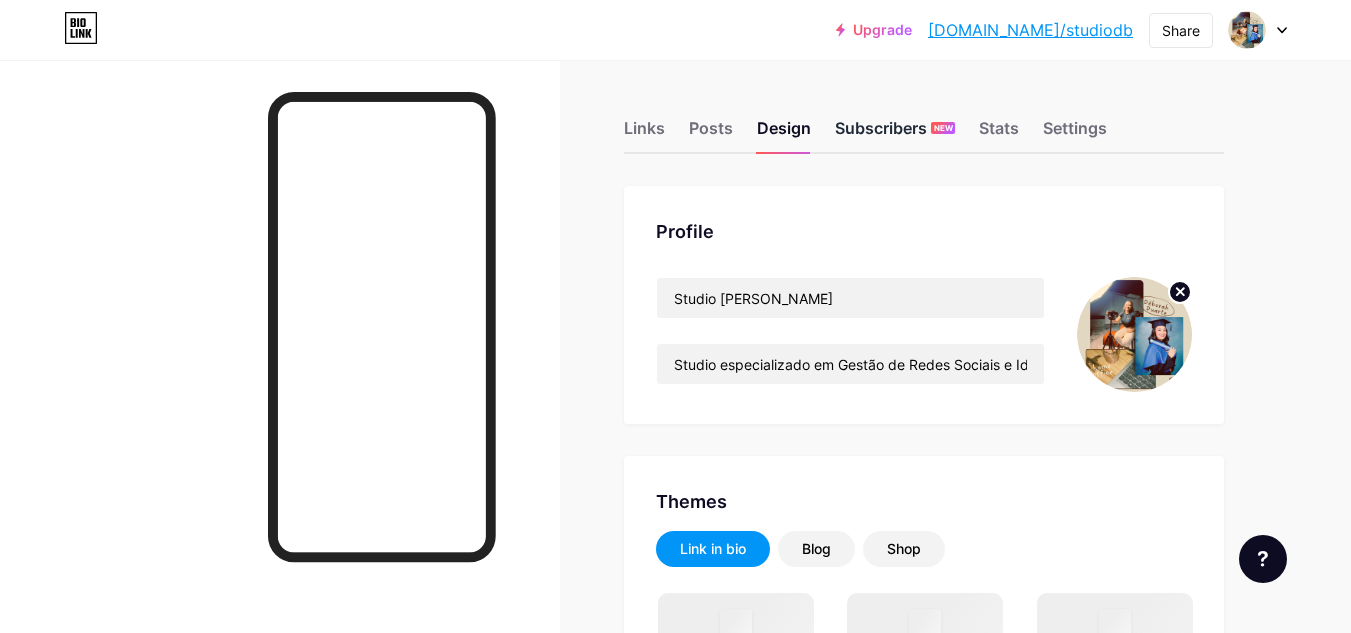 click on "Subscribers
NEW" at bounding box center (895, 134) 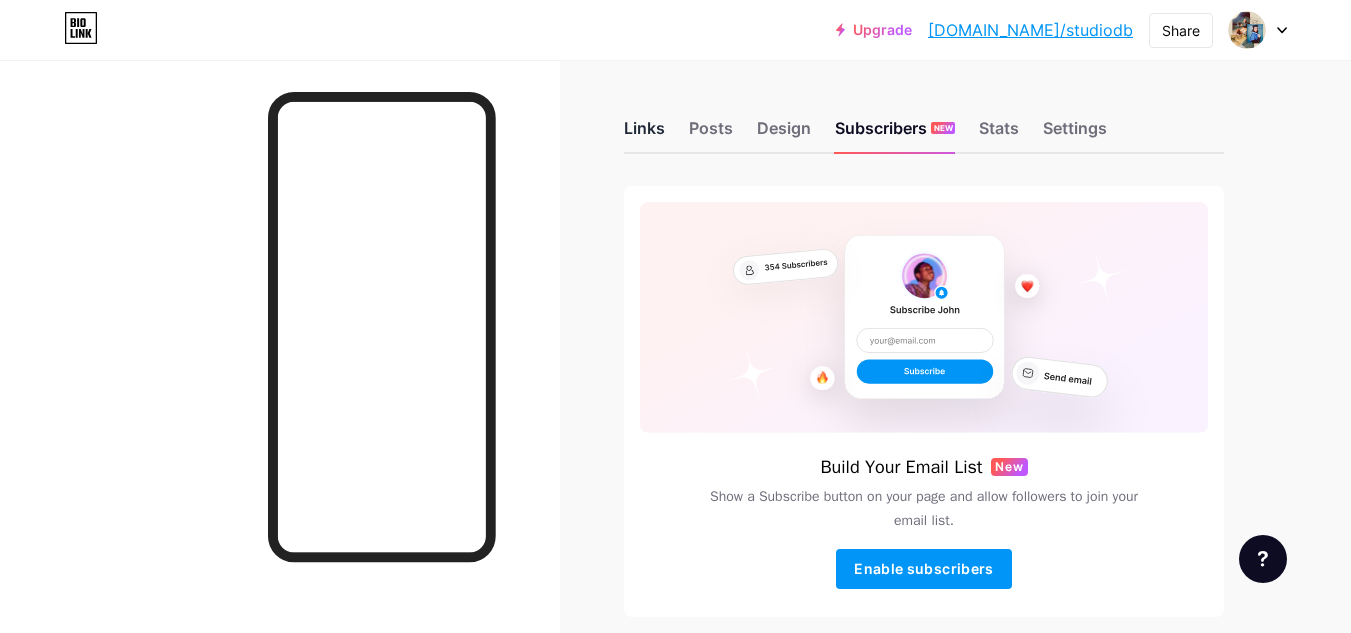 click on "Links" at bounding box center (644, 134) 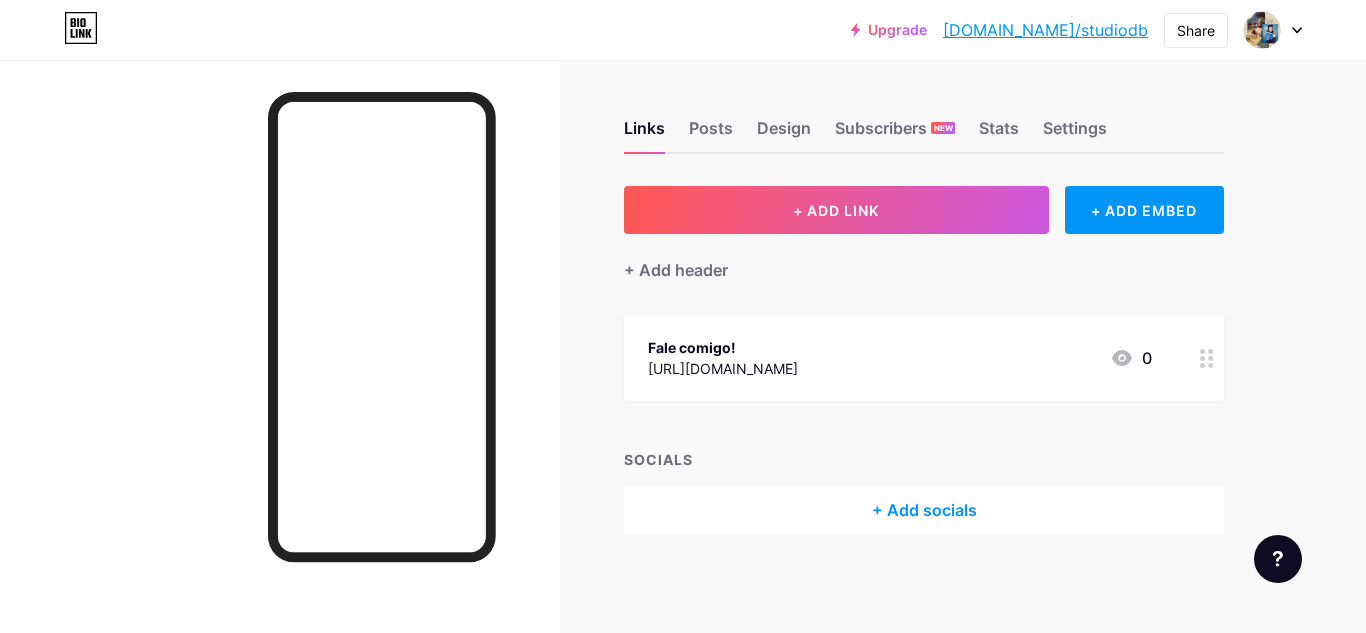 click on "+ Add socials" at bounding box center (924, 510) 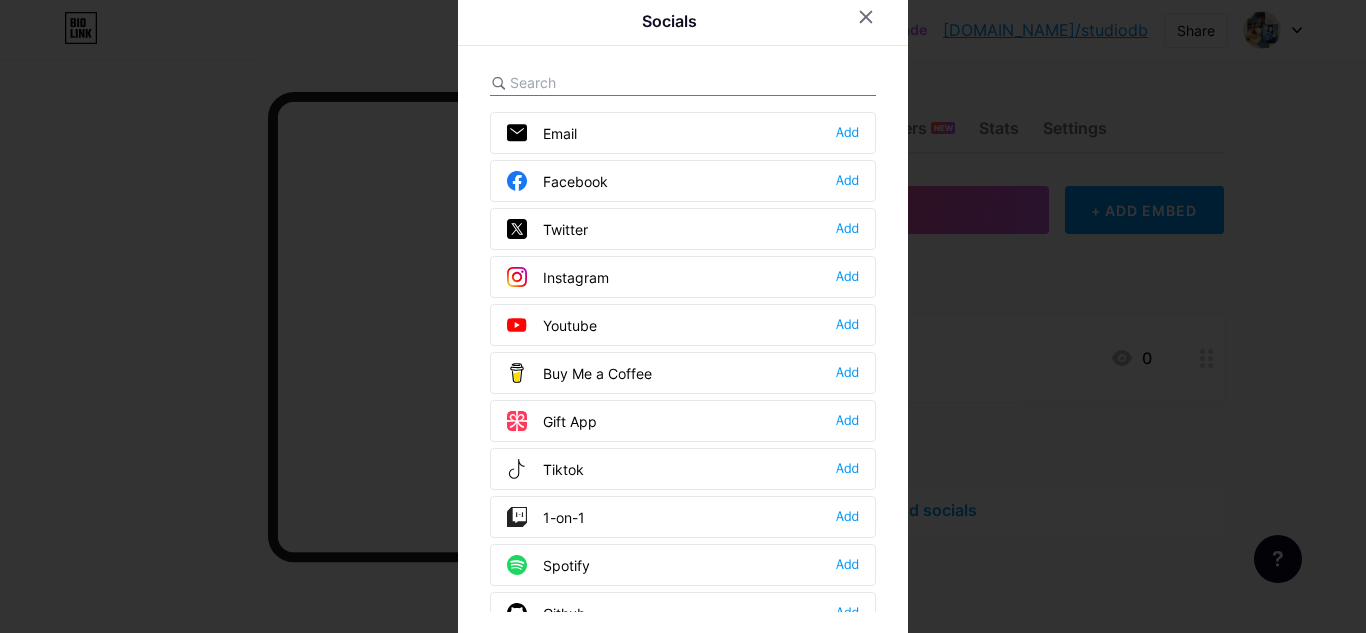 click on "Instagram" at bounding box center (558, 277) 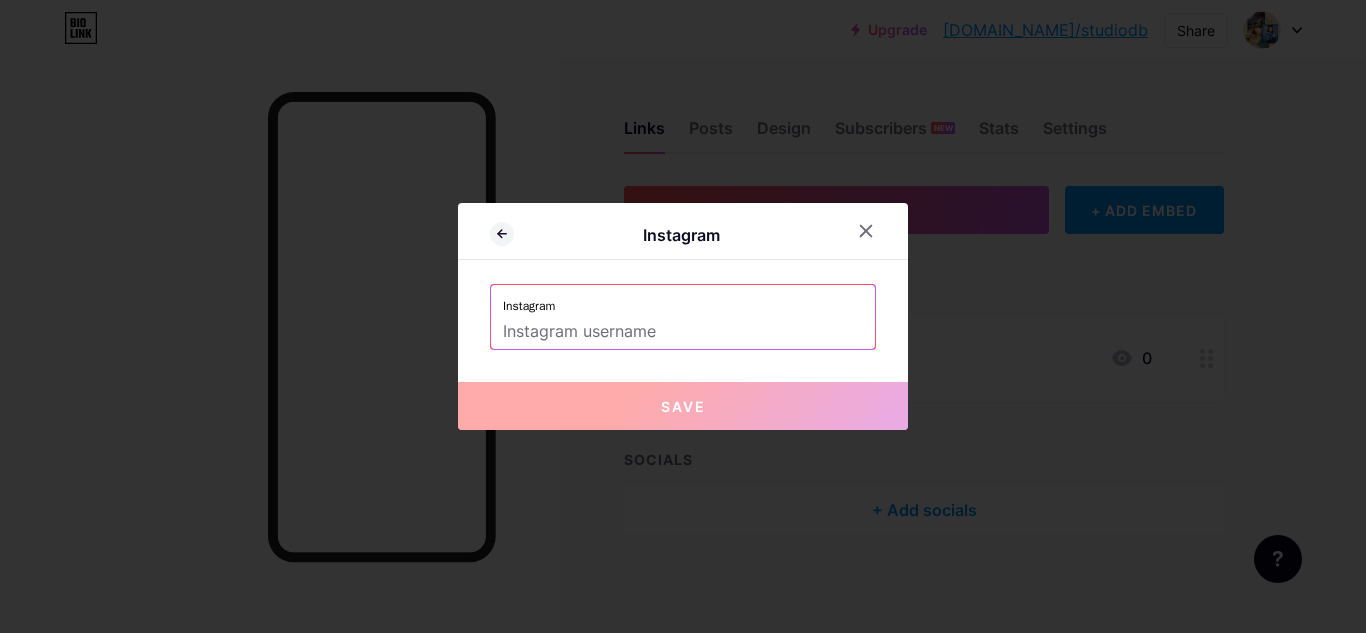 click at bounding box center (683, 332) 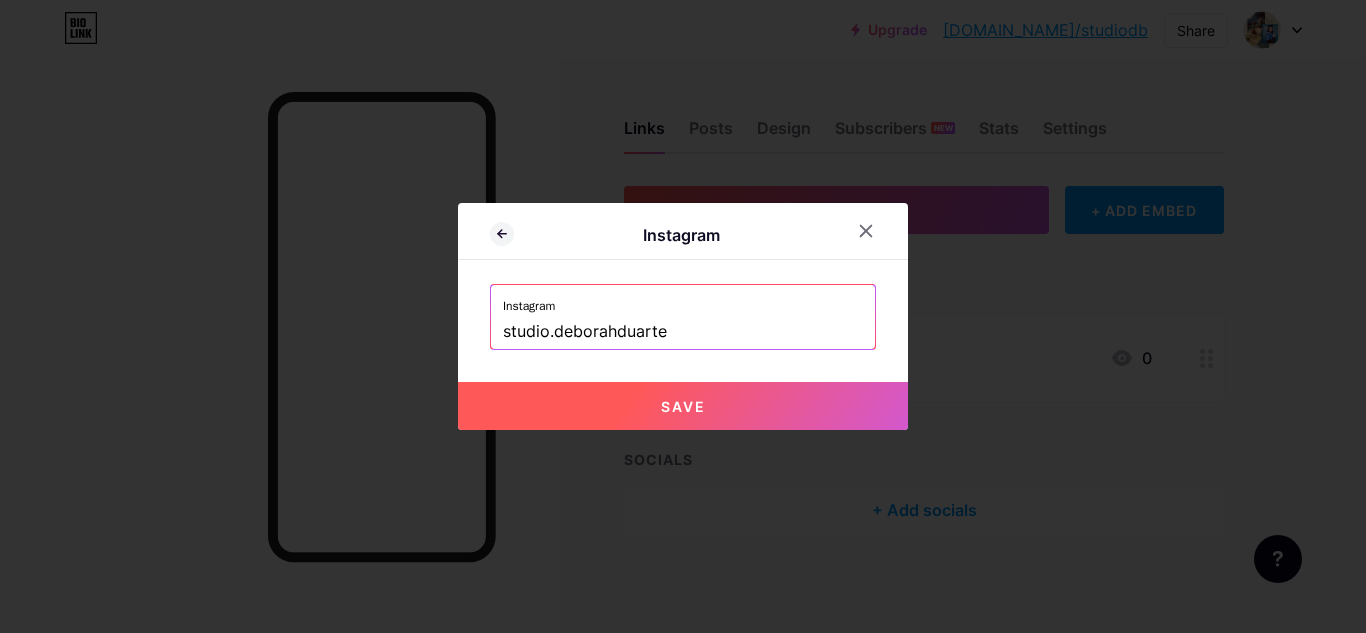click on "Save" at bounding box center (683, 406) 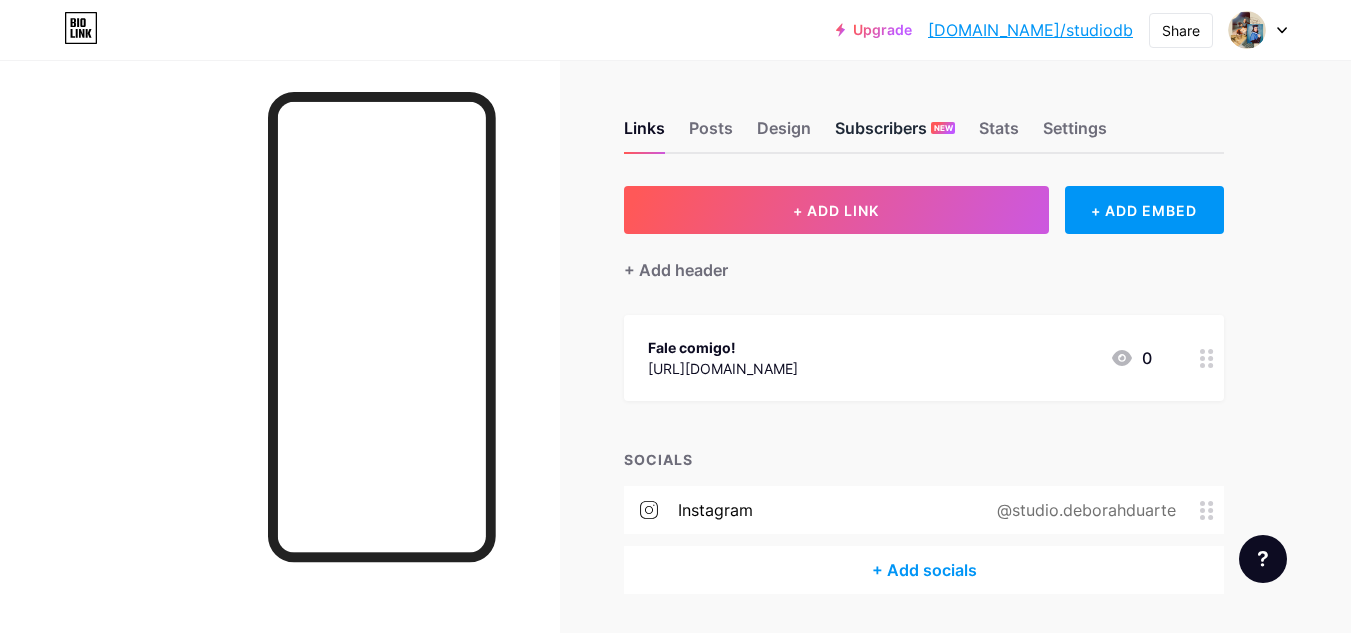 click on "Subscribers
NEW" at bounding box center [895, 134] 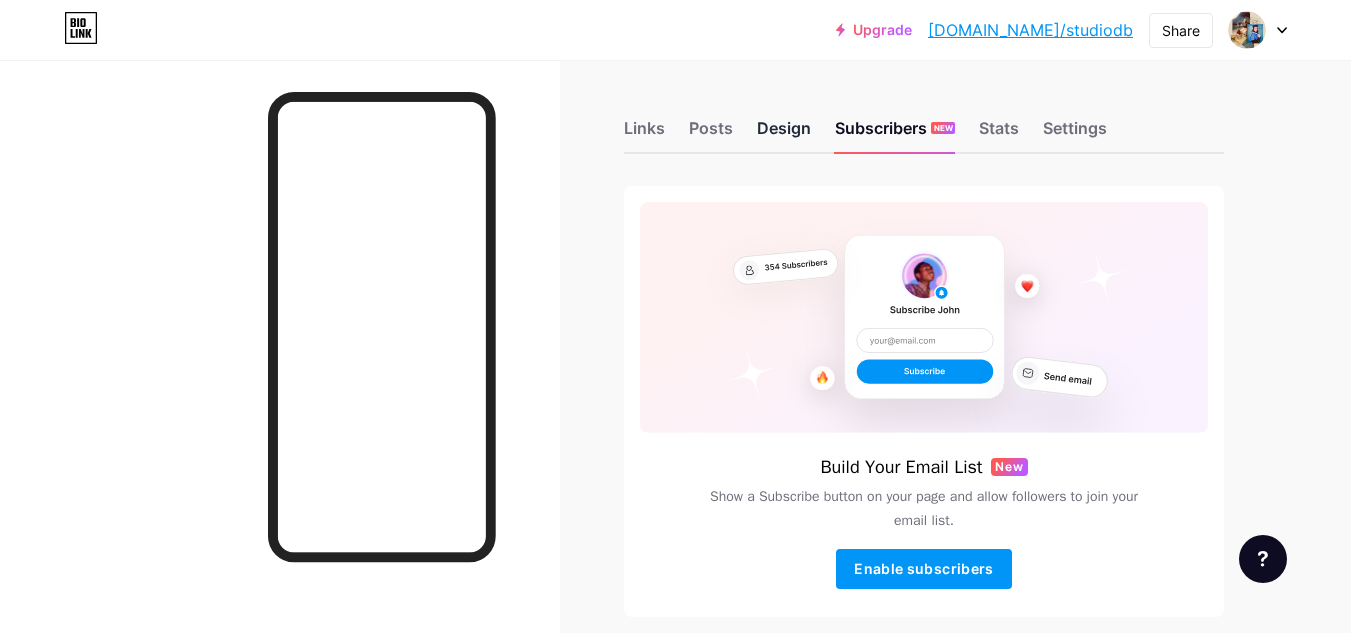 click on "Design" at bounding box center [784, 134] 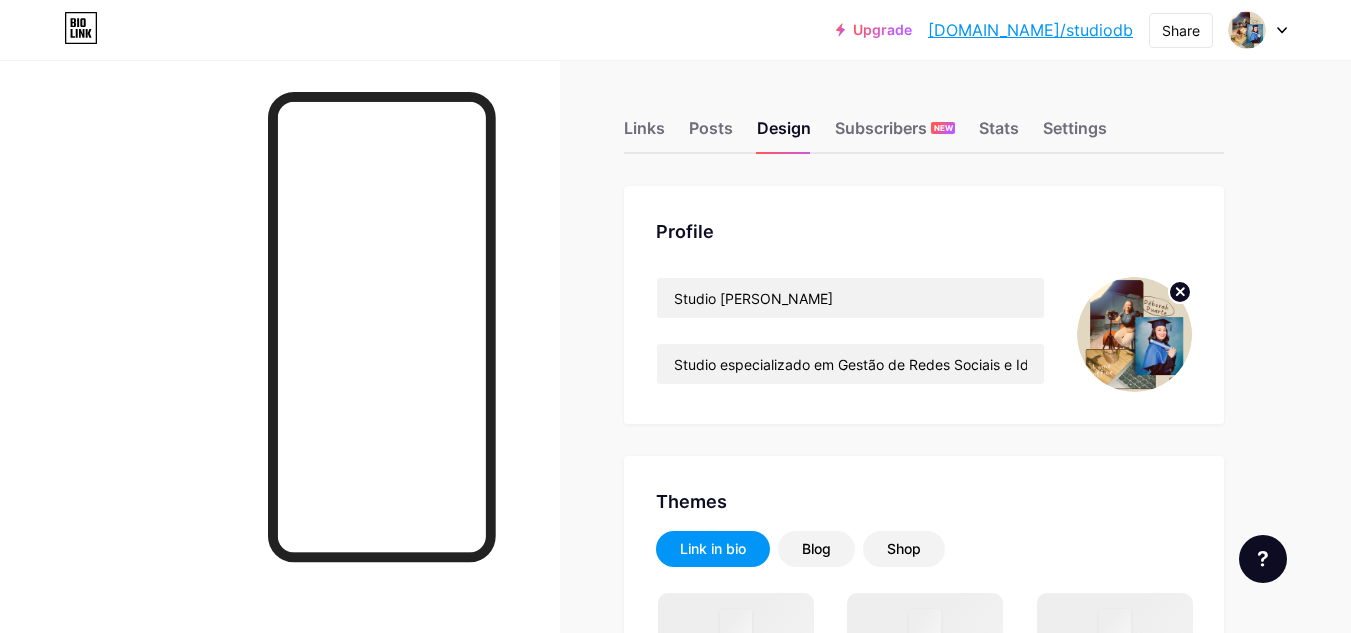 click 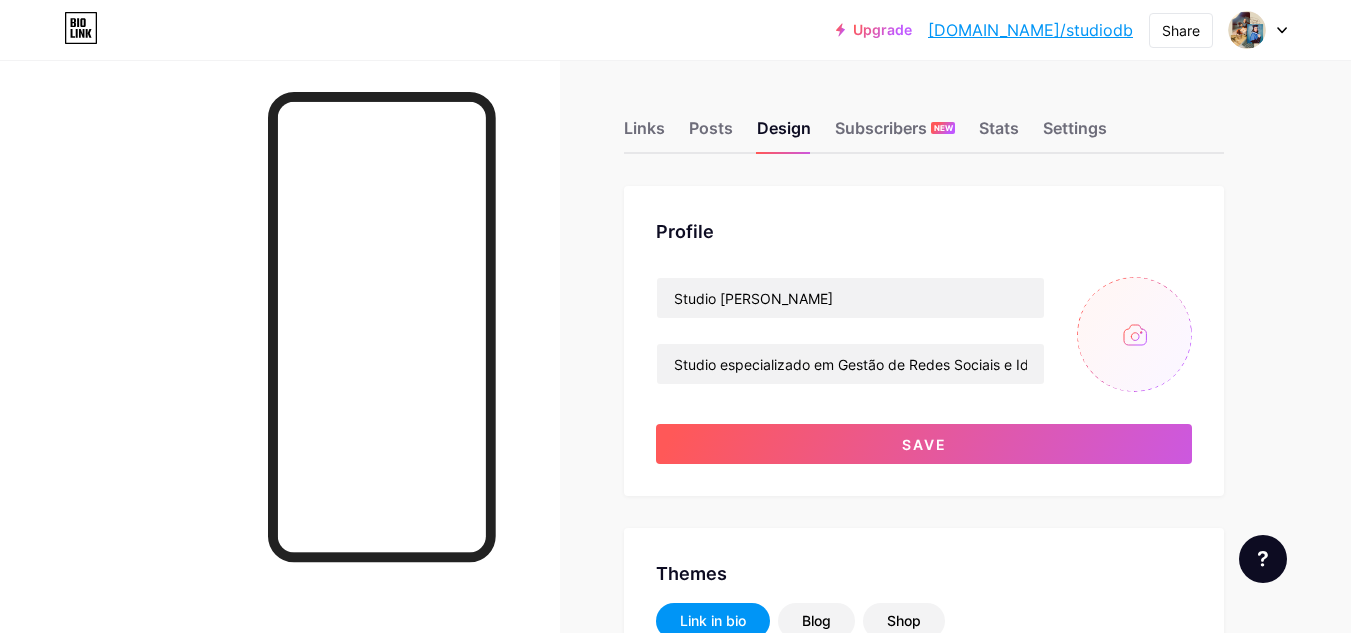 click at bounding box center [1134, 334] 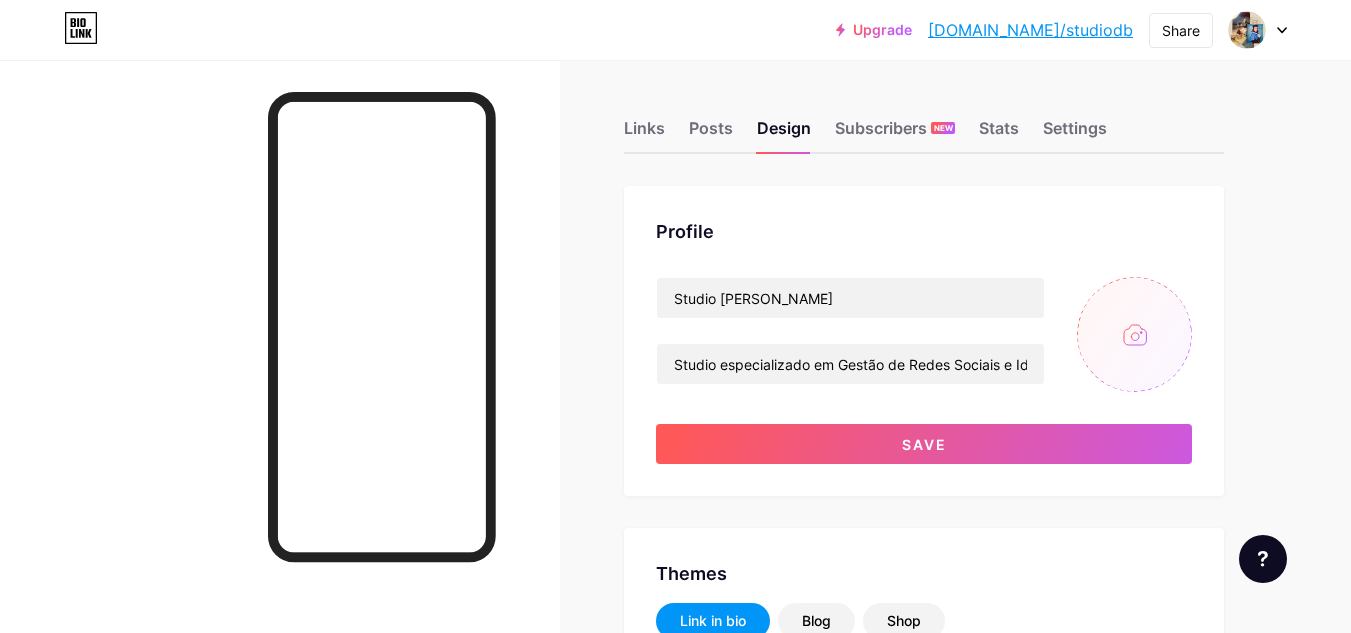 type on "#67371b" 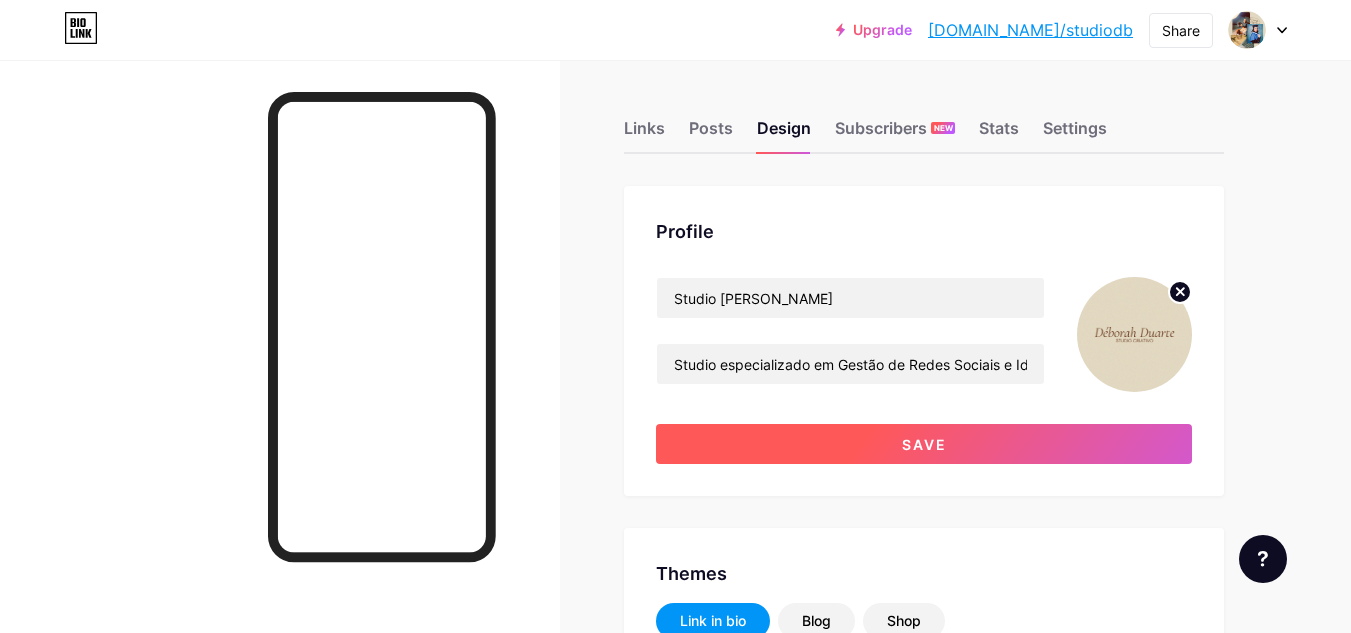 click on "Save" at bounding box center (924, 444) 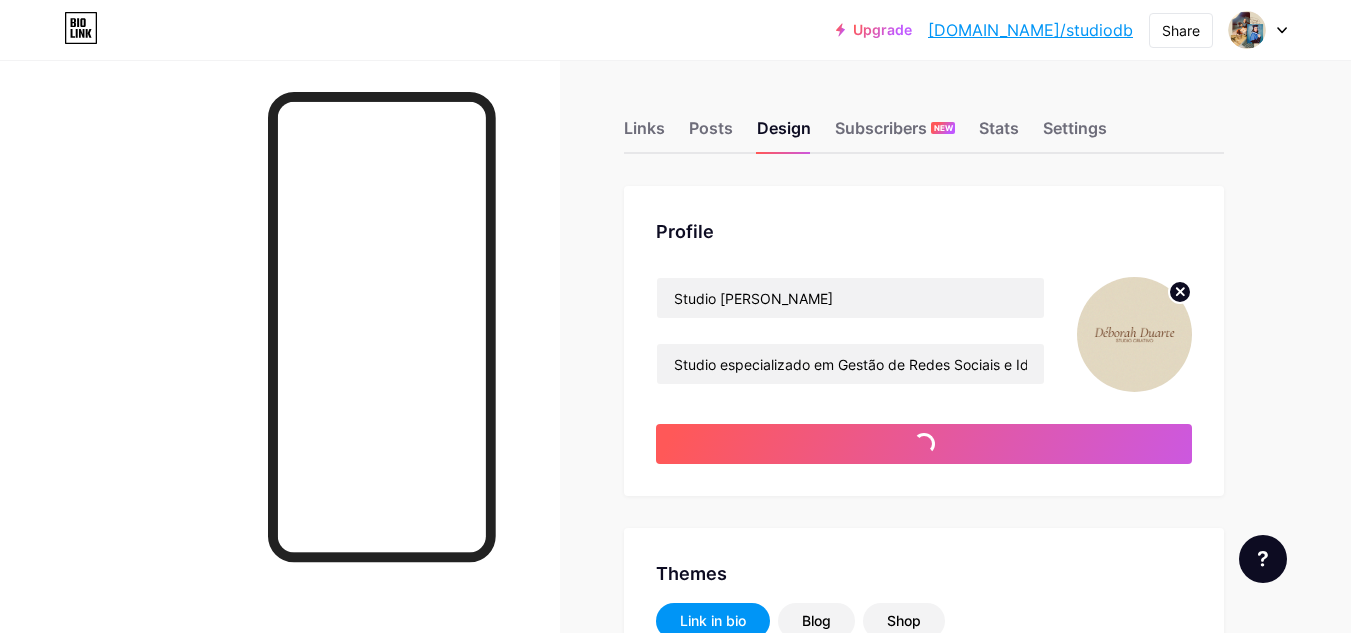 type on "#67371b" 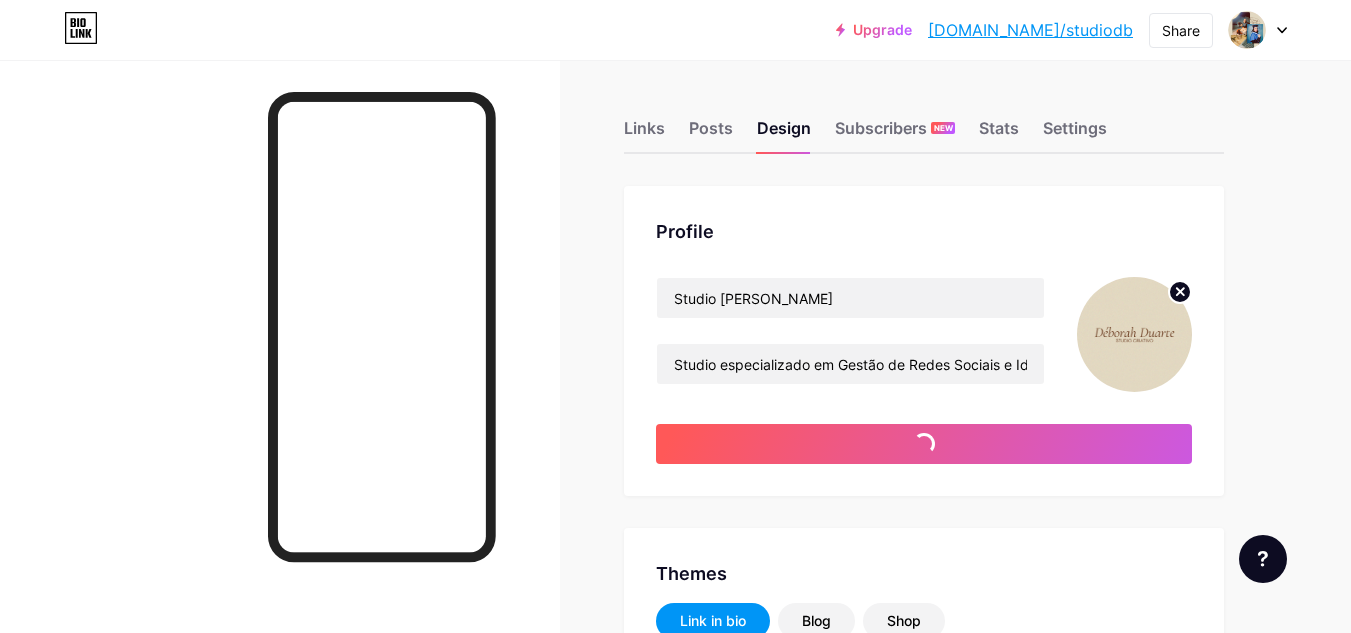 type on "#000000" 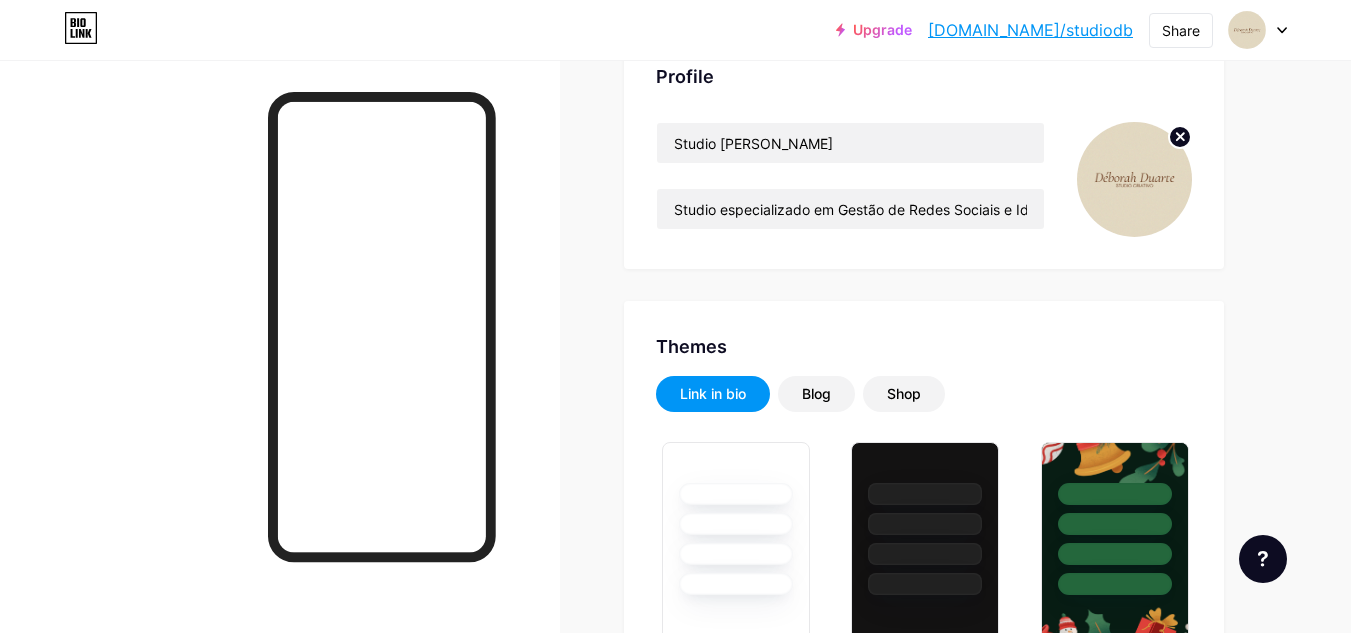 scroll, scrollTop: 0, scrollLeft: 0, axis: both 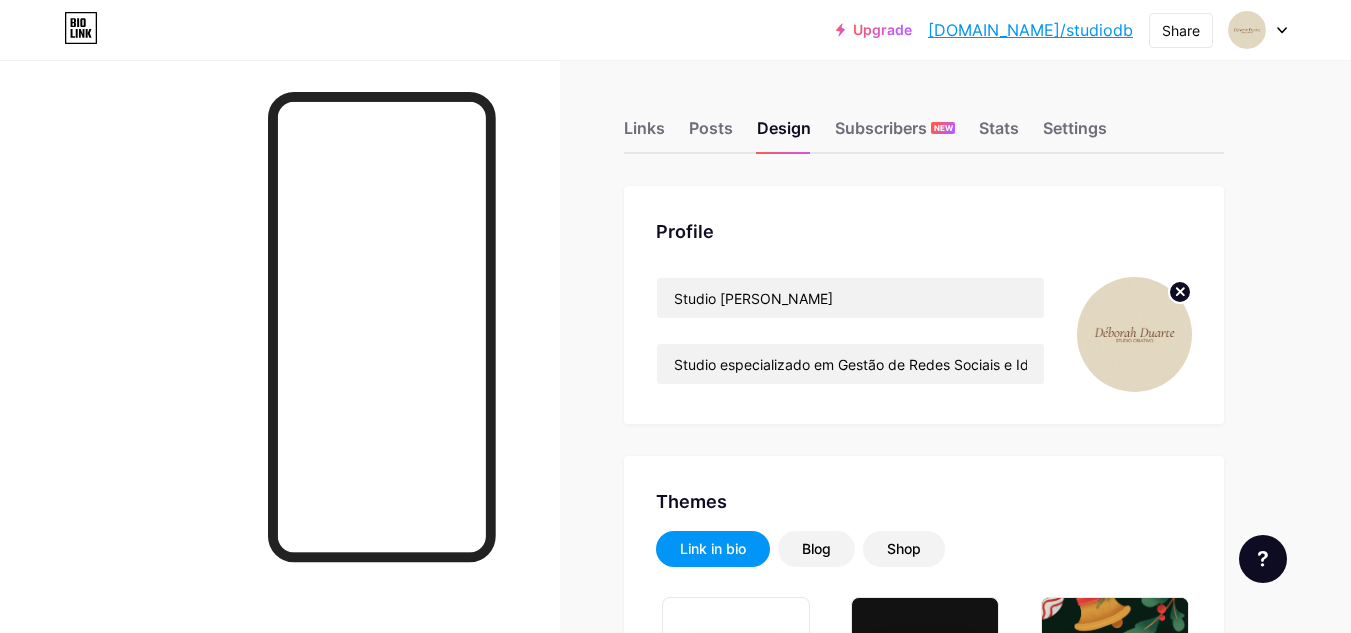 click on "[DOMAIN_NAME]/studiodb" at bounding box center [1030, 30] 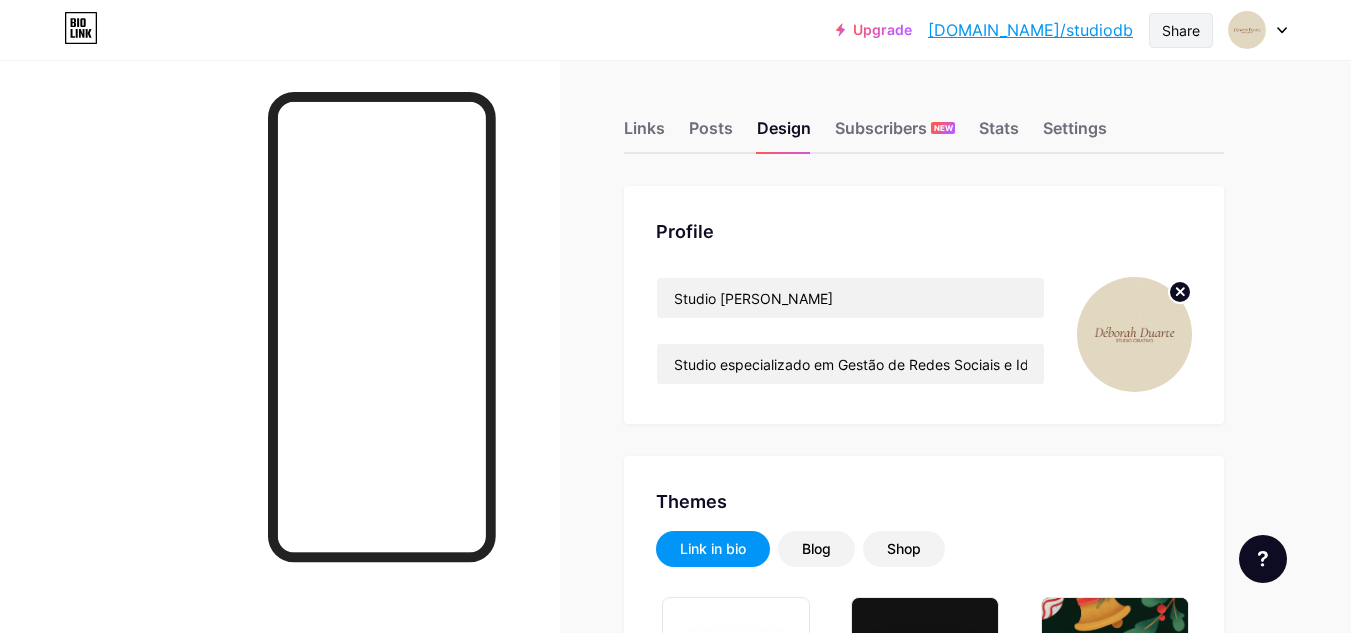 click on "Share" at bounding box center (1181, 30) 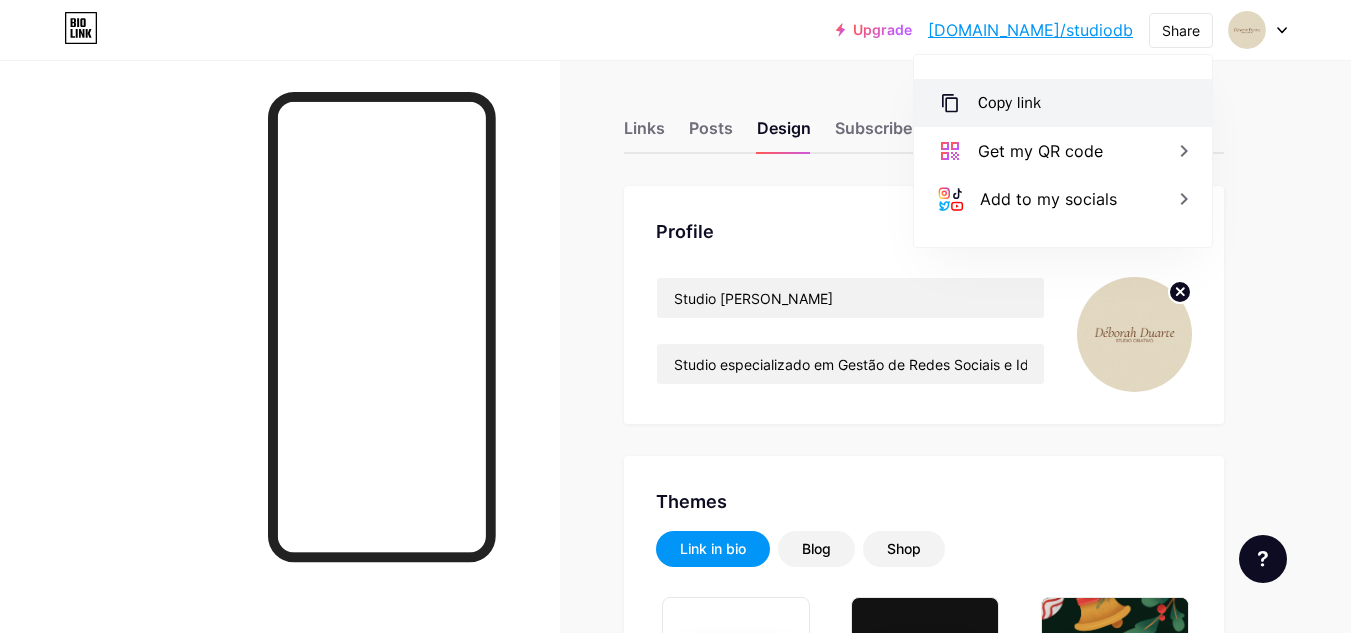 click on "Copy link" at bounding box center [1063, 103] 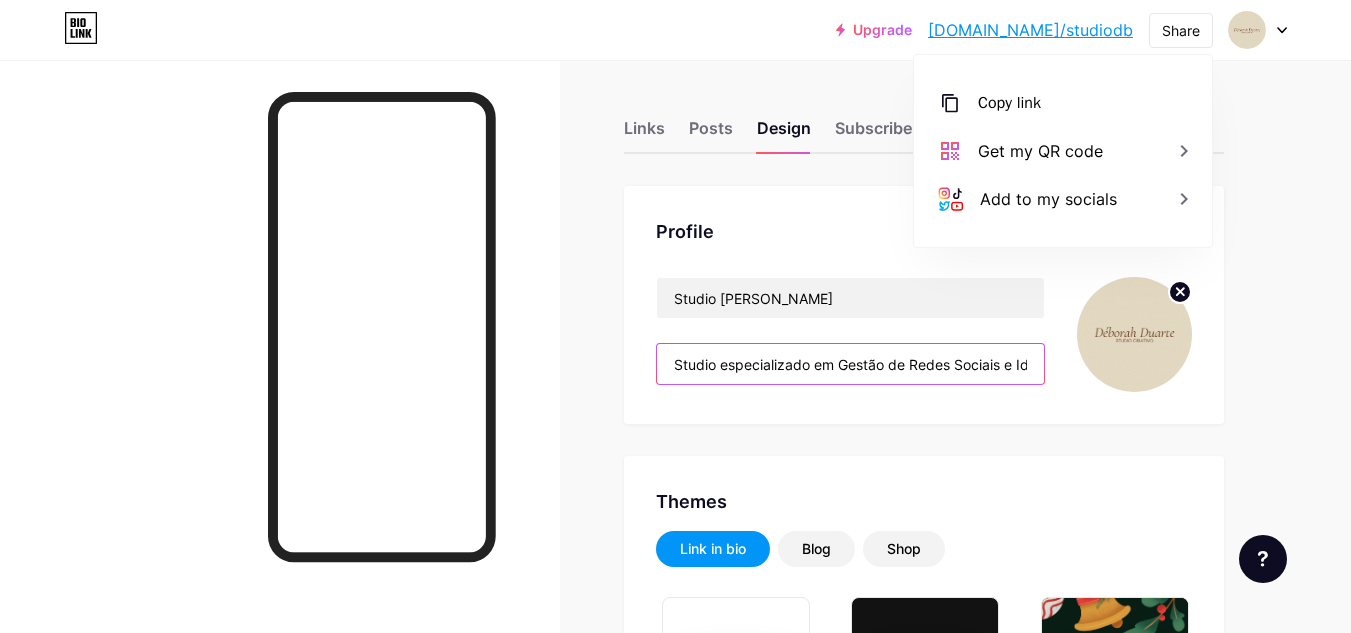 click on "Studio especializado em Gestão de Redes Sociais e Identidade Visual" at bounding box center (850, 364) 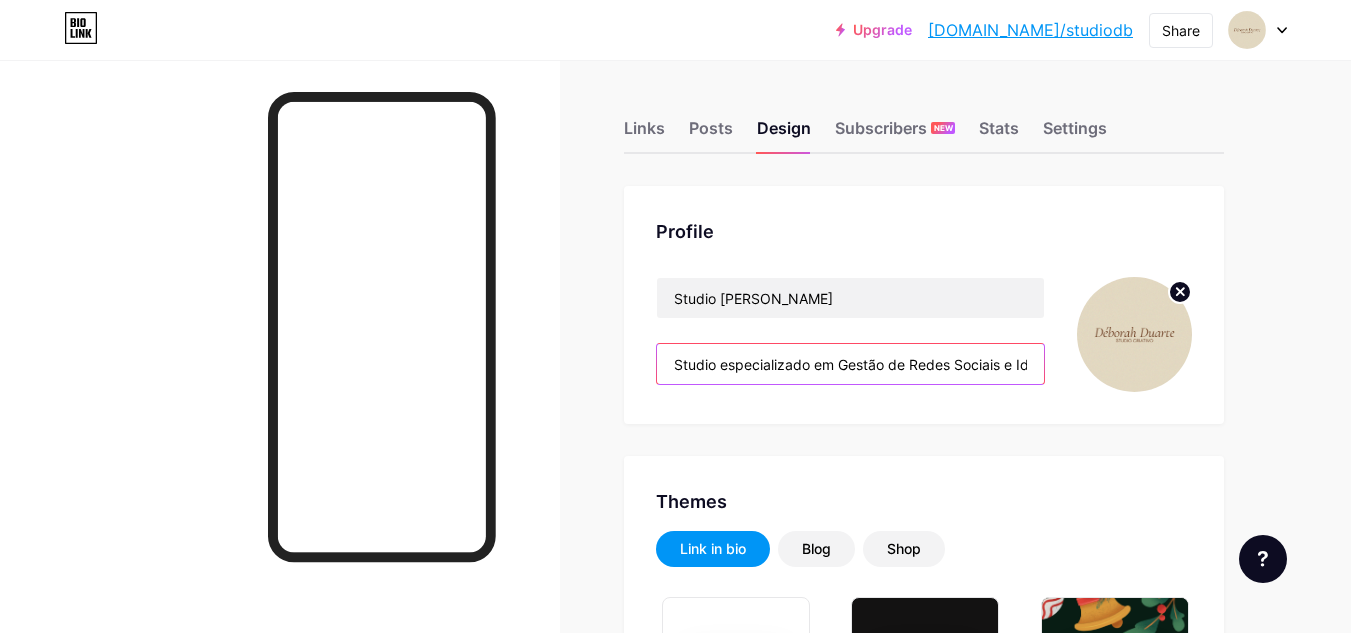 drag, startPoint x: 727, startPoint y: 369, endPoint x: 632, endPoint y: 361, distance: 95.33625 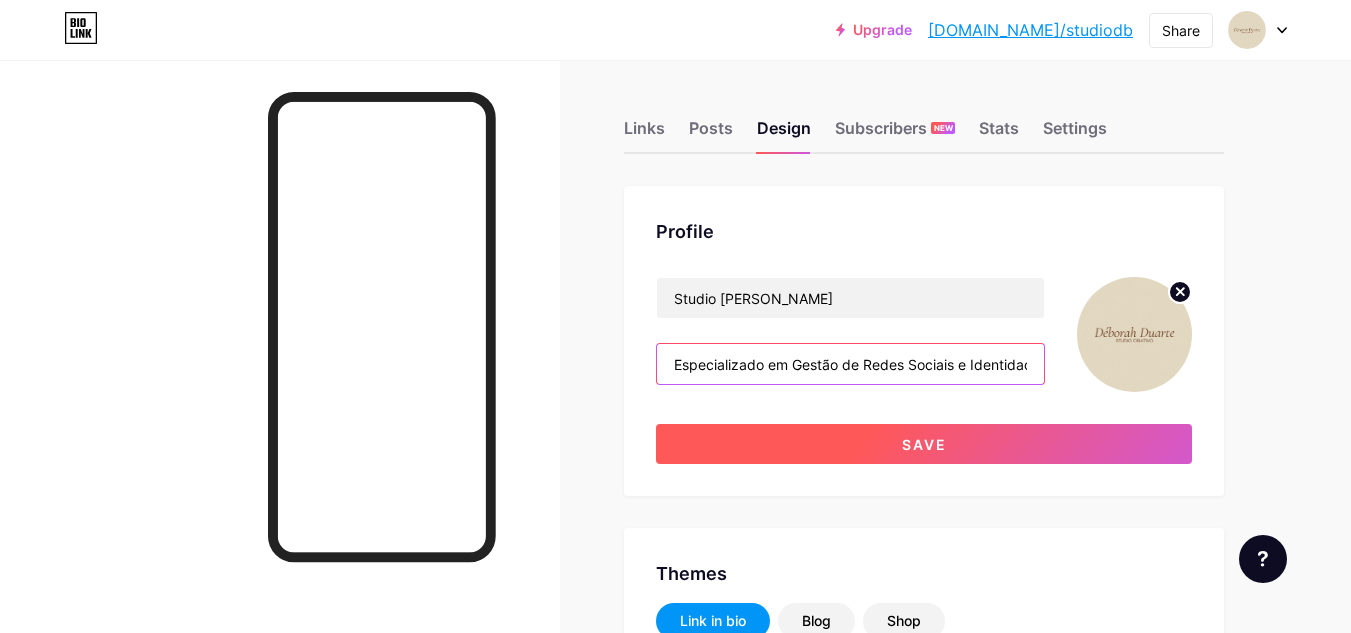 type on "Especializado em Gestão de Redes Sociais e Identidade Visual" 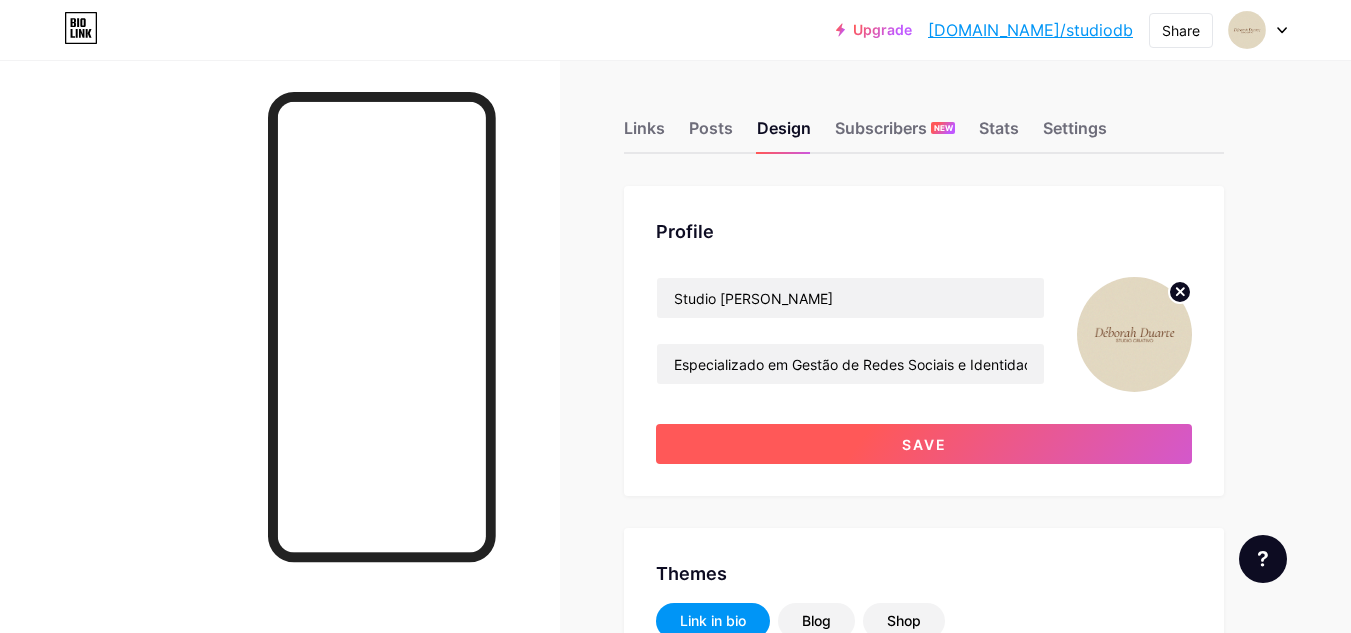 click on "Save" at bounding box center [924, 444] 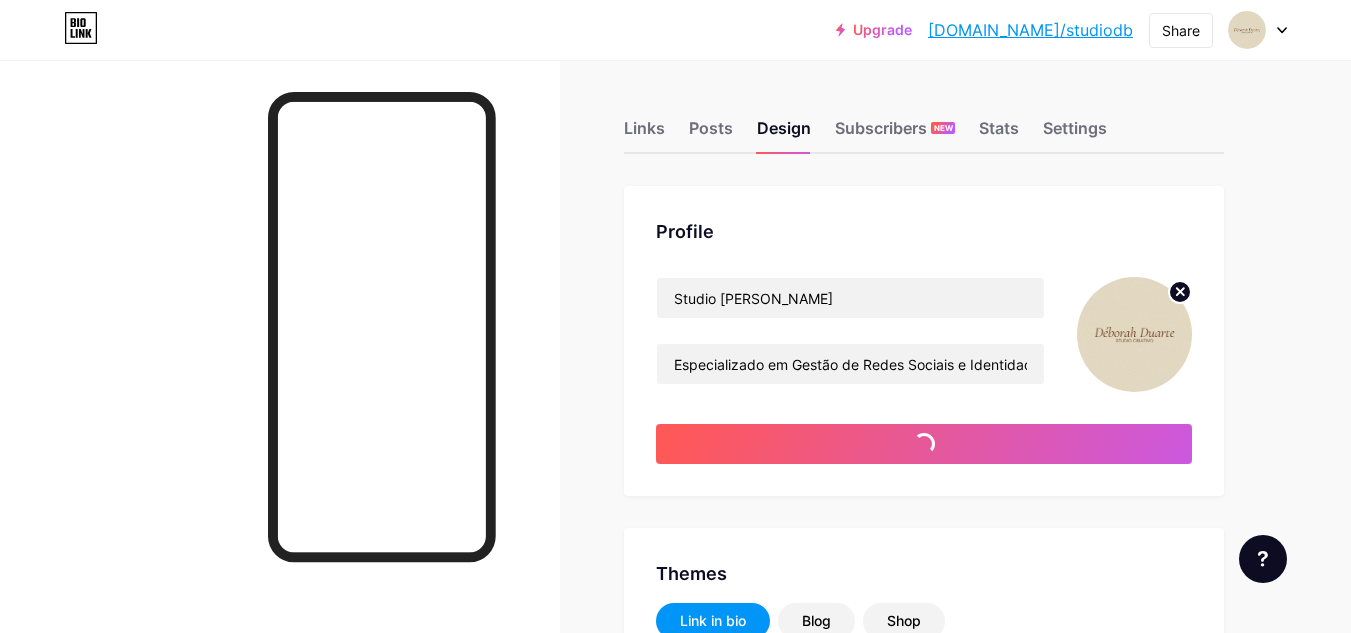 type on "#67371b" 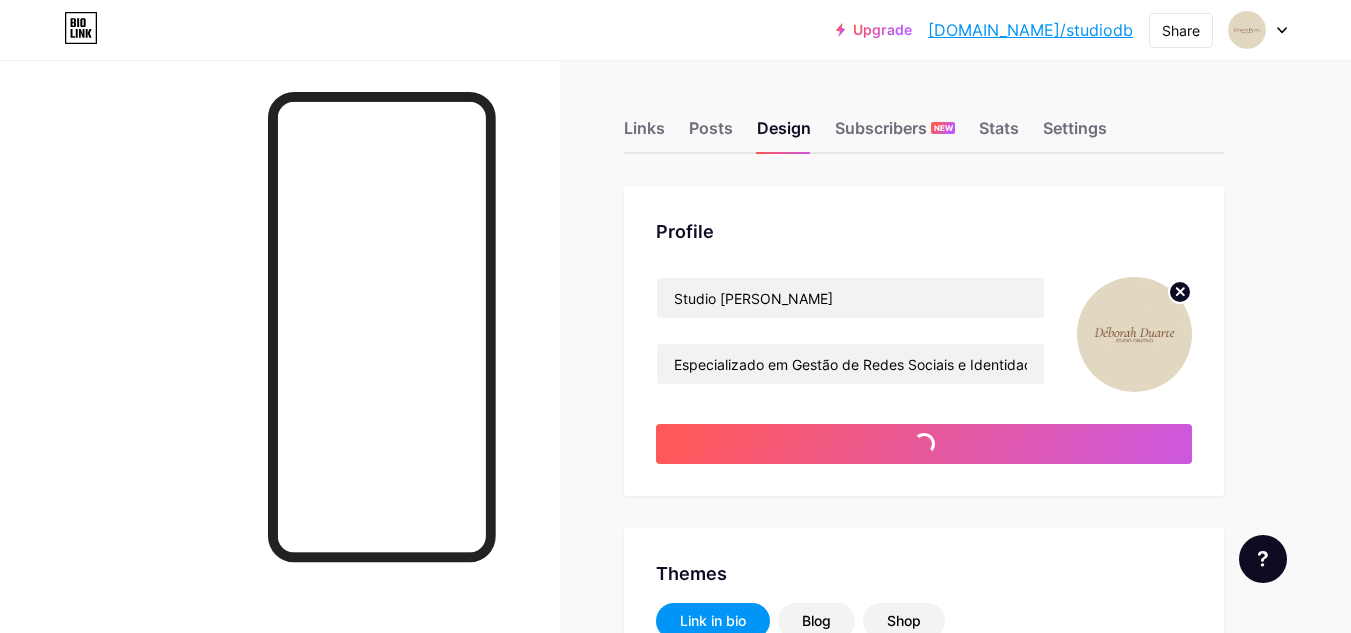 type on "#000000" 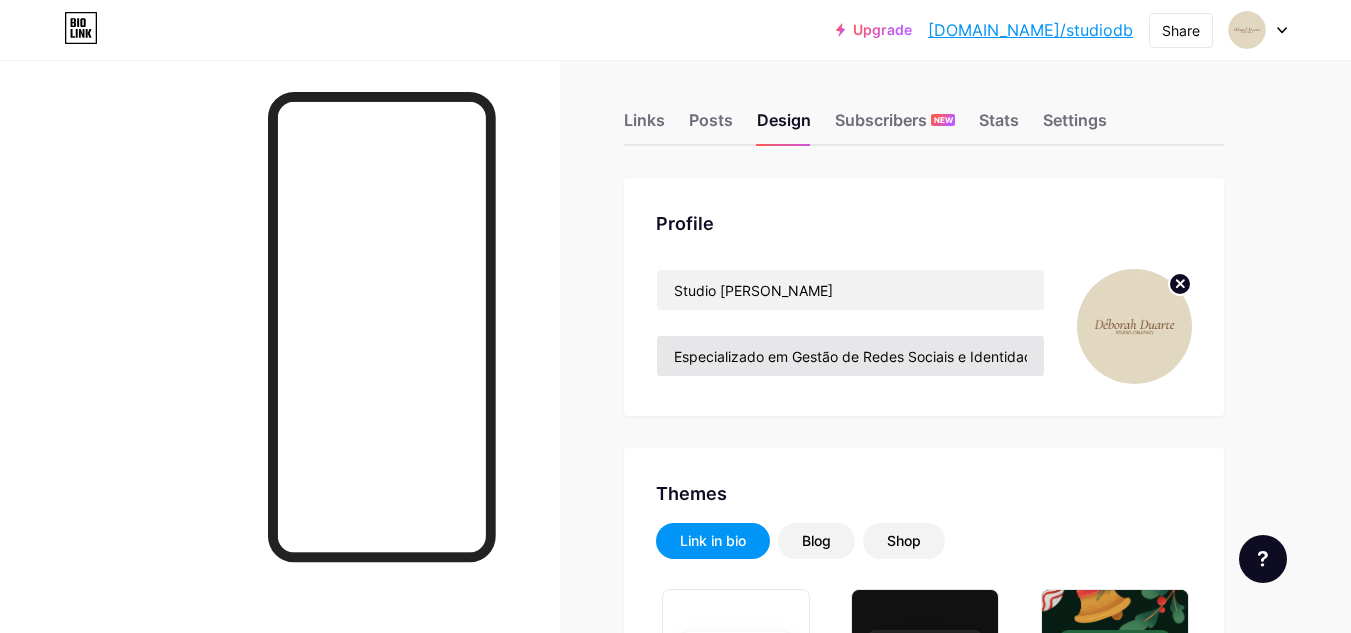 scroll, scrollTop: 0, scrollLeft: 0, axis: both 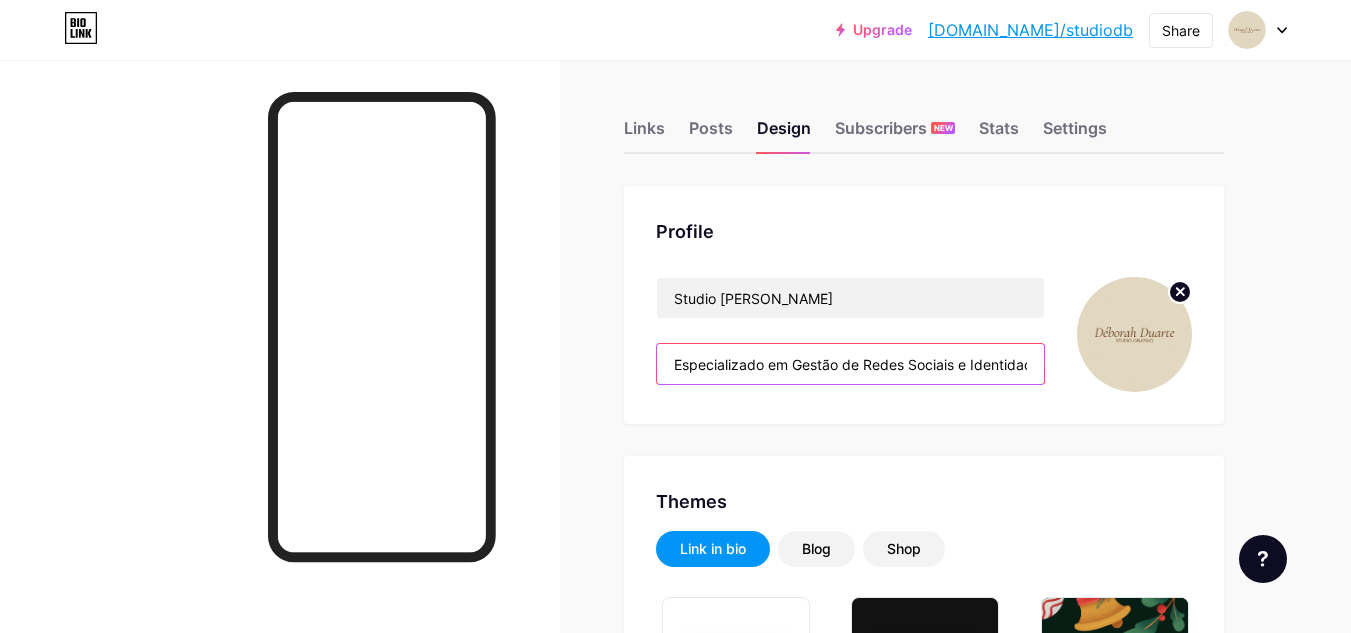 click on "Especializado em Gestão de Redes Sociais e Identidade Visual" at bounding box center [850, 364] 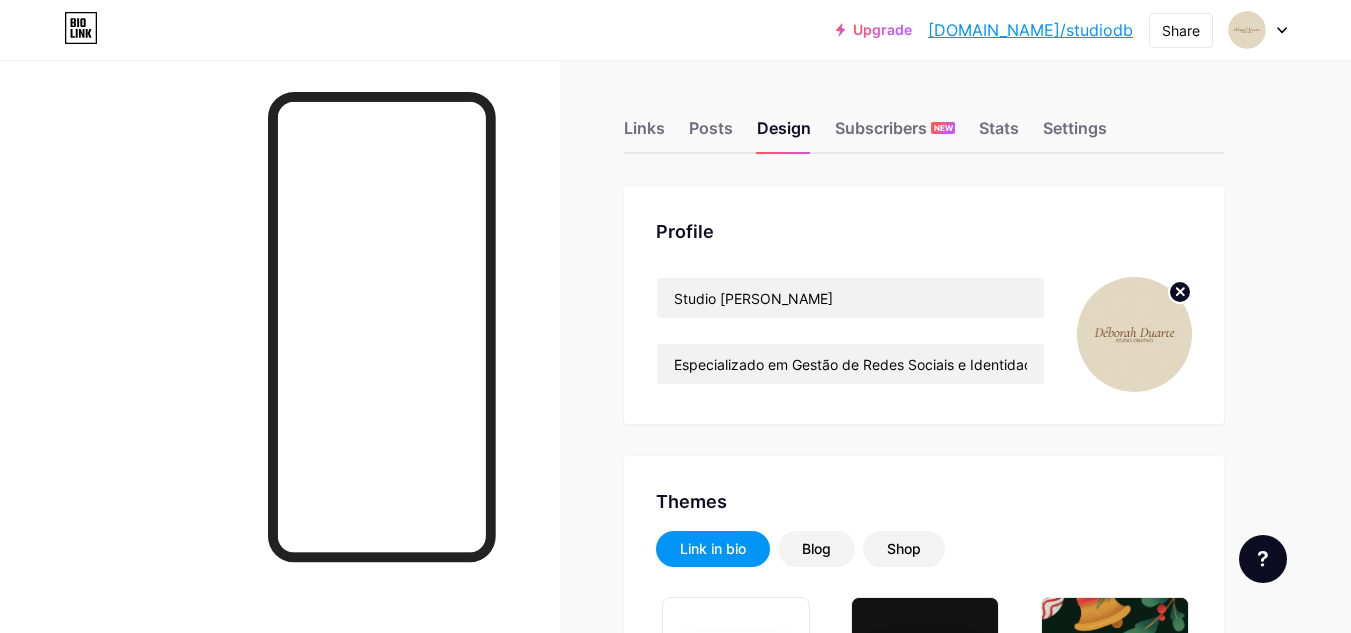 click on "Profile   Studio Déborah Duarte     Especializado em Gestão de Redes Sociais e Identidade Visual                   Themes   Link in bio   Blog   Shop       Basics       Carbon       Xmas 23       Pride       Glitch       Winter · Live       Glassy · Live       Chameleon · Live       Rainy Night · Live       Neon · Live       Summer       Retro       Strawberry · Live       Desert       Sunny       Autumn       Leaf       Clear Sky       Blush       Unicorn       Minimal       Cloudy       Shadow     Create your own           Changes saved     Background         Color           Video             Image           #67371b     Button       #000000   Font   Inter Poppins EB Garamond TEKO BALSAMIQ SANS Kite One PT Sans Quicksand DM Sans     #e2d7c0   Changes saved     Position to display socials                 Top                     Bottom
Disable Bio Link branding
Will hide the Bio Link branding from homepage     Display Share button" at bounding box center (924, 2381) 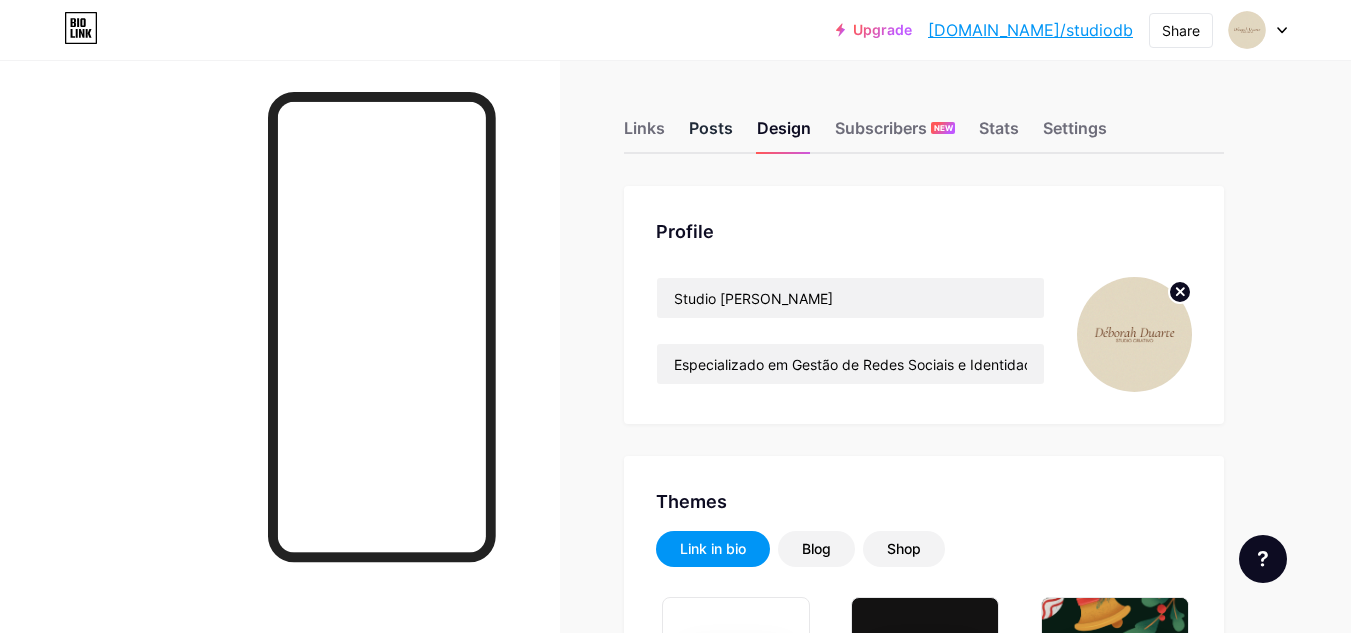 click on "Posts" at bounding box center [711, 134] 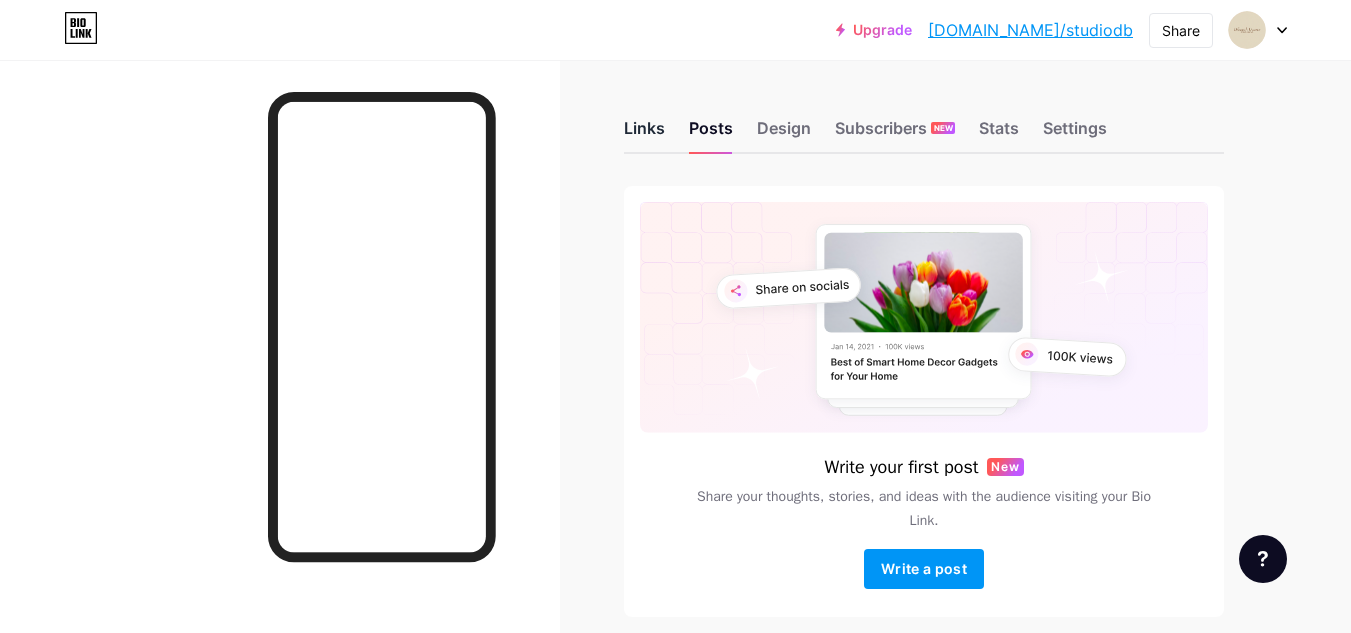 click on "Links" at bounding box center (644, 134) 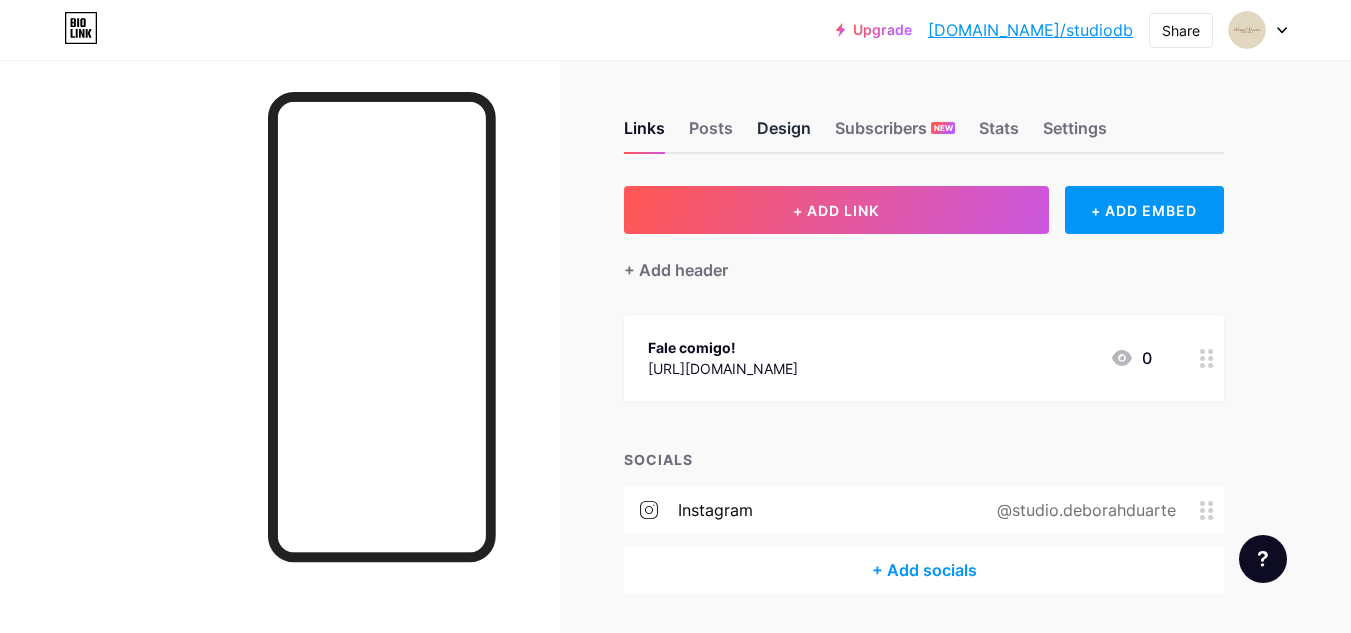 click on "Design" at bounding box center [784, 134] 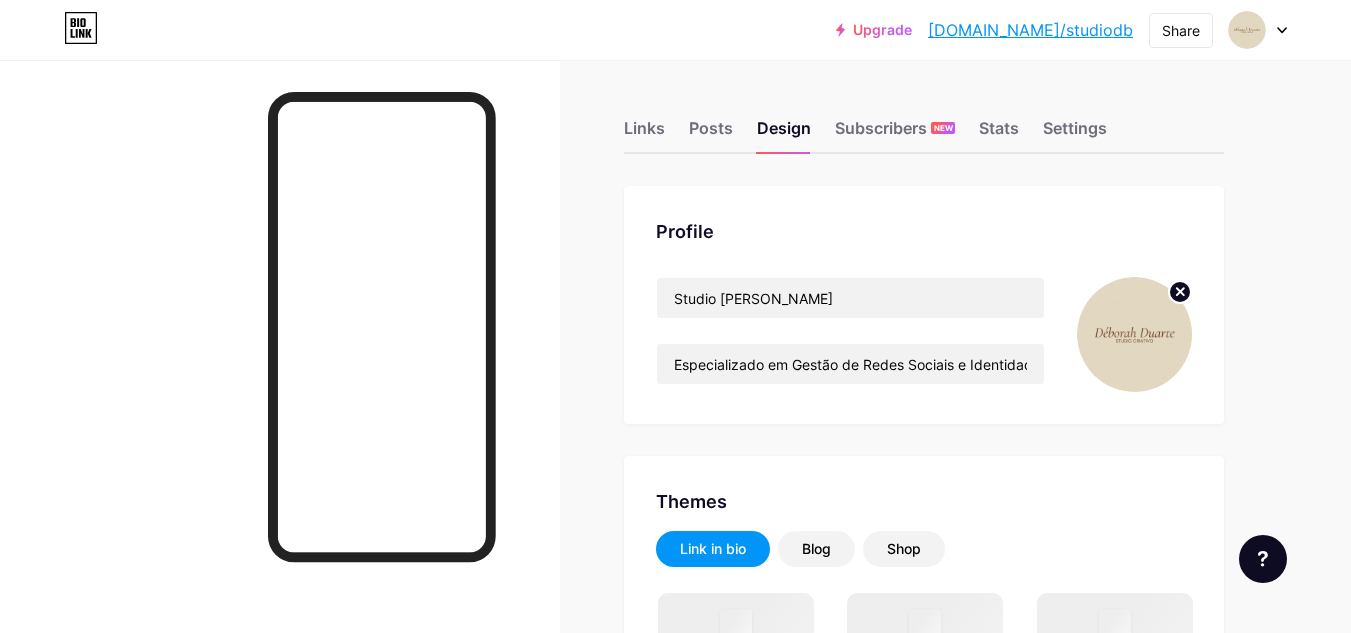 click on "Upgrade" at bounding box center (874, 30) 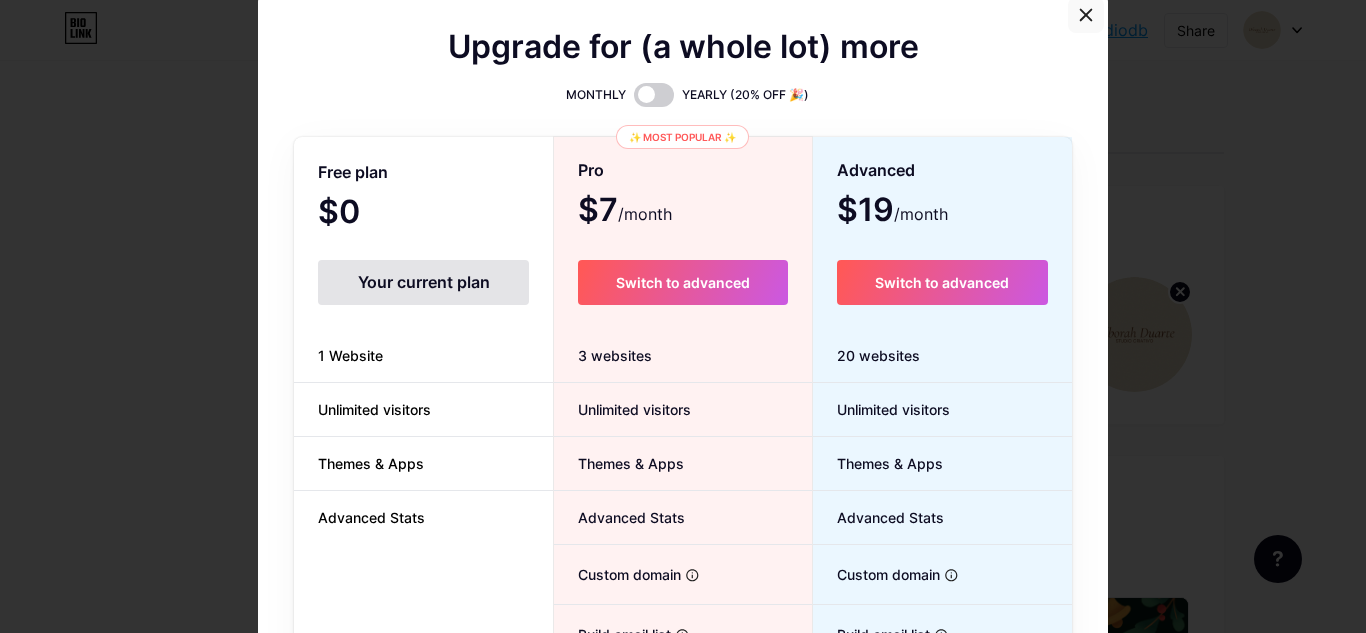 type on "#67371b" 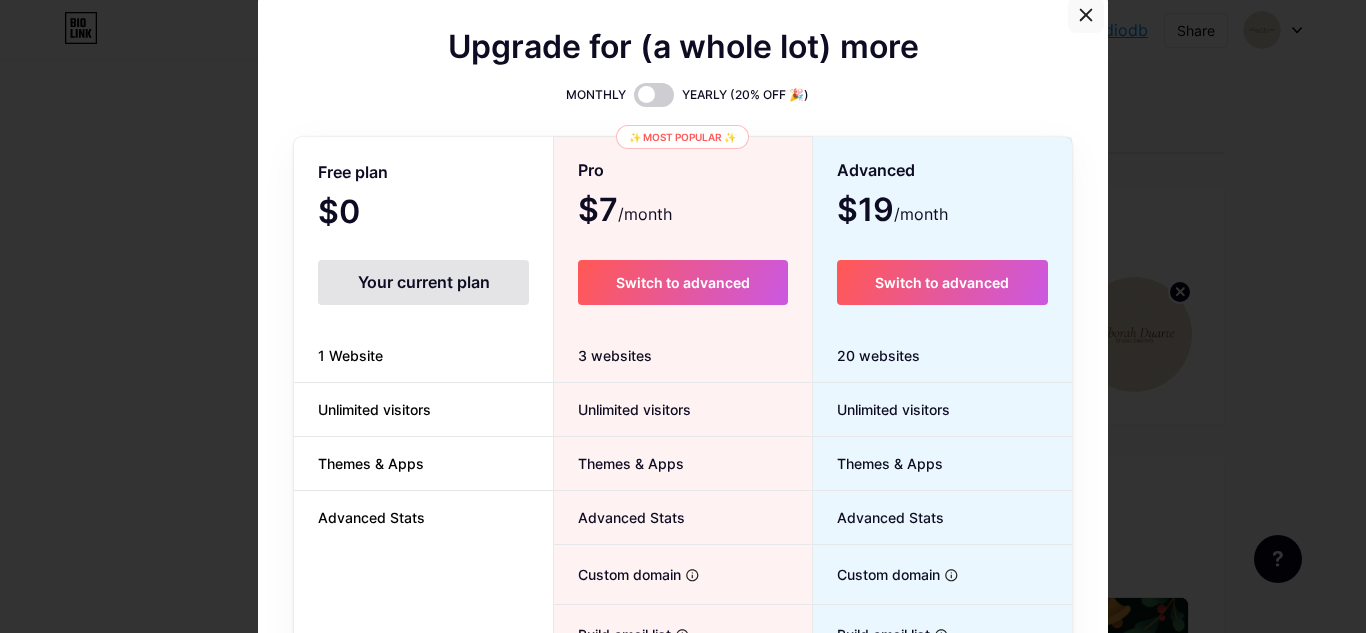 type on "#000000" 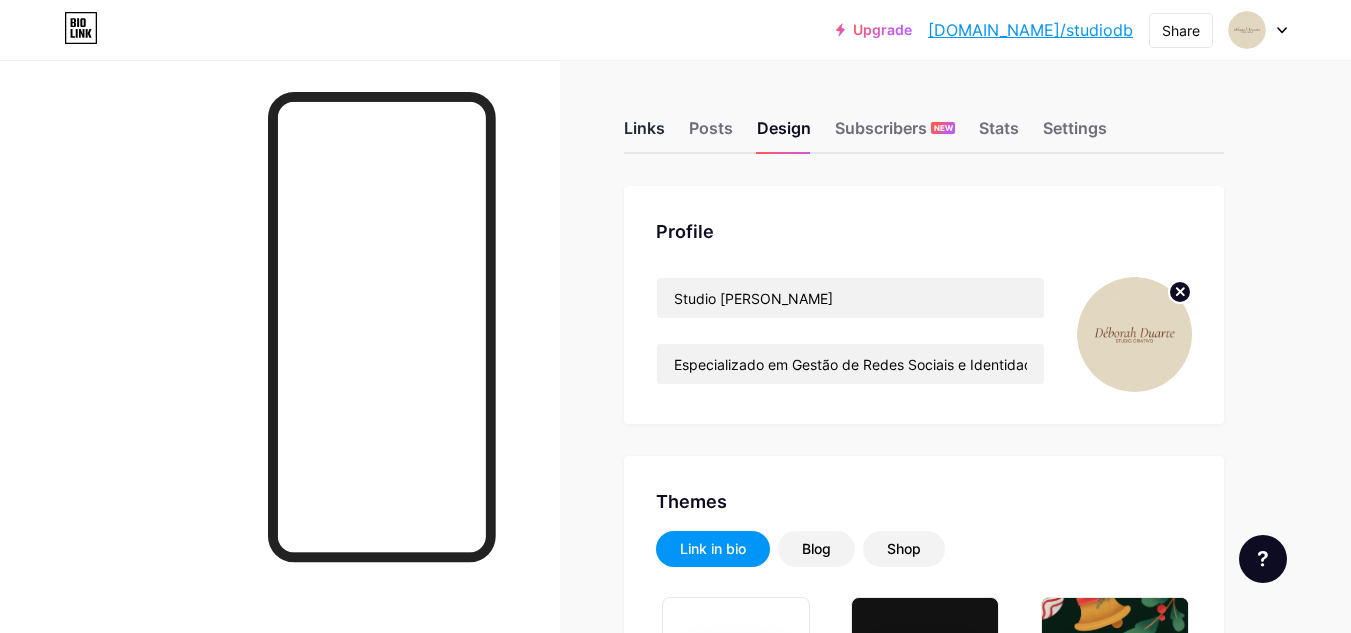 click on "Links" at bounding box center (644, 134) 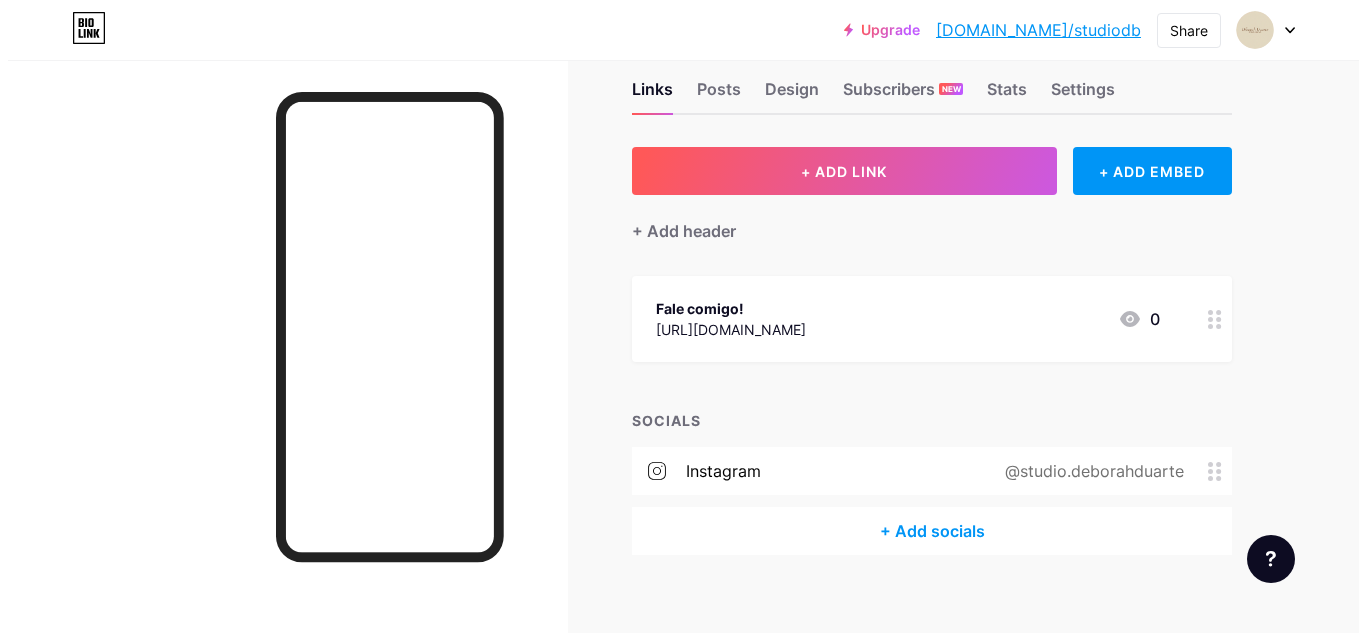 scroll, scrollTop: 60, scrollLeft: 0, axis: vertical 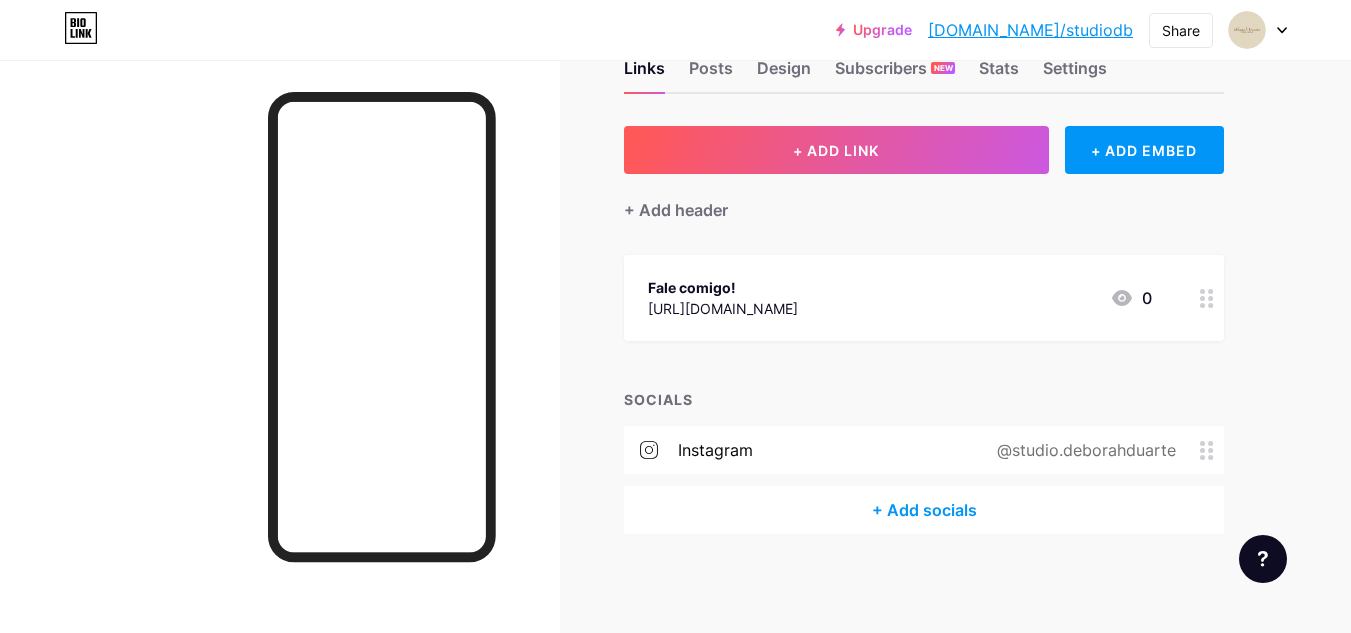 click on "+ Add socials" at bounding box center (924, 510) 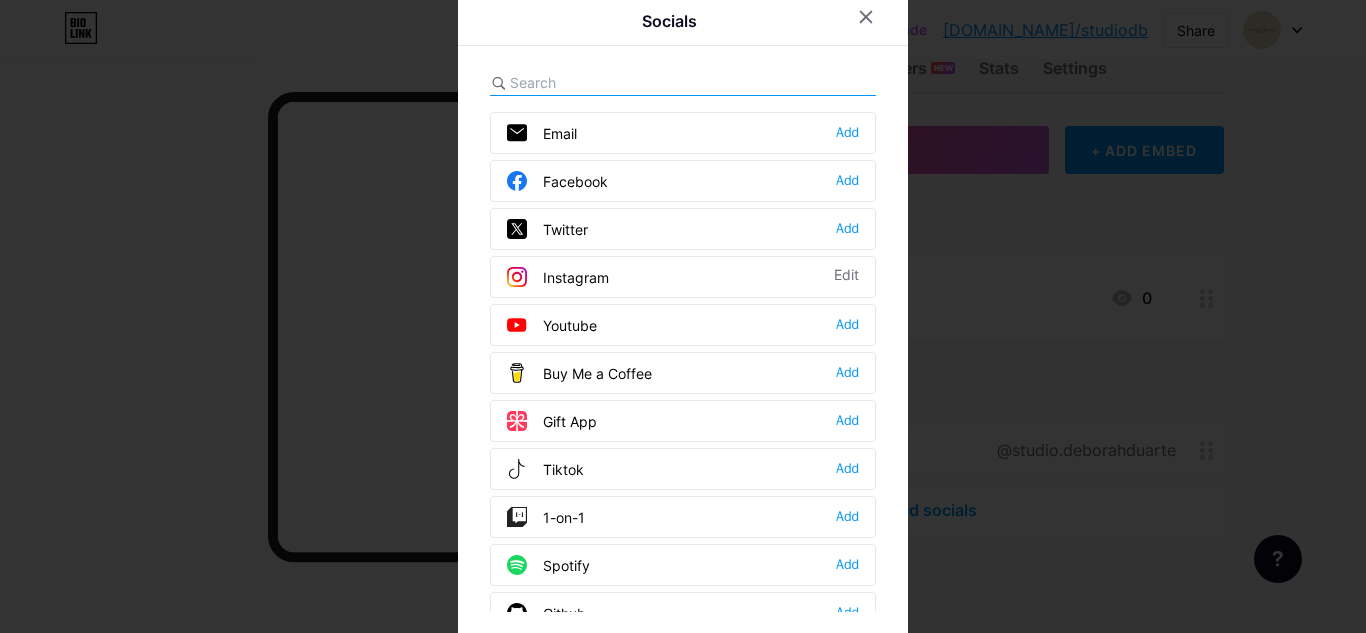 click at bounding box center [683, 316] 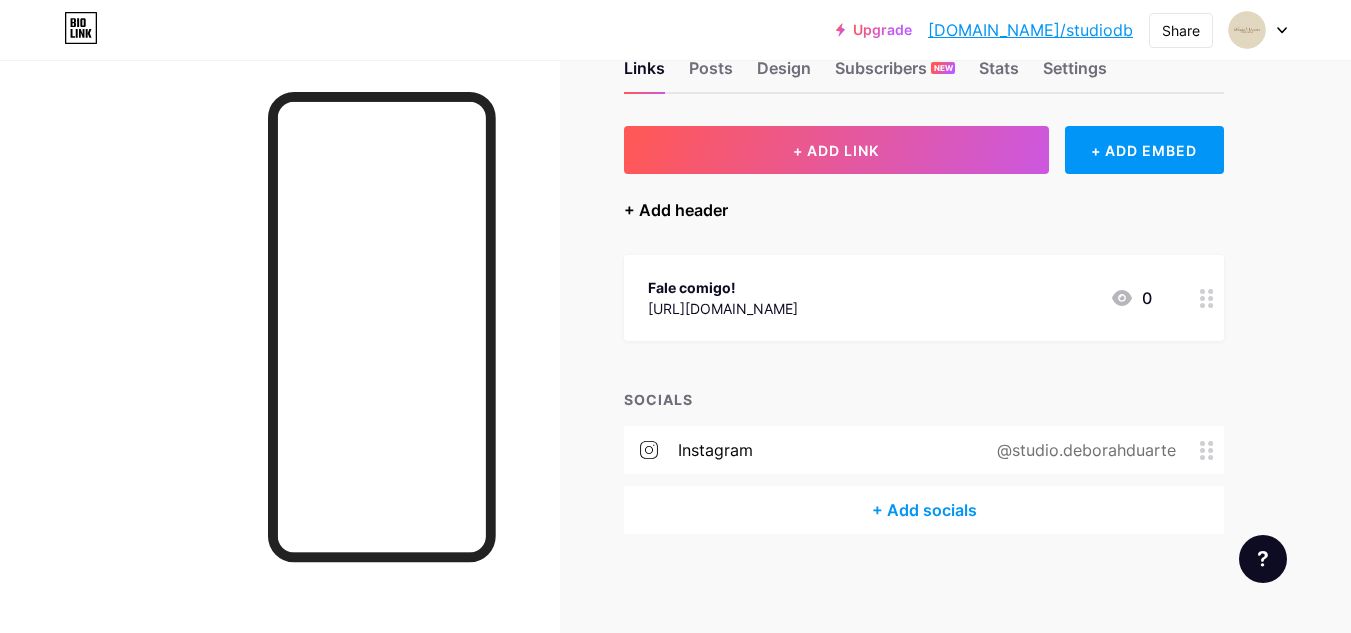 click on "+ Add header" at bounding box center (676, 210) 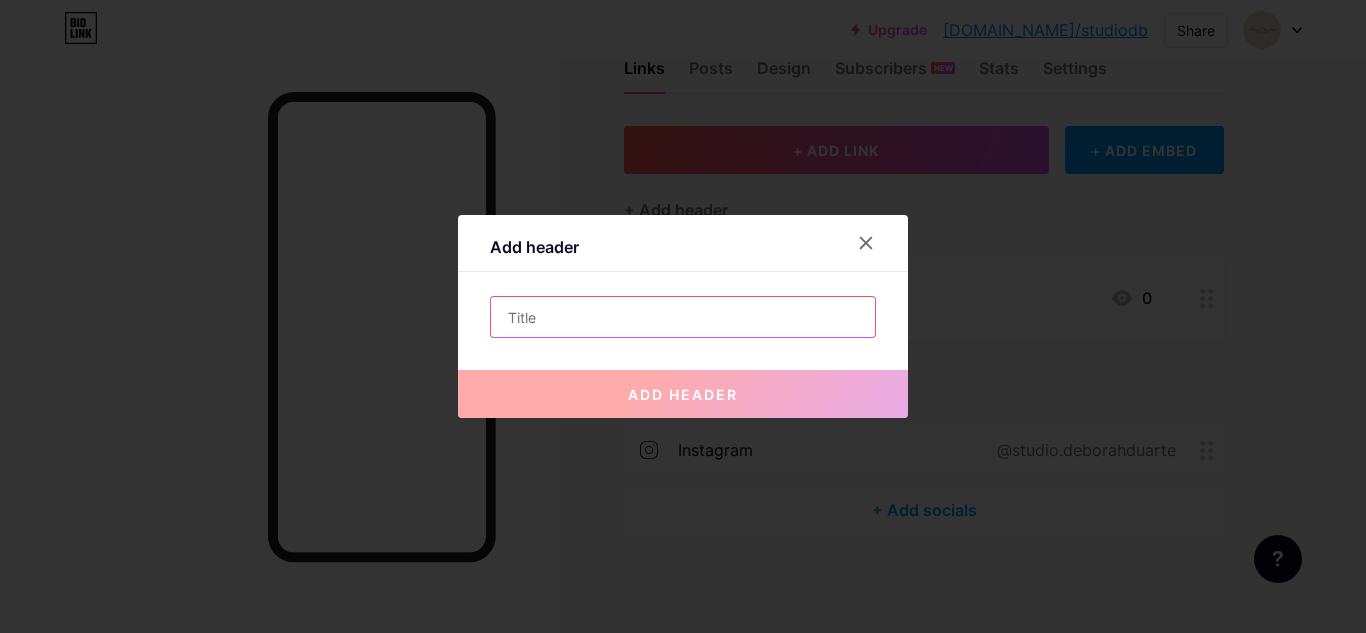 click at bounding box center [683, 317] 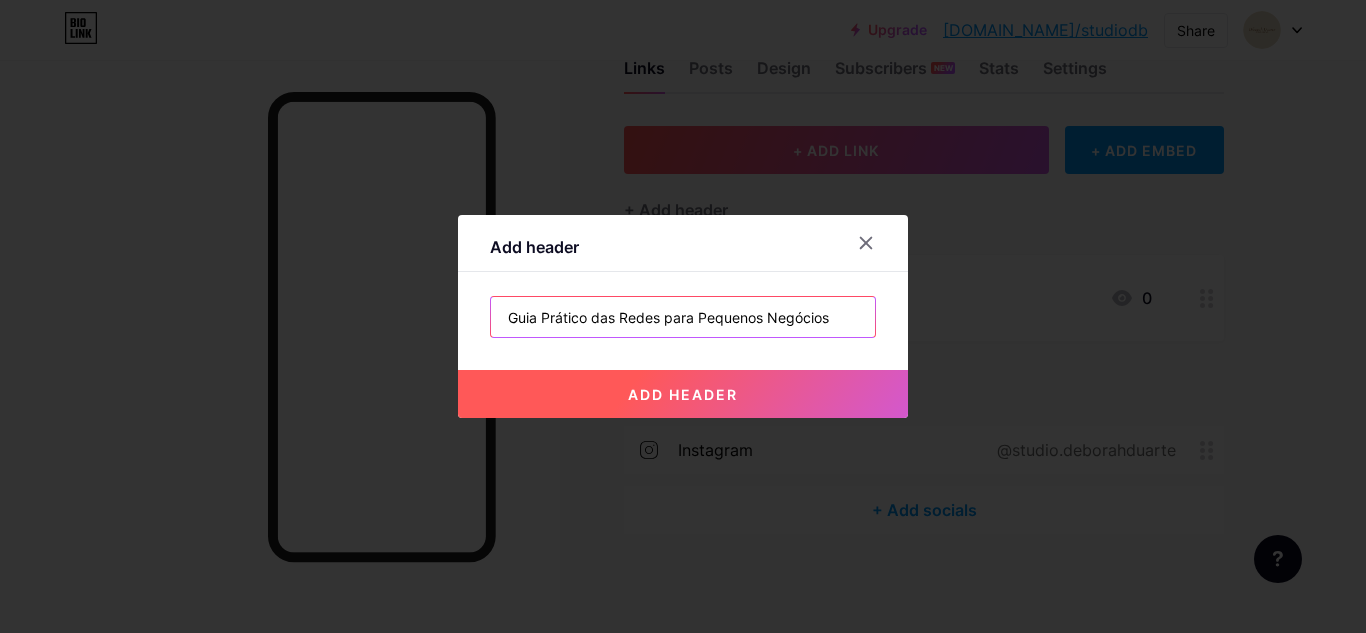type on "Guia Prático das Redes para Pequenos Negócios" 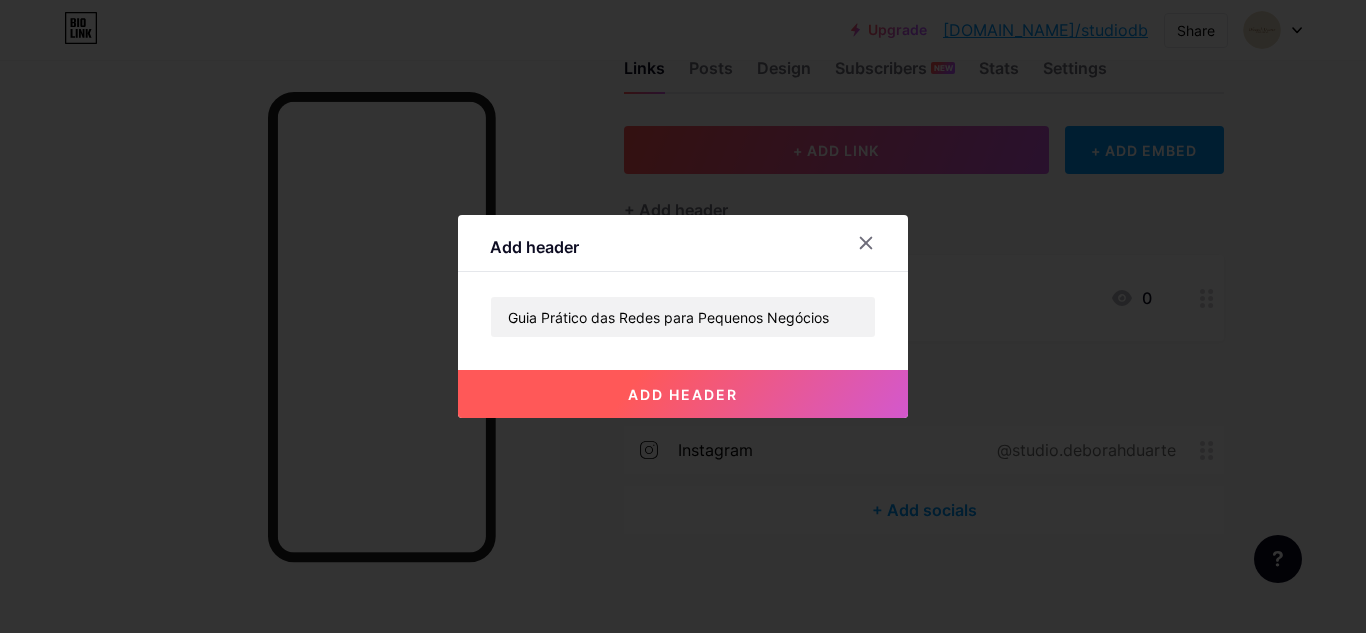 click on "add header" at bounding box center [683, 394] 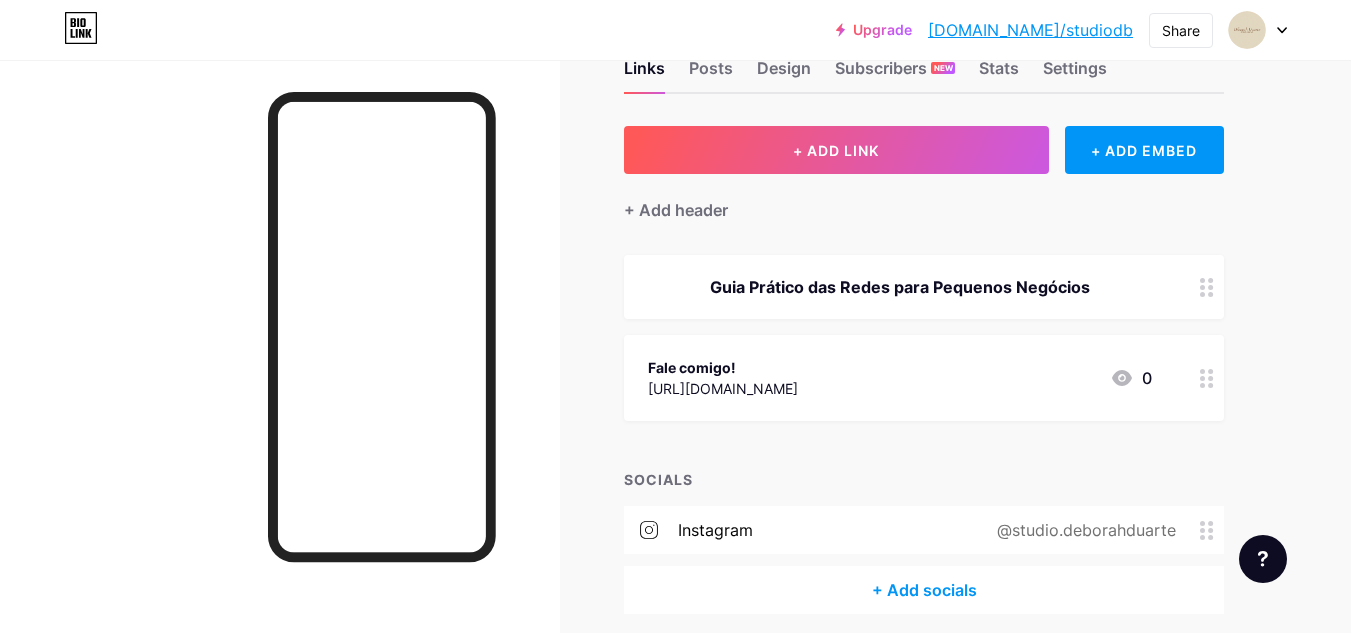 click on "Guia Prático das Redes para Pequenos Negócios" at bounding box center (924, 287) 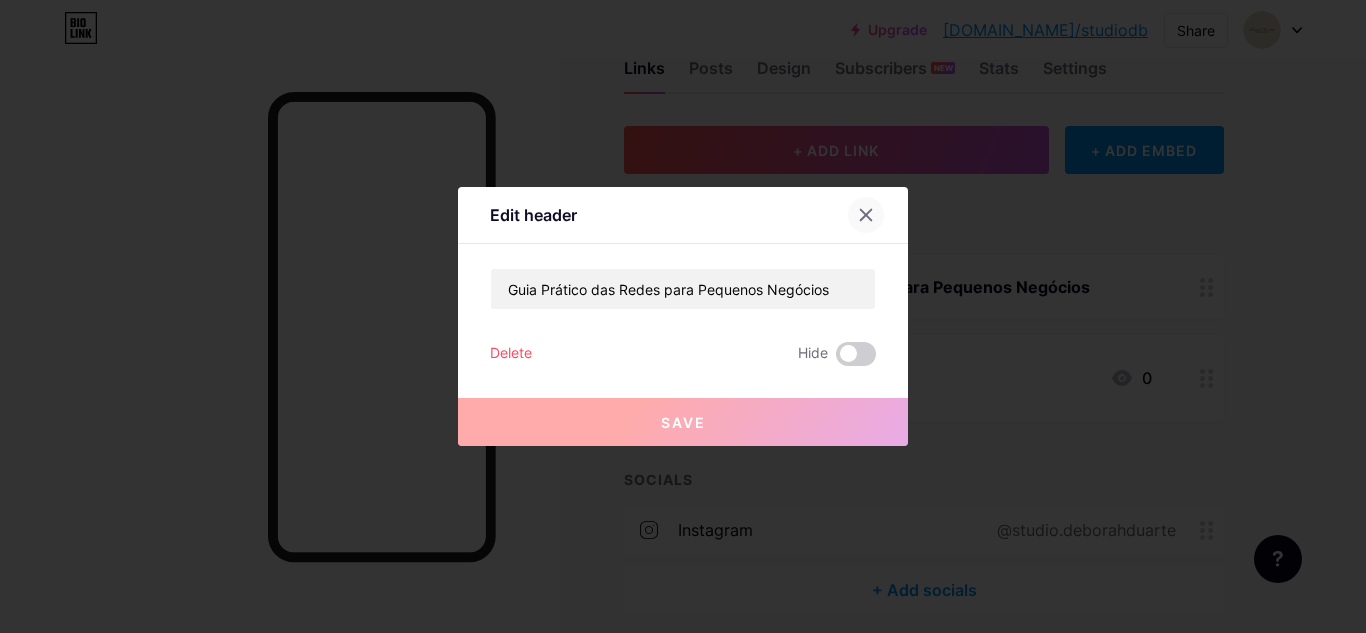 click 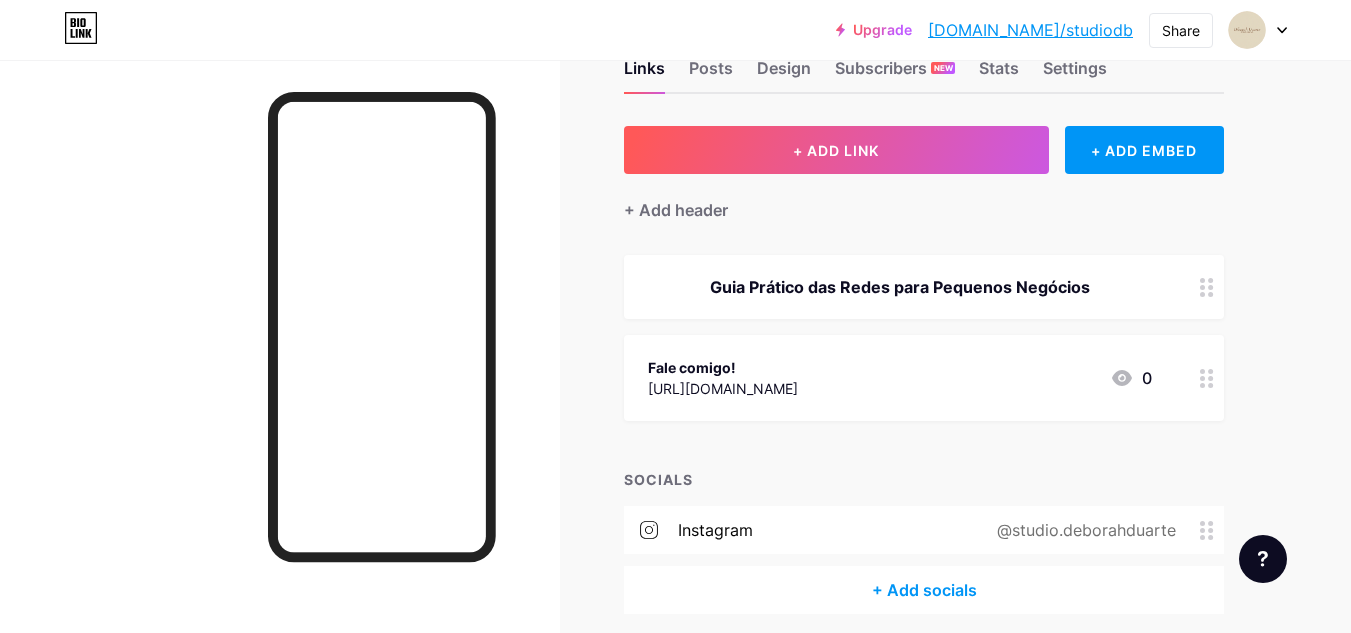click 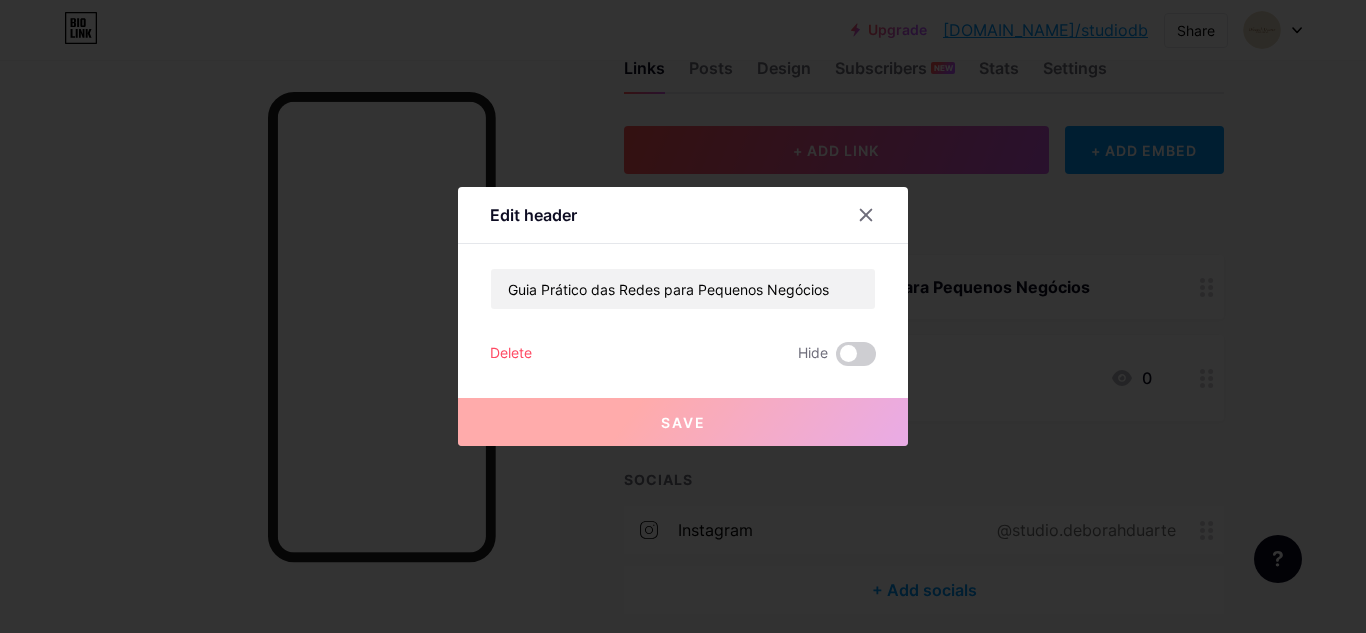 click on "Delete" at bounding box center [511, 354] 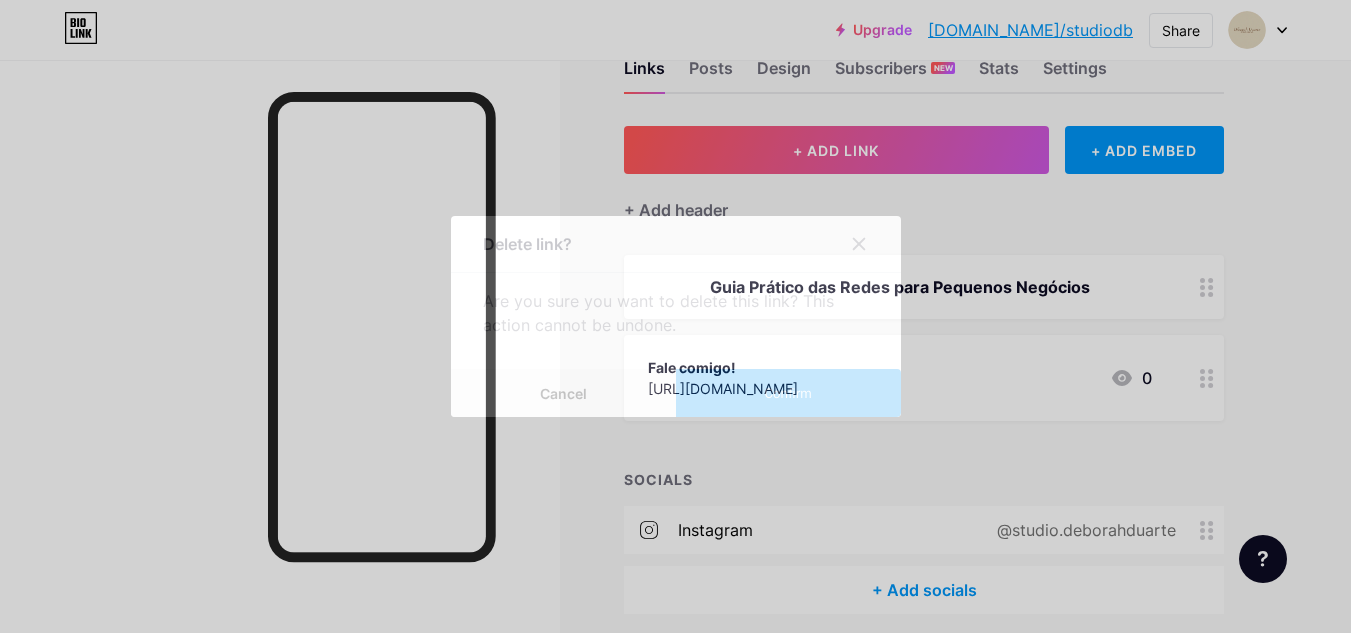 click on "Confirm" at bounding box center (788, 393) 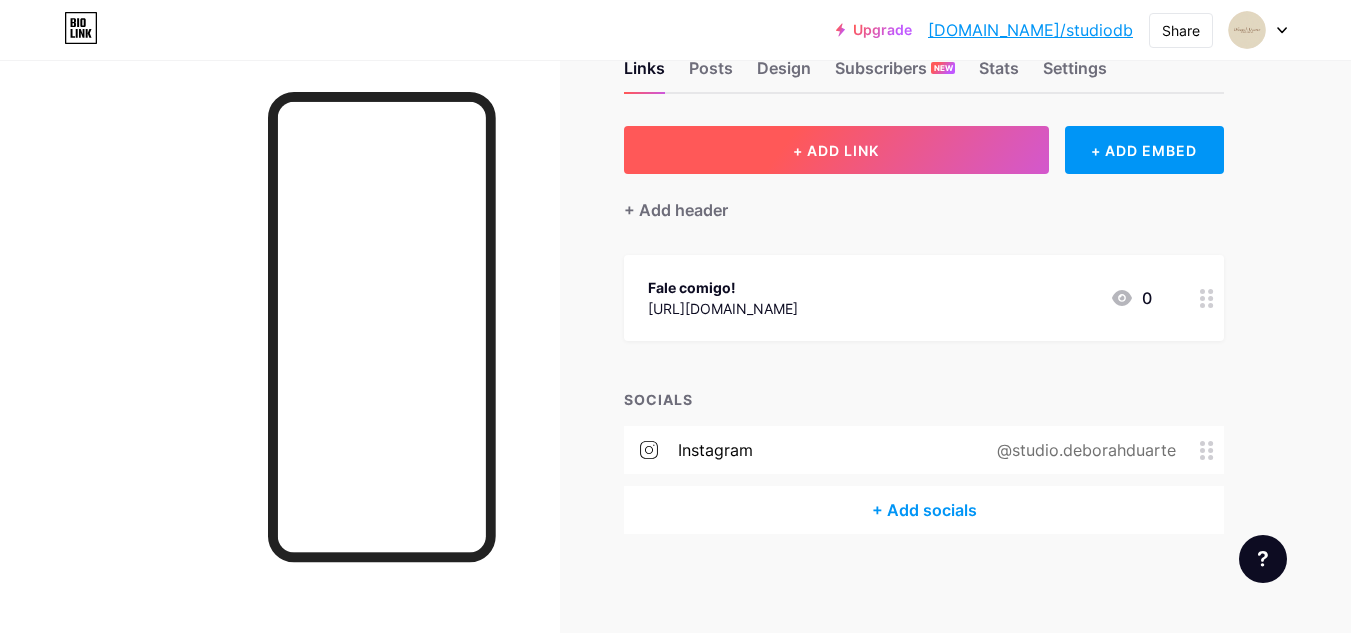 click on "+ ADD LINK" at bounding box center (836, 150) 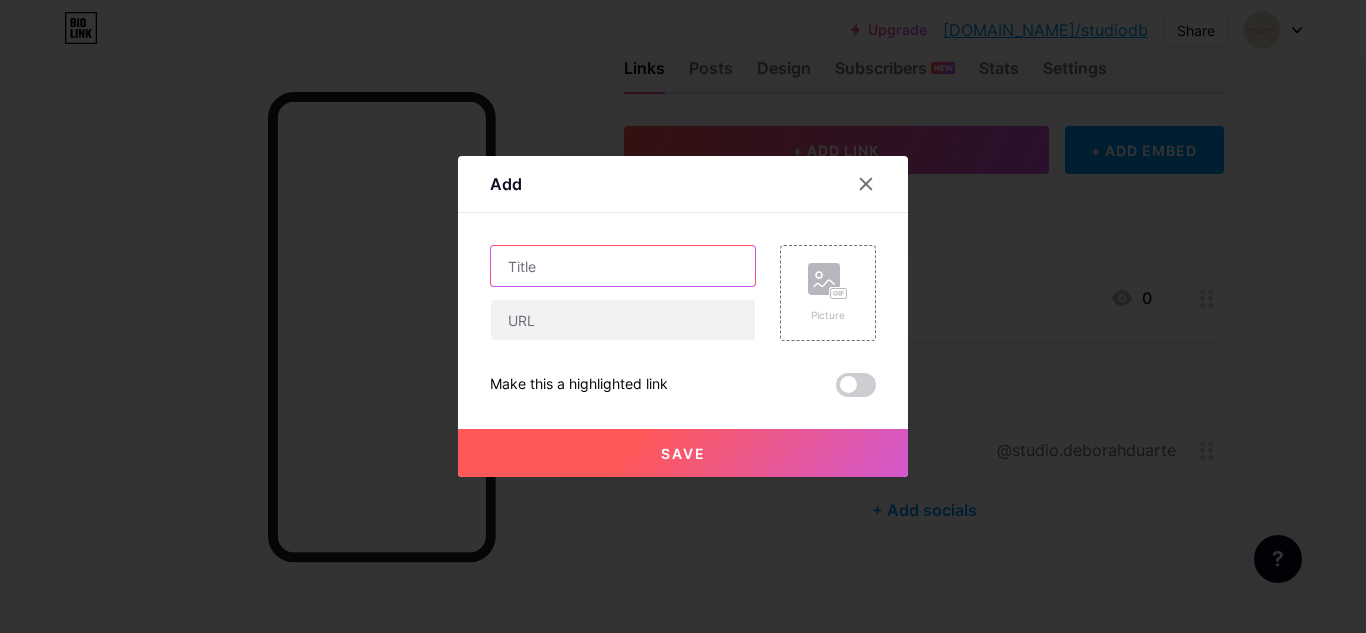 click at bounding box center [623, 266] 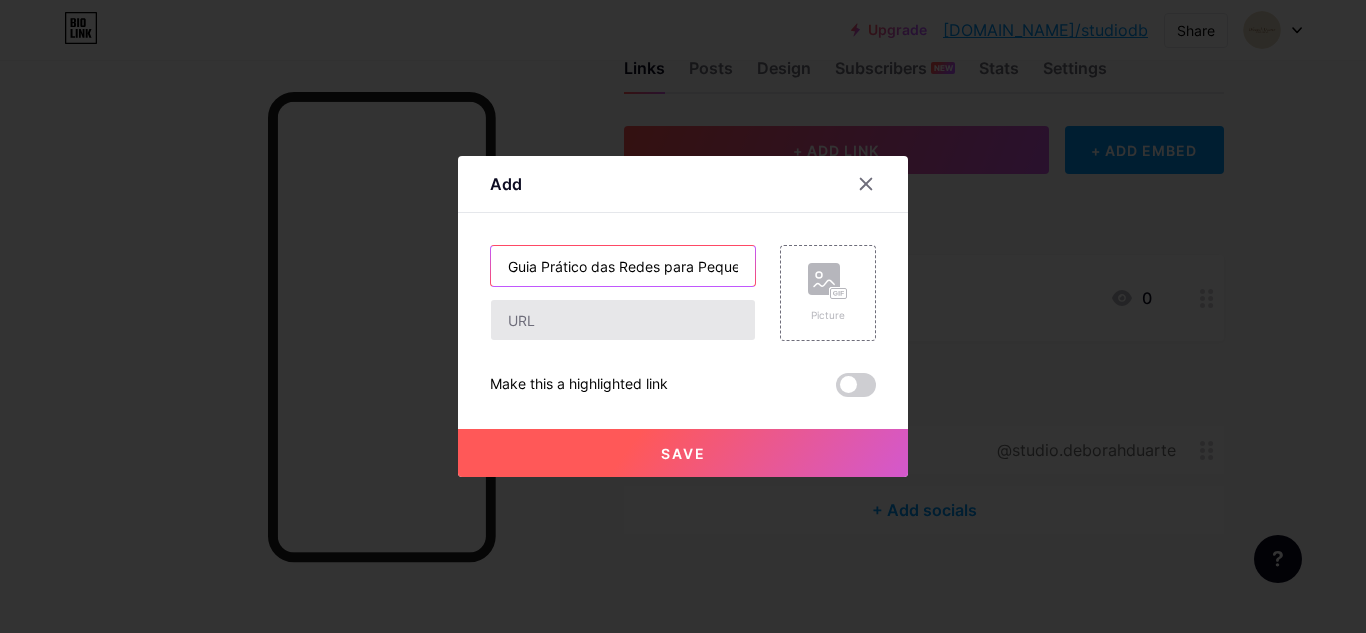 scroll, scrollTop: 0, scrollLeft: 93, axis: horizontal 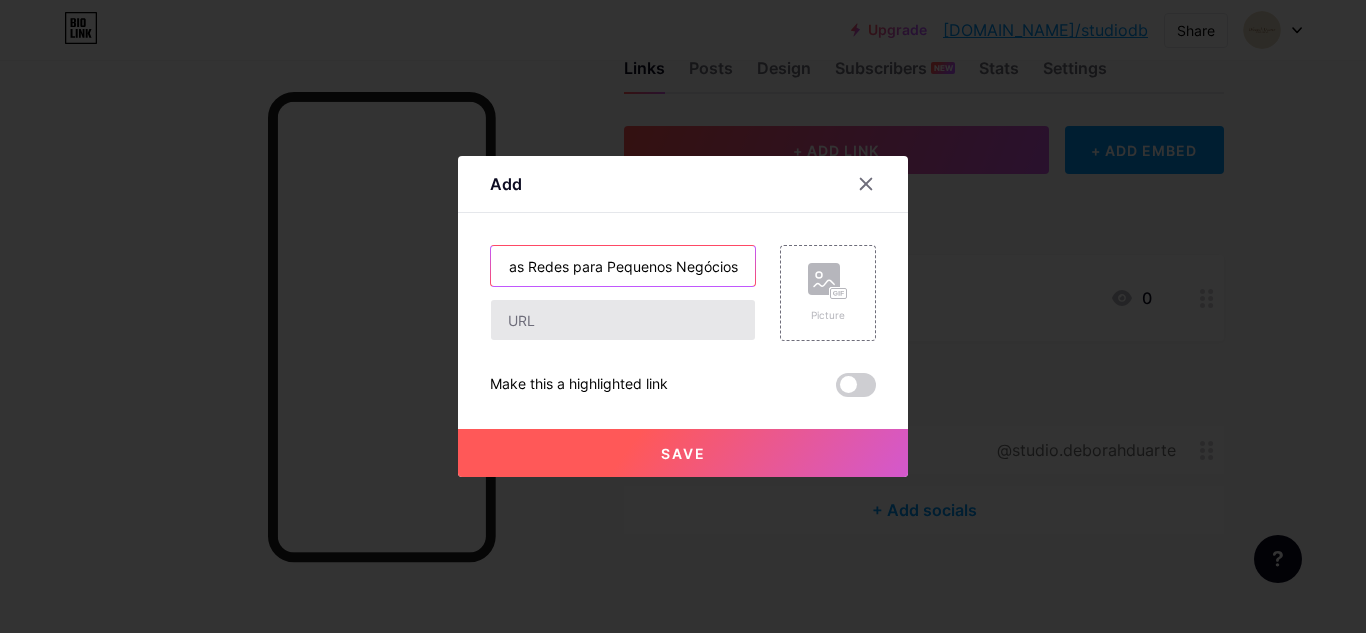 type on "Guia Prático das Redes para Pequenos Negócios" 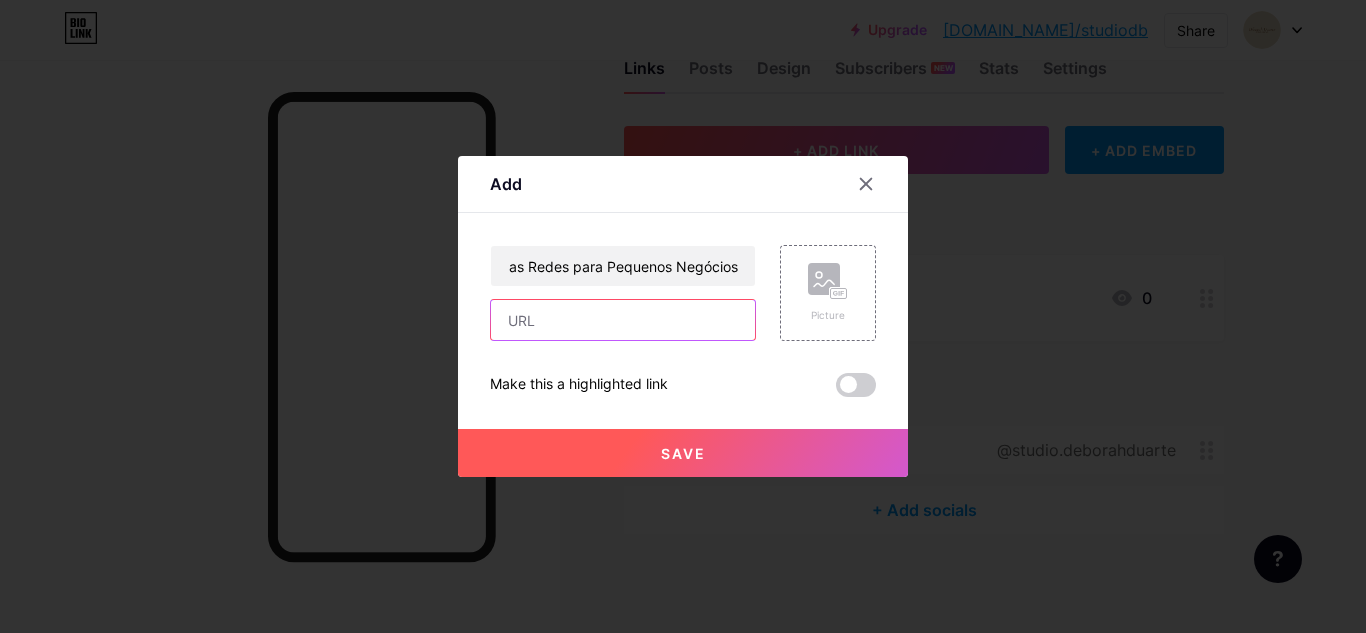 click at bounding box center (623, 320) 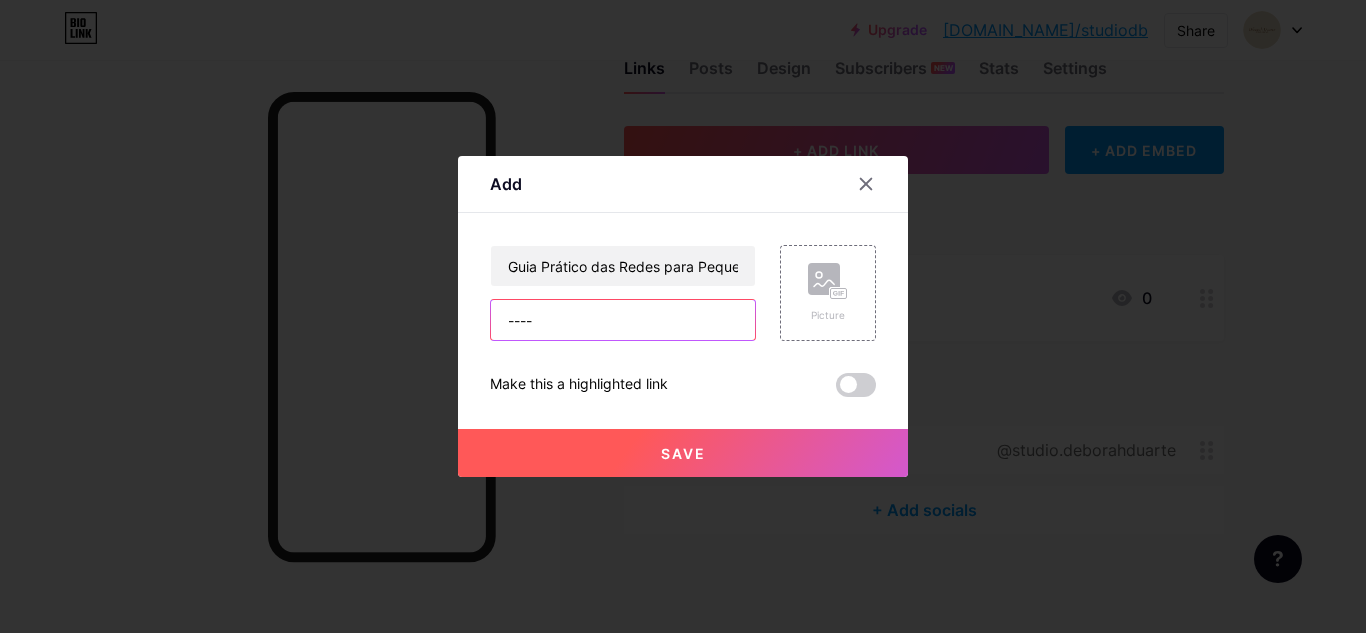 type on "----" 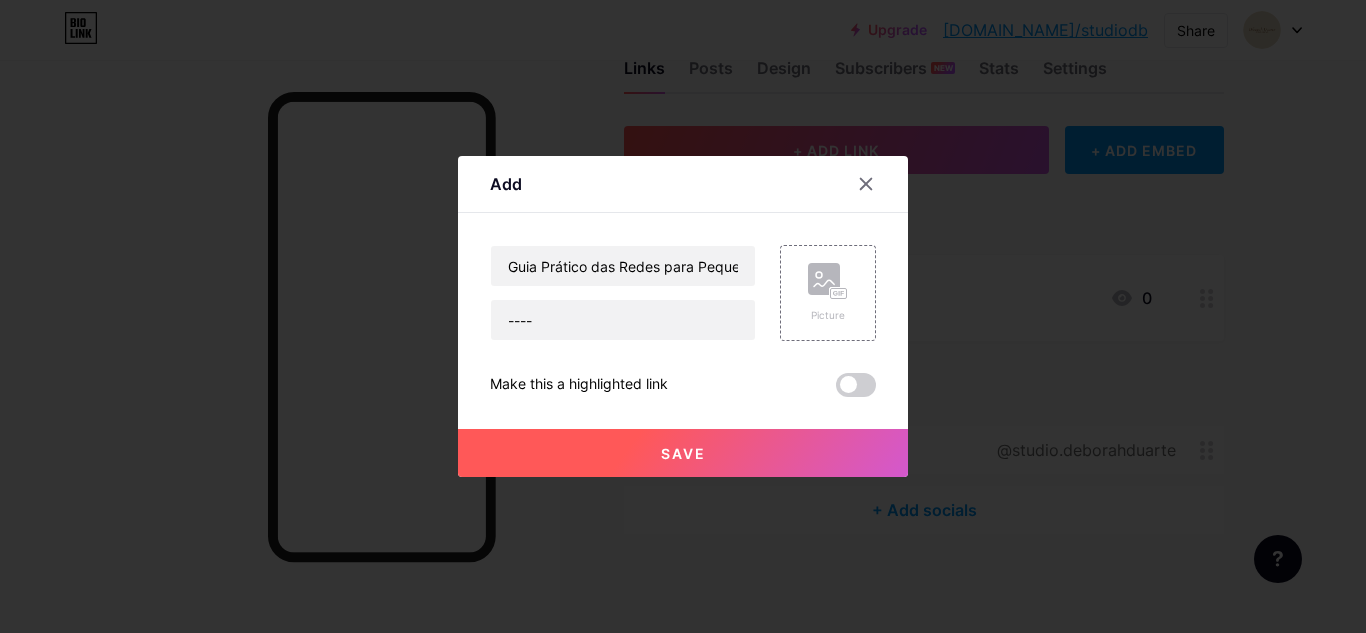 click on "Save" at bounding box center [683, 453] 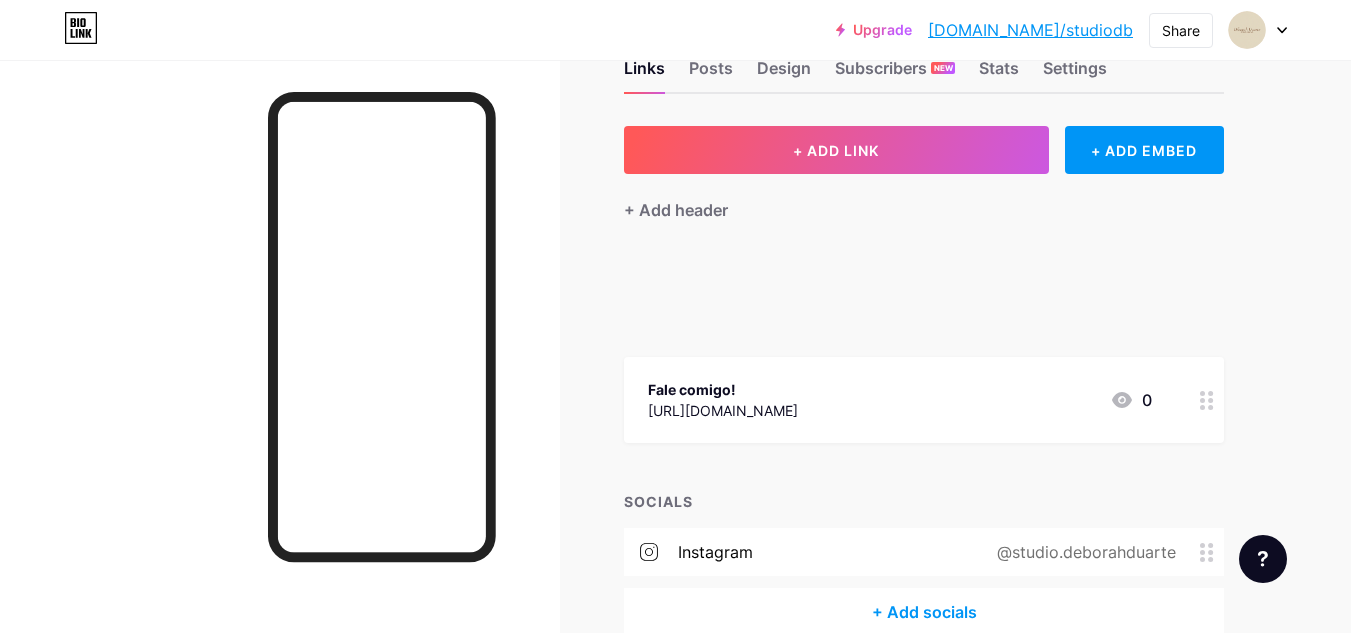 type 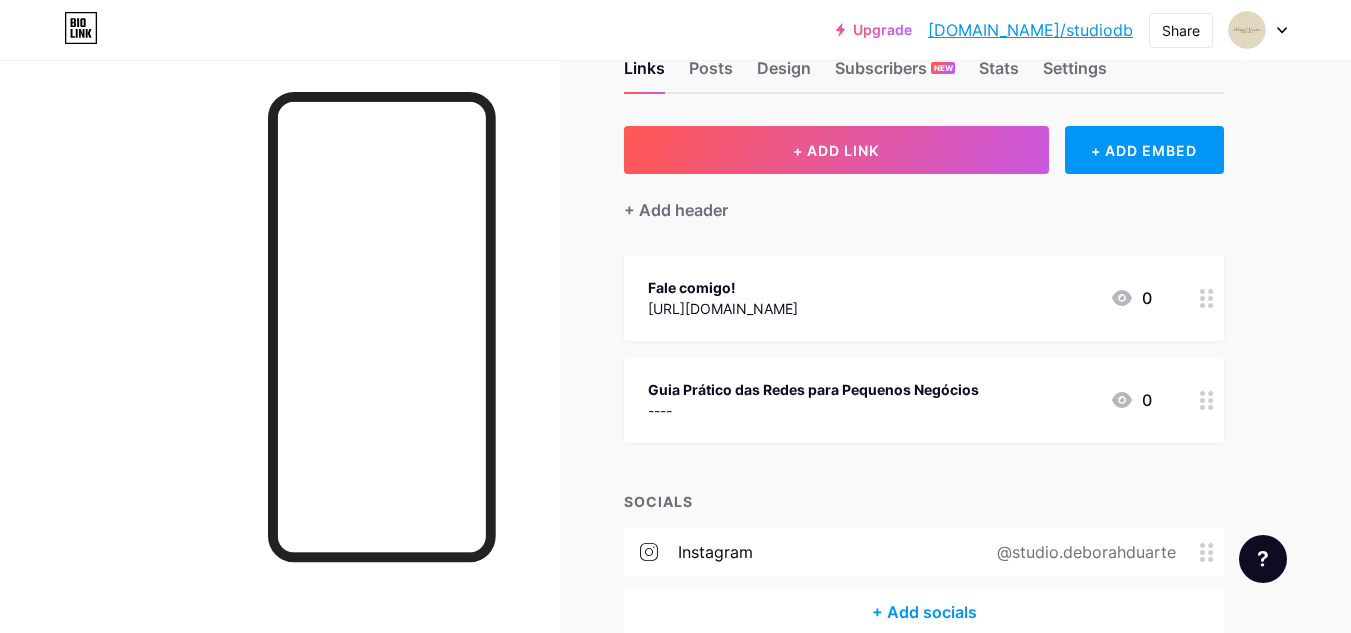 click on "Guia Prático das Redes para Pequenos Negócios" at bounding box center (813, 389) 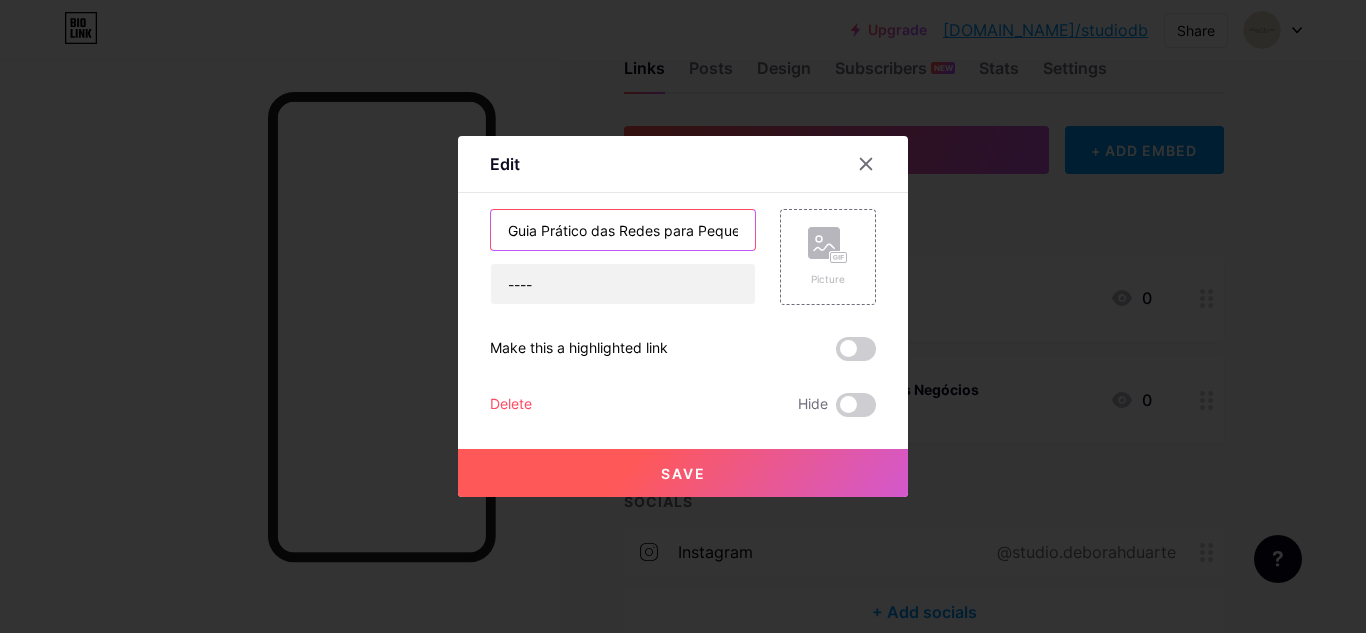 drag, startPoint x: 533, startPoint y: 230, endPoint x: 687, endPoint y: 238, distance: 154.20766 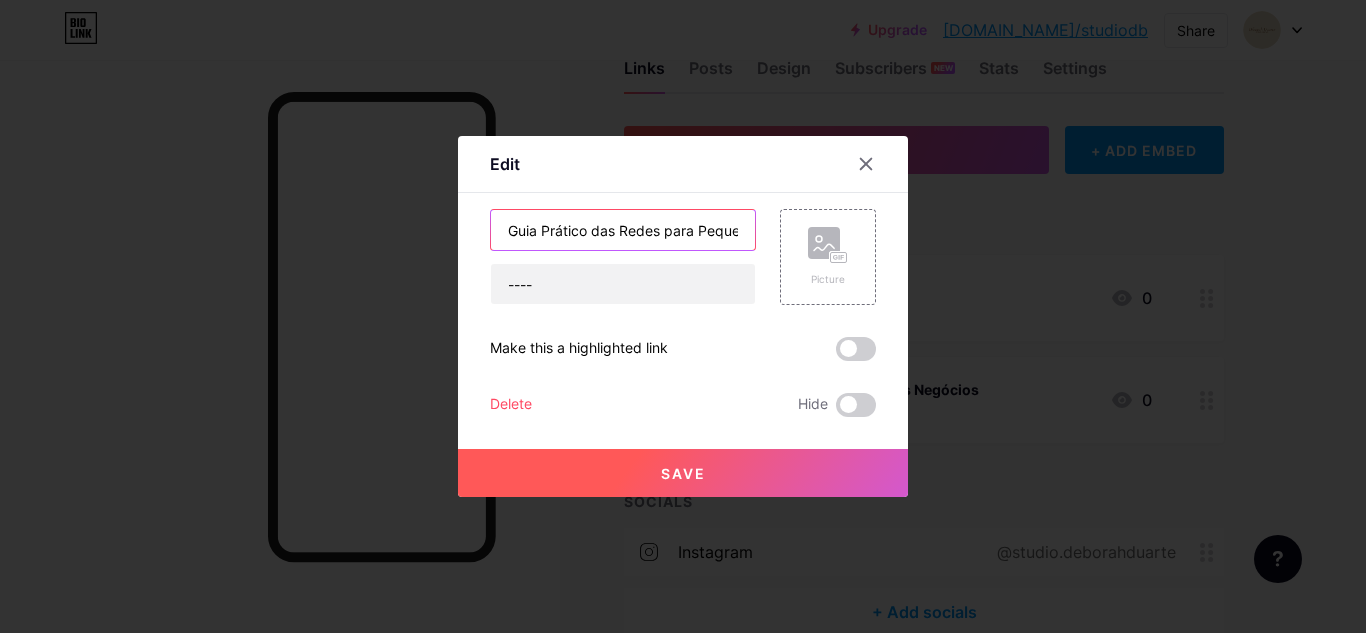click on "Guia Prático das Redes para Pequenos Negócios" at bounding box center (623, 230) 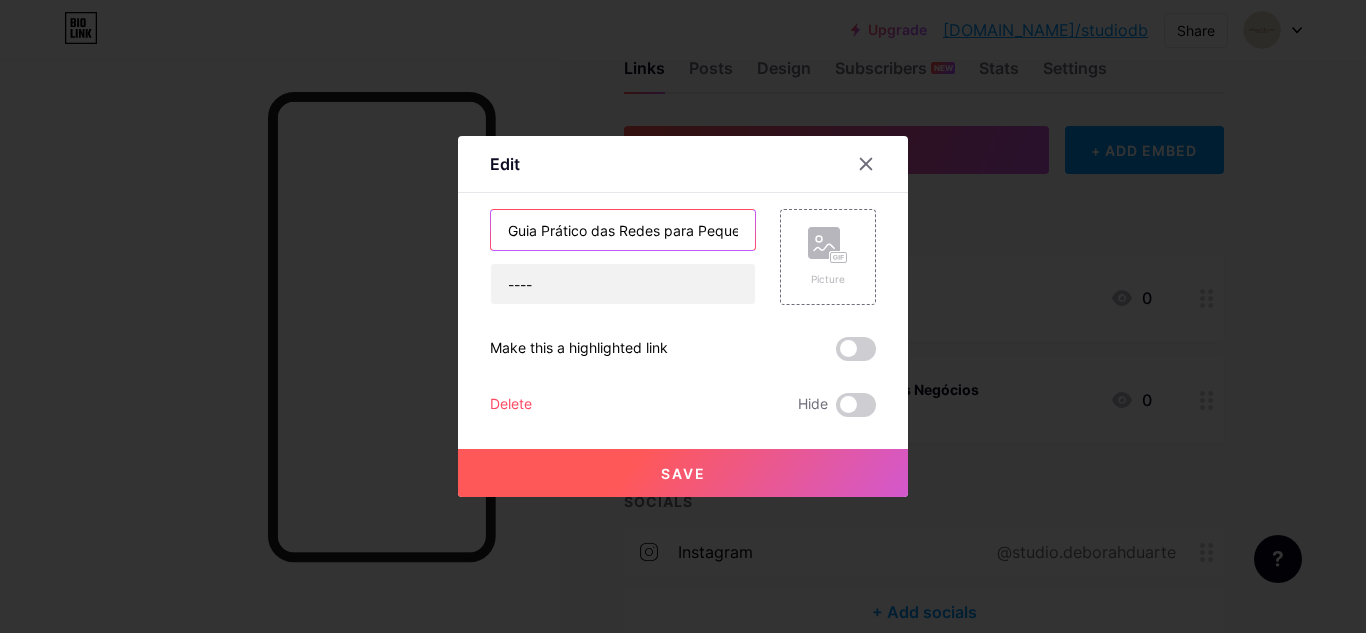 drag, startPoint x: 615, startPoint y: 234, endPoint x: 434, endPoint y: 250, distance: 181.70581 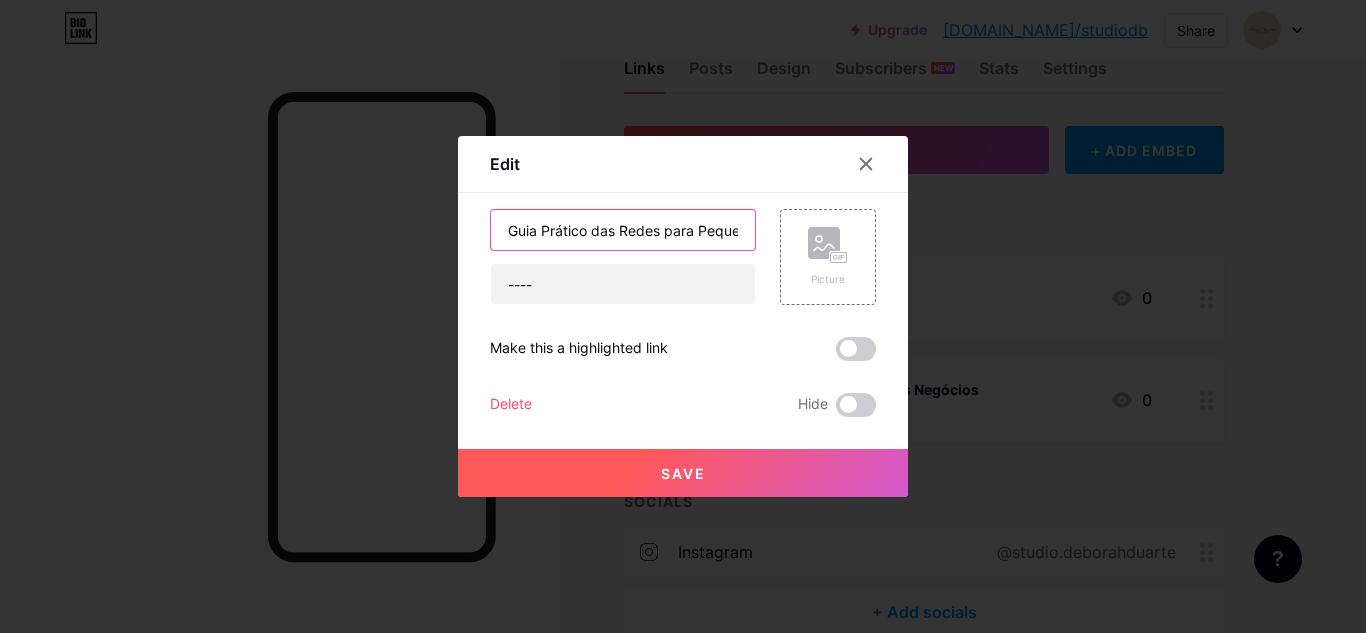 click on "Edit           Content
YouTube
Play YouTube video without leaving your page.
ADD
Vimeo
Play Vimeo video without leaving your page.
ADD
Tiktok
Grow your TikTok following
ADD
Tweet
Embed a tweet.
ADD
Reddit
Showcase your Reddit profile
ADD
Spotify
Embed Spotify to play the preview of a track.
ADD
Twitch
Play Twitch video without leaving your page.
ADD
SoundCloud" at bounding box center (683, 316) 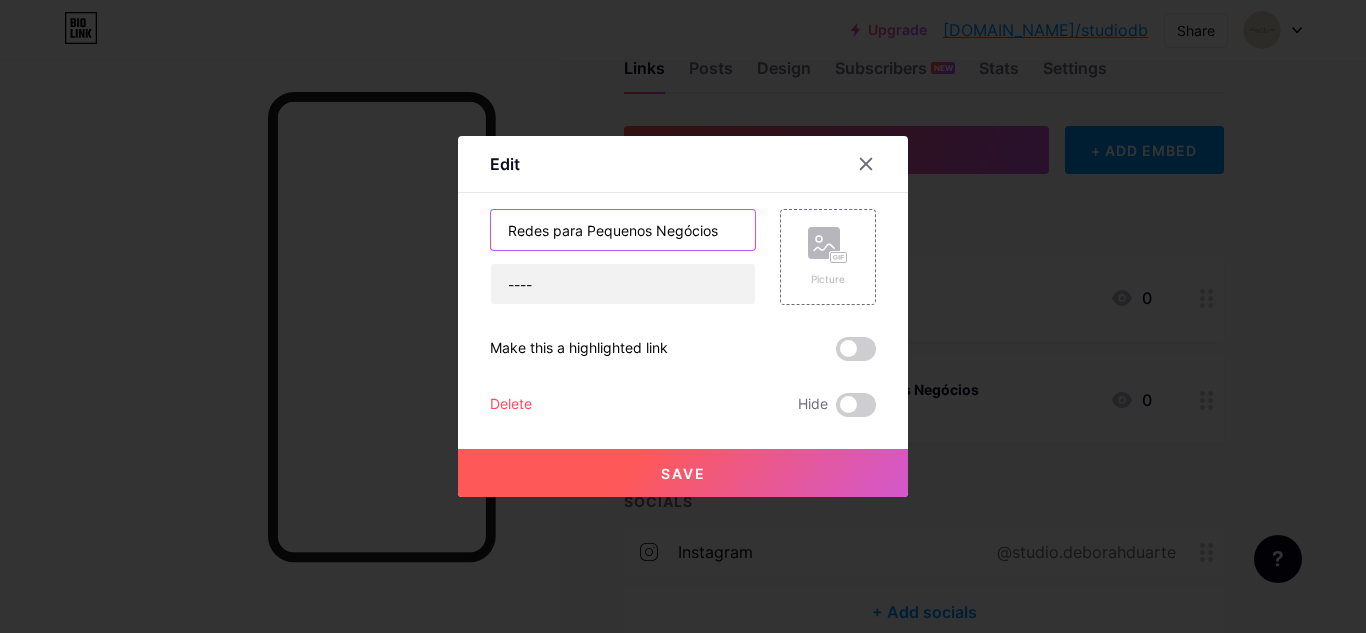 click on "Redes para Pequenos Negócios" at bounding box center [623, 230] 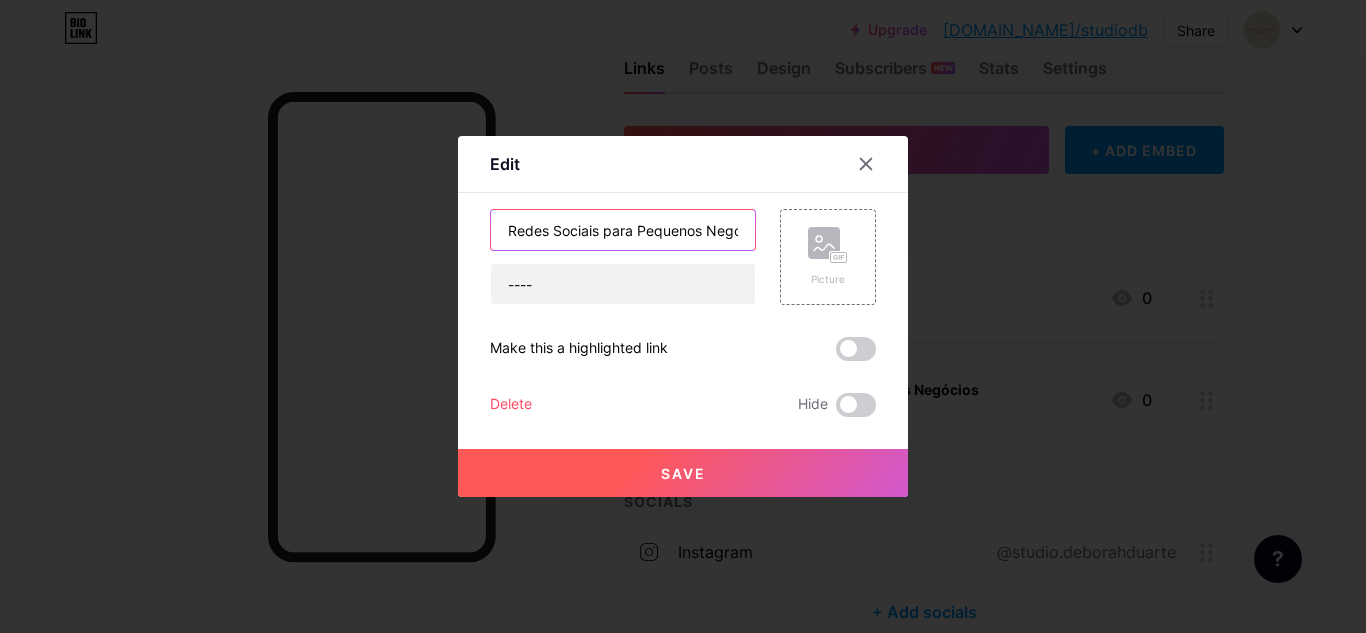 type on "Redes Sociais para Pequenos Negócios" 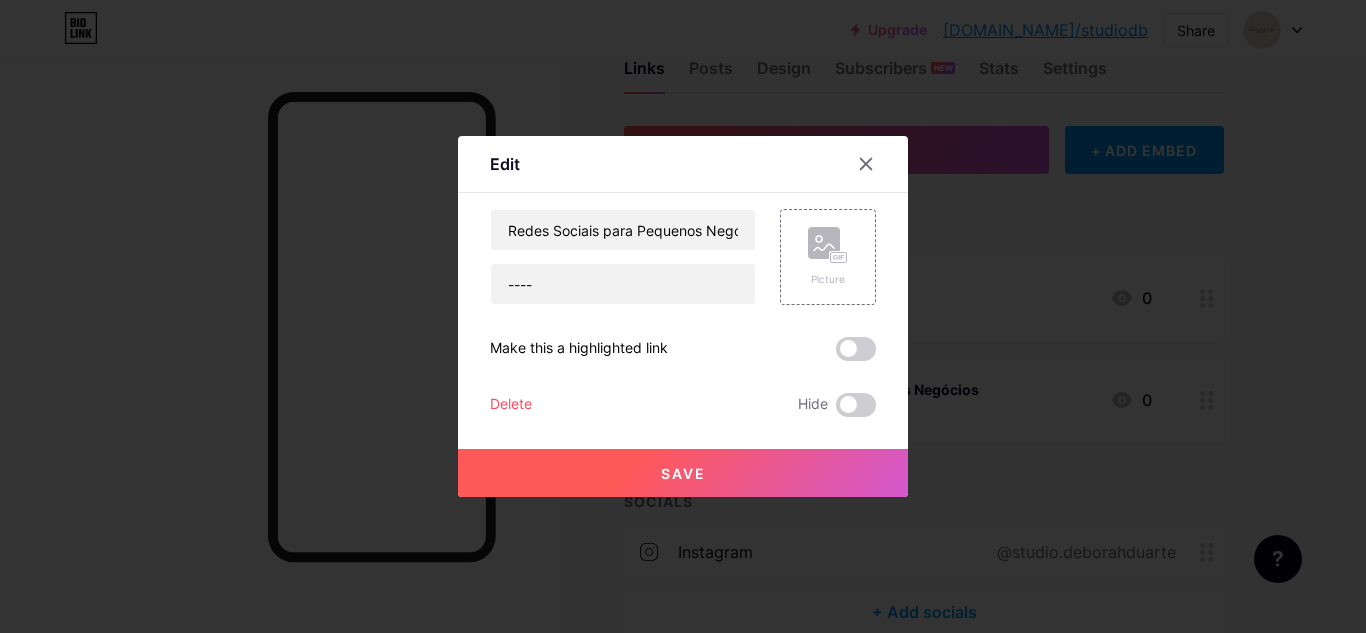click on "Save" at bounding box center [683, 473] 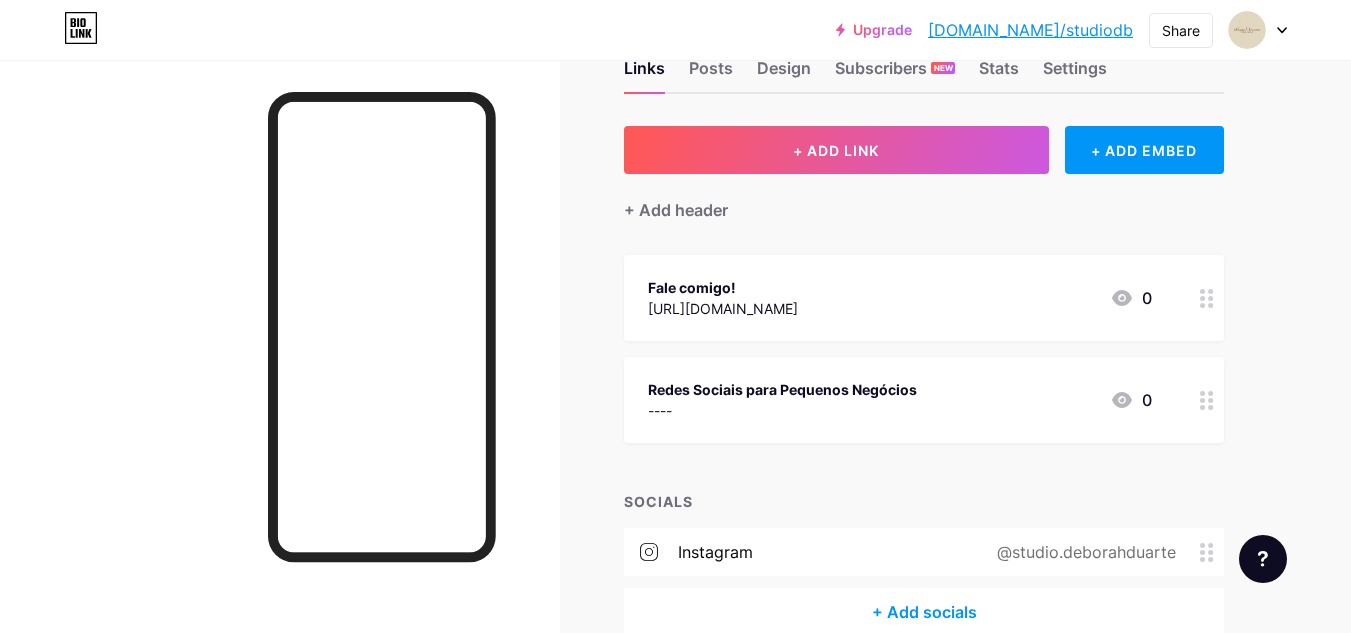 click on "----" at bounding box center (782, 410) 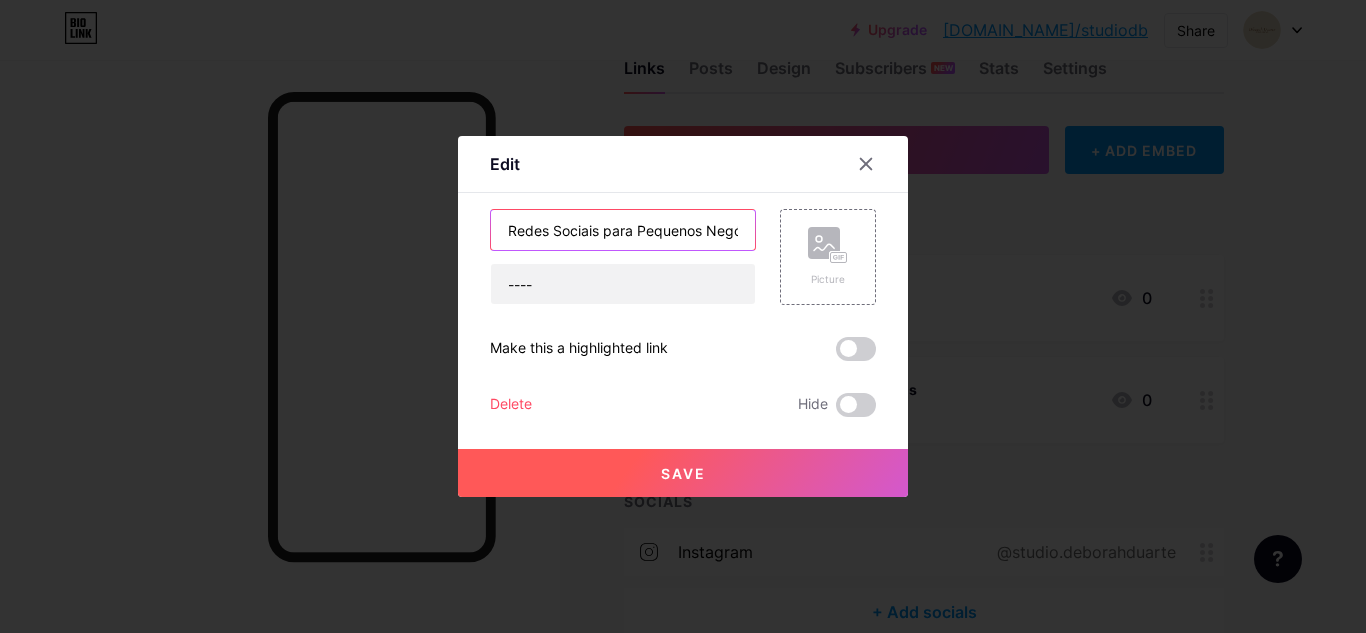 drag, startPoint x: 590, startPoint y: 232, endPoint x: 463, endPoint y: 240, distance: 127.25172 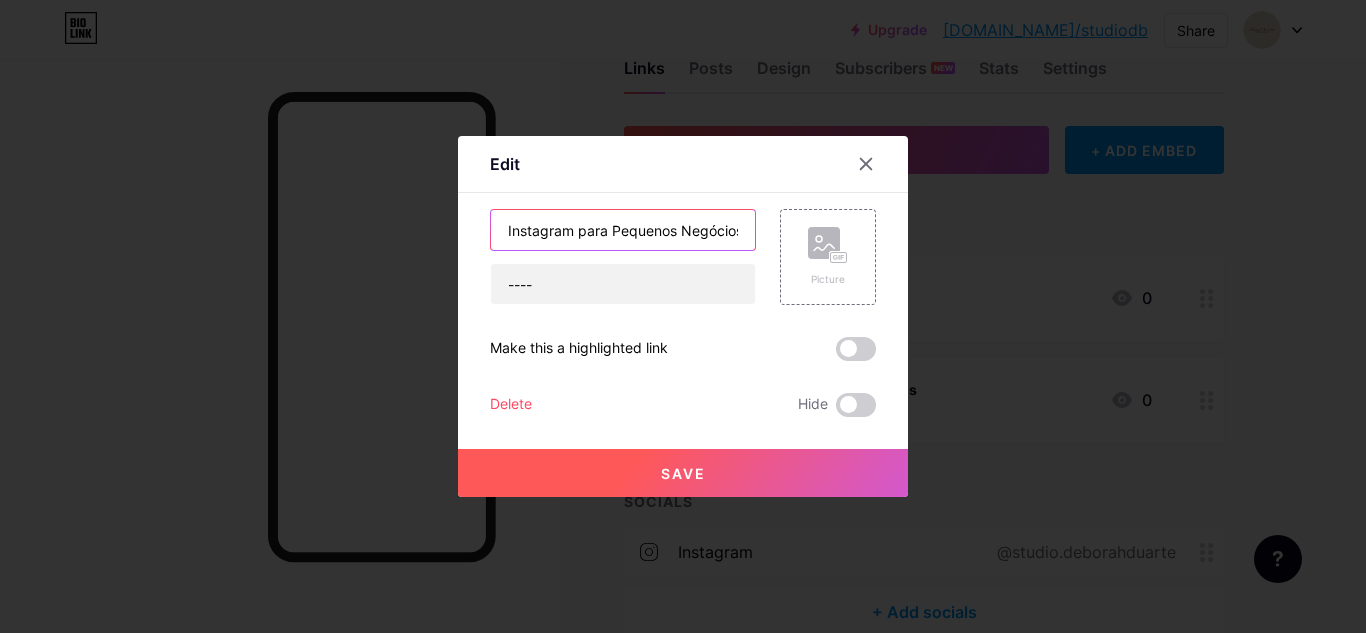 type on "Instagram para Pequenos Negócios" 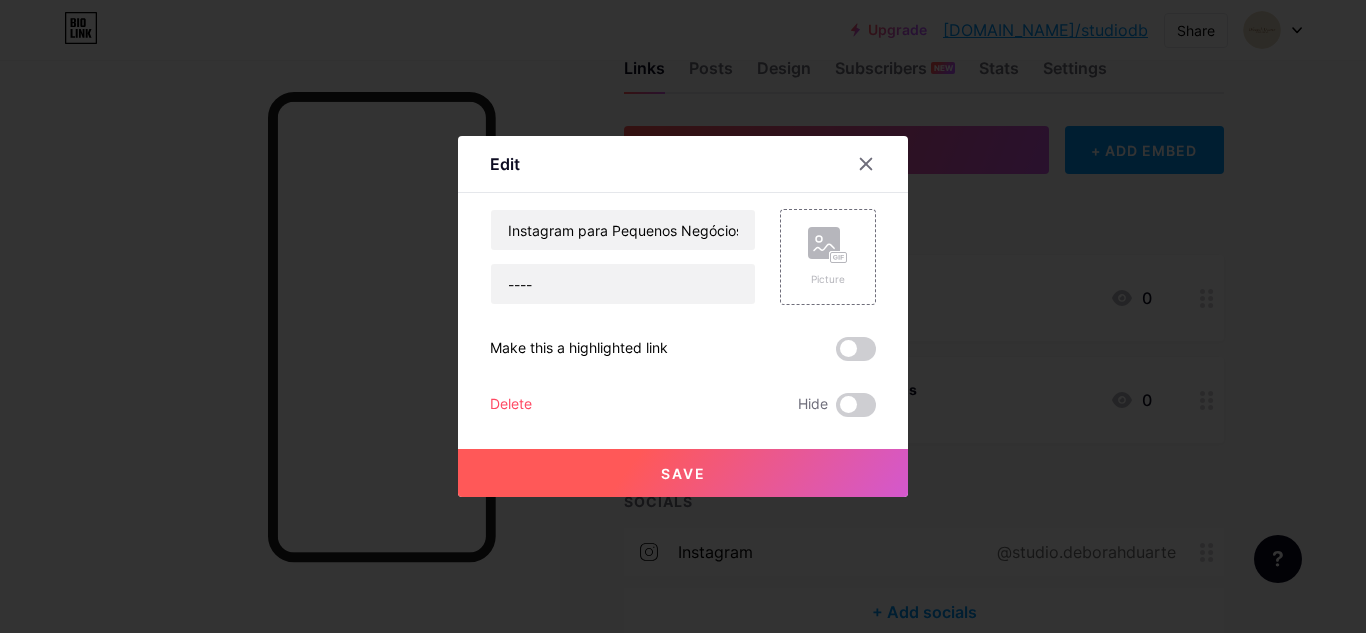 click on "Save" at bounding box center [683, 473] 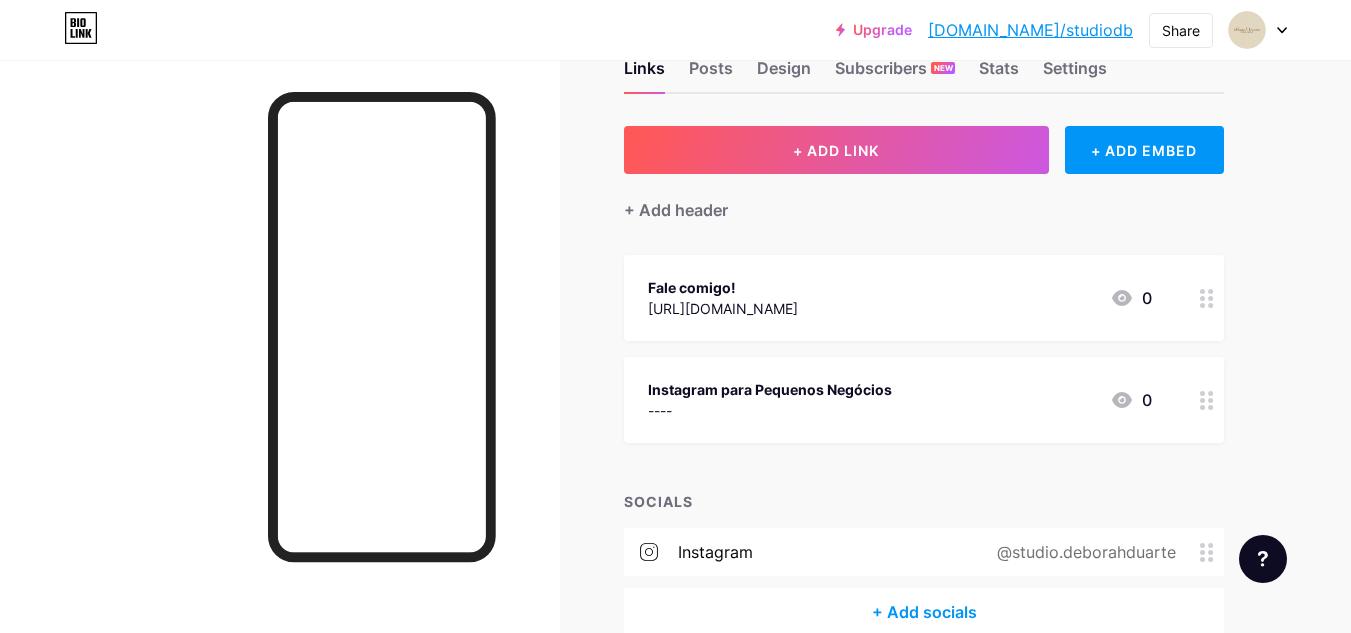 click on "Instagram para Pequenos Negócios" at bounding box center [770, 389] 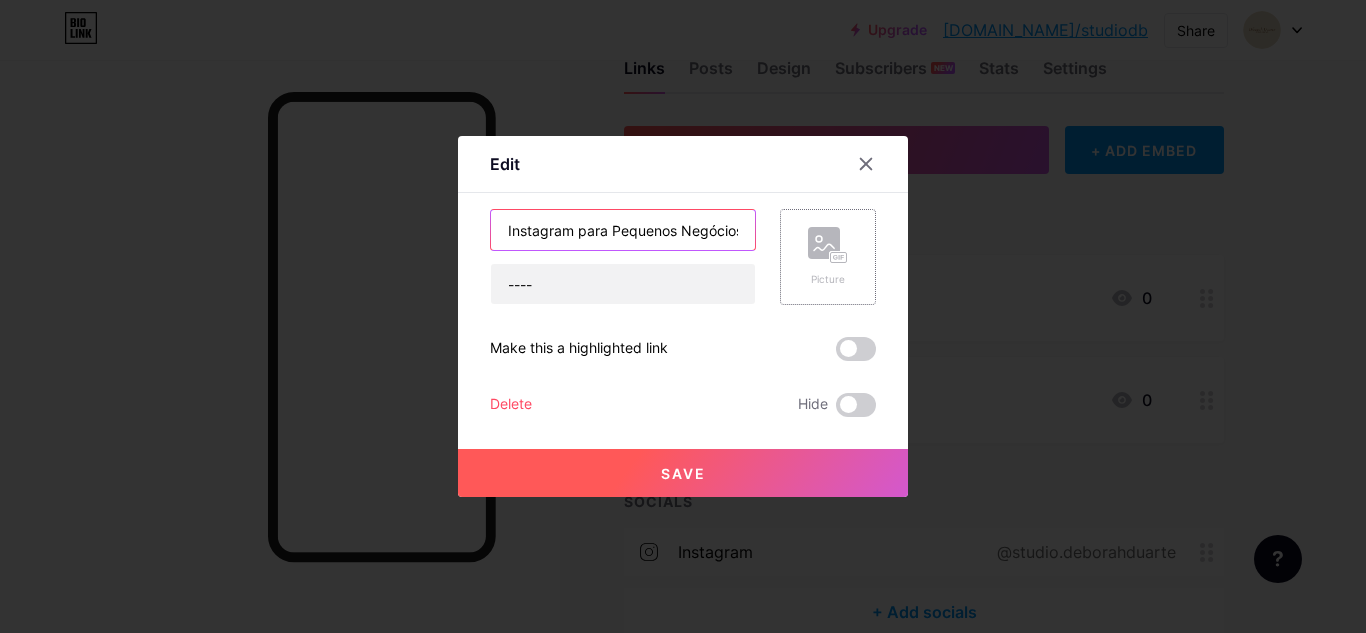 scroll, scrollTop: 0, scrollLeft: 5, axis: horizontal 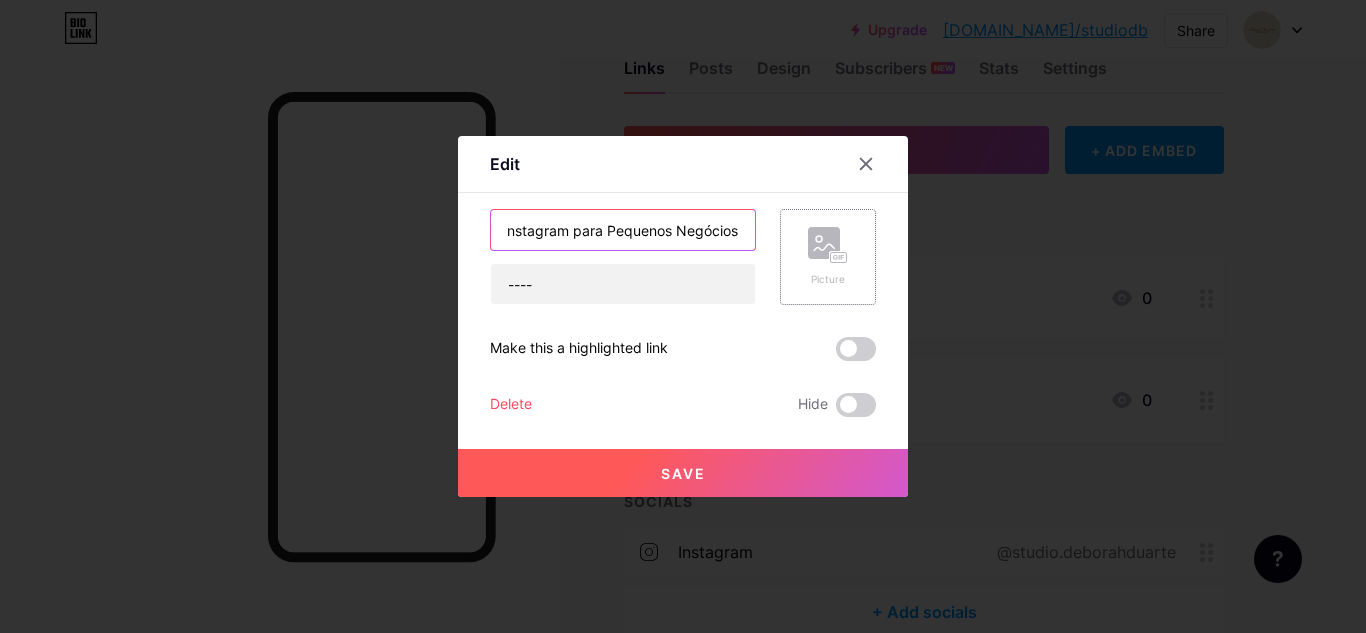 drag, startPoint x: 673, startPoint y: 230, endPoint x: 841, endPoint y: 240, distance: 168.29736 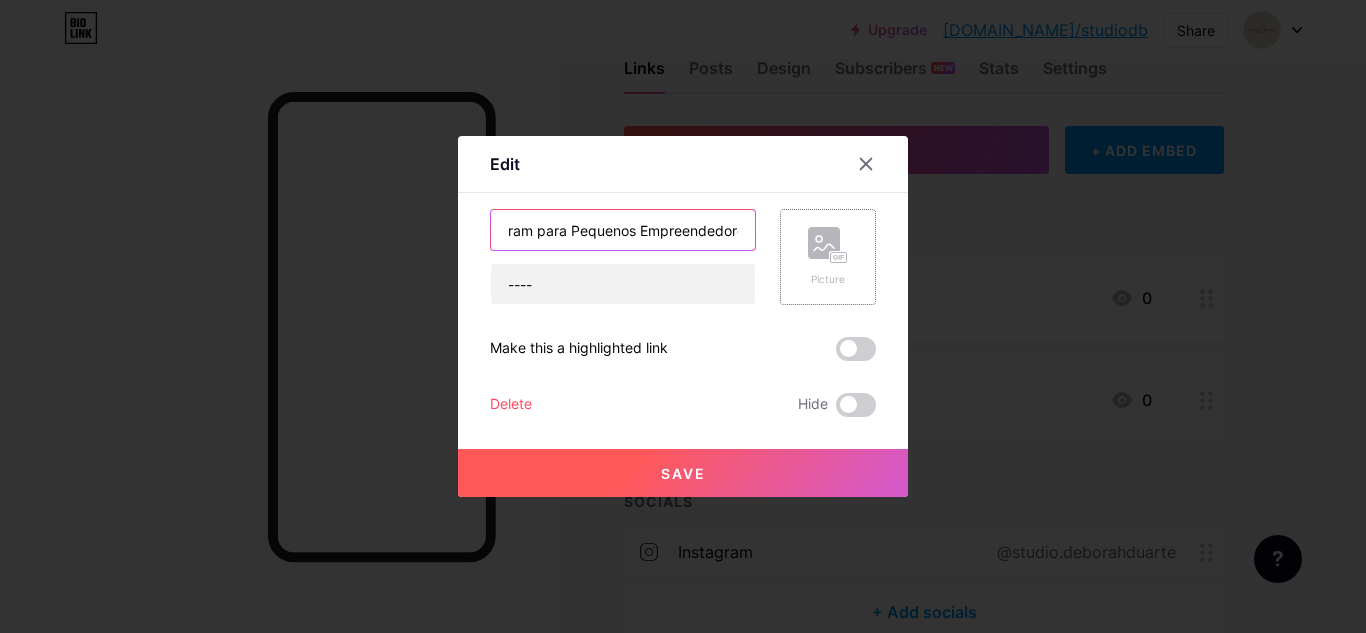 scroll, scrollTop: 0, scrollLeft: 49, axis: horizontal 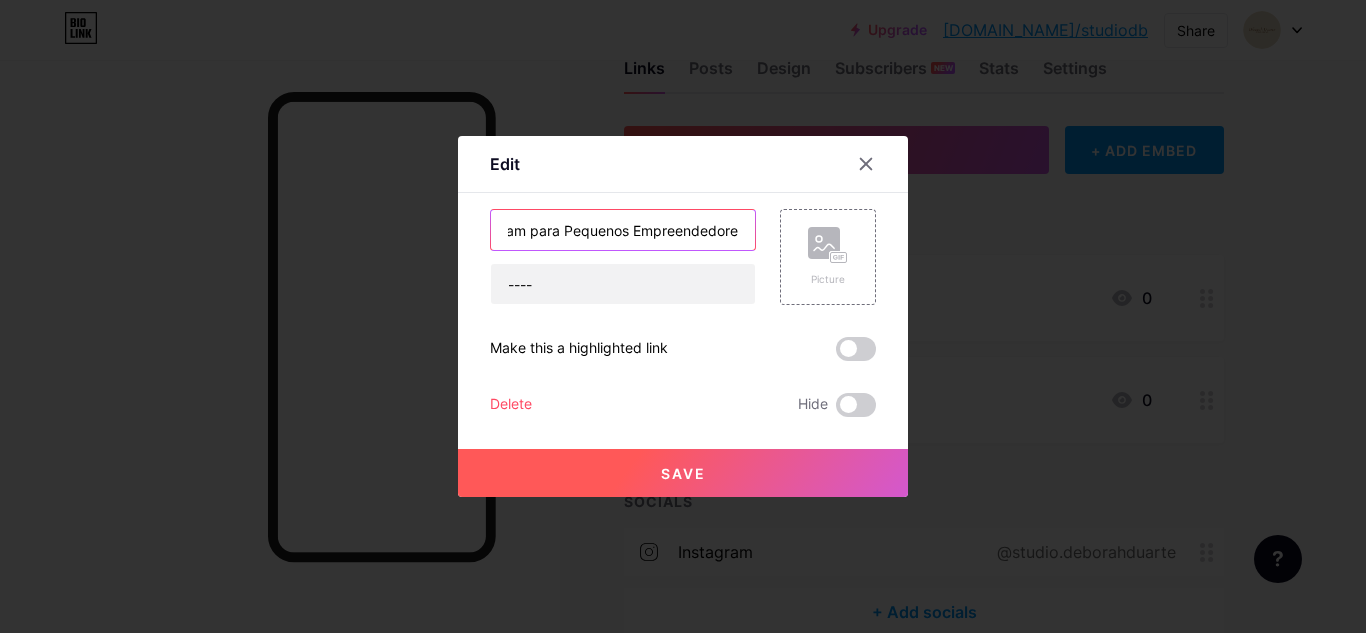 type on "Instagram para Pequenos Empreendedore" 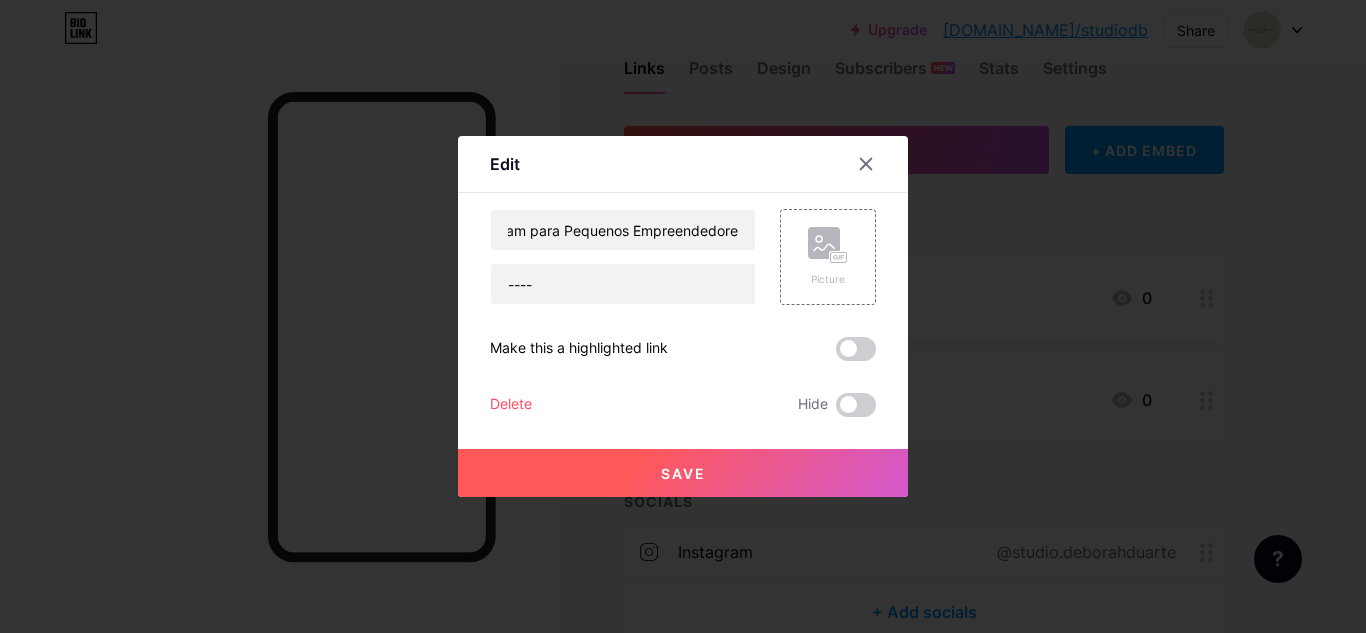 click on "Save" at bounding box center [683, 473] 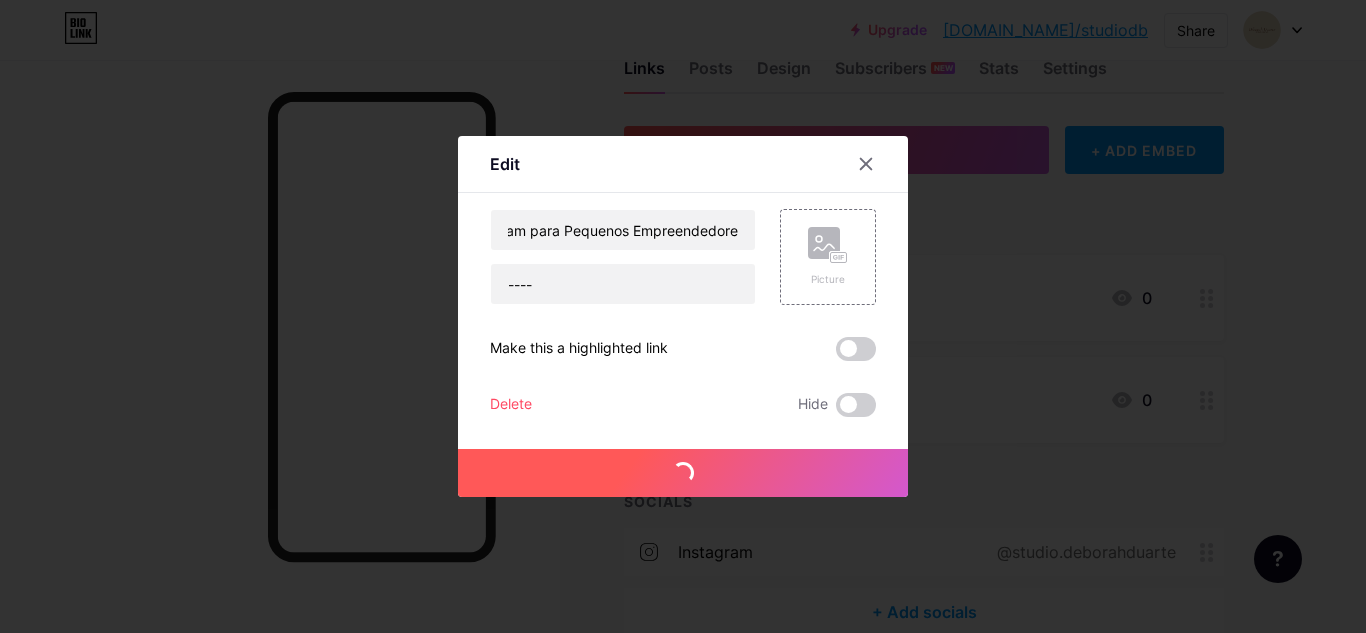 scroll, scrollTop: 0, scrollLeft: 0, axis: both 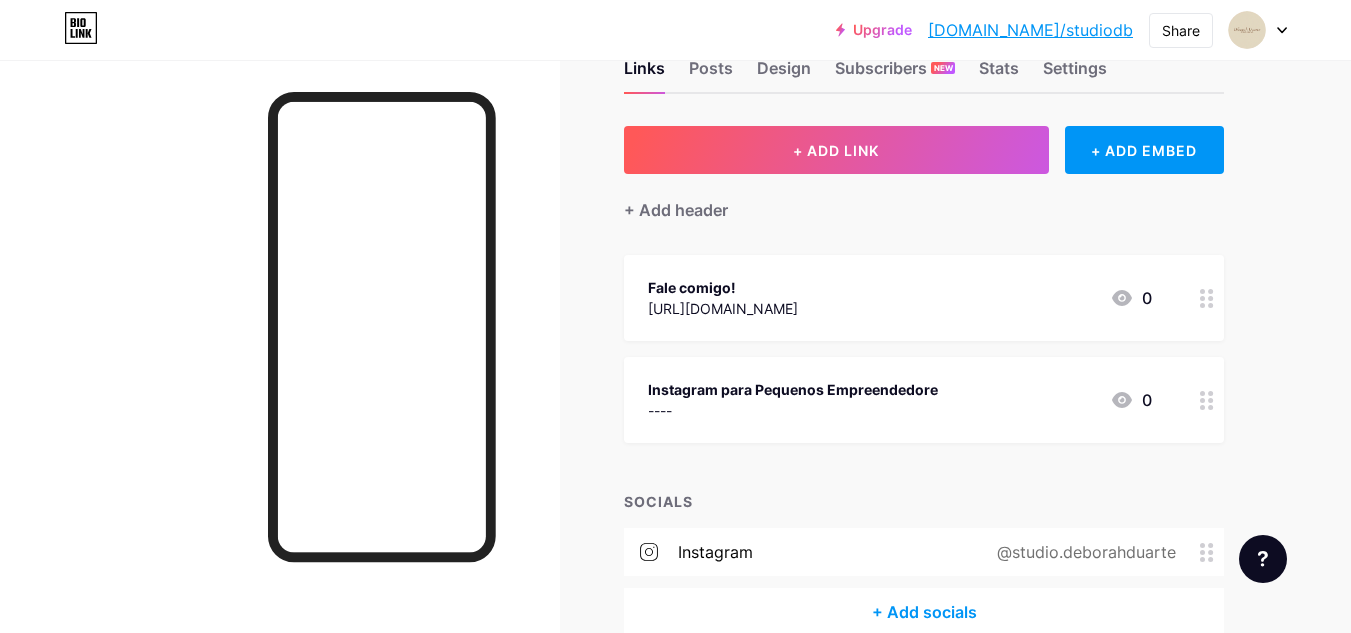 click on "----" at bounding box center [793, 410] 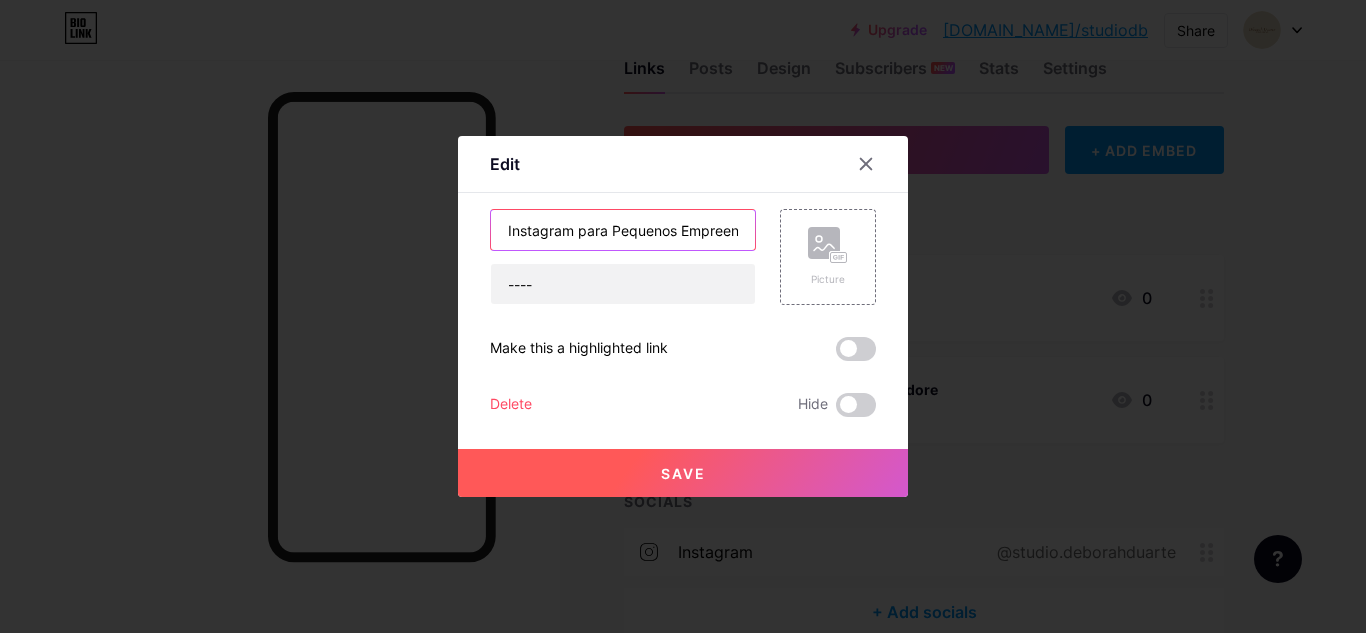 click on "Instagram para Pequenos Empreendedore" at bounding box center [623, 230] 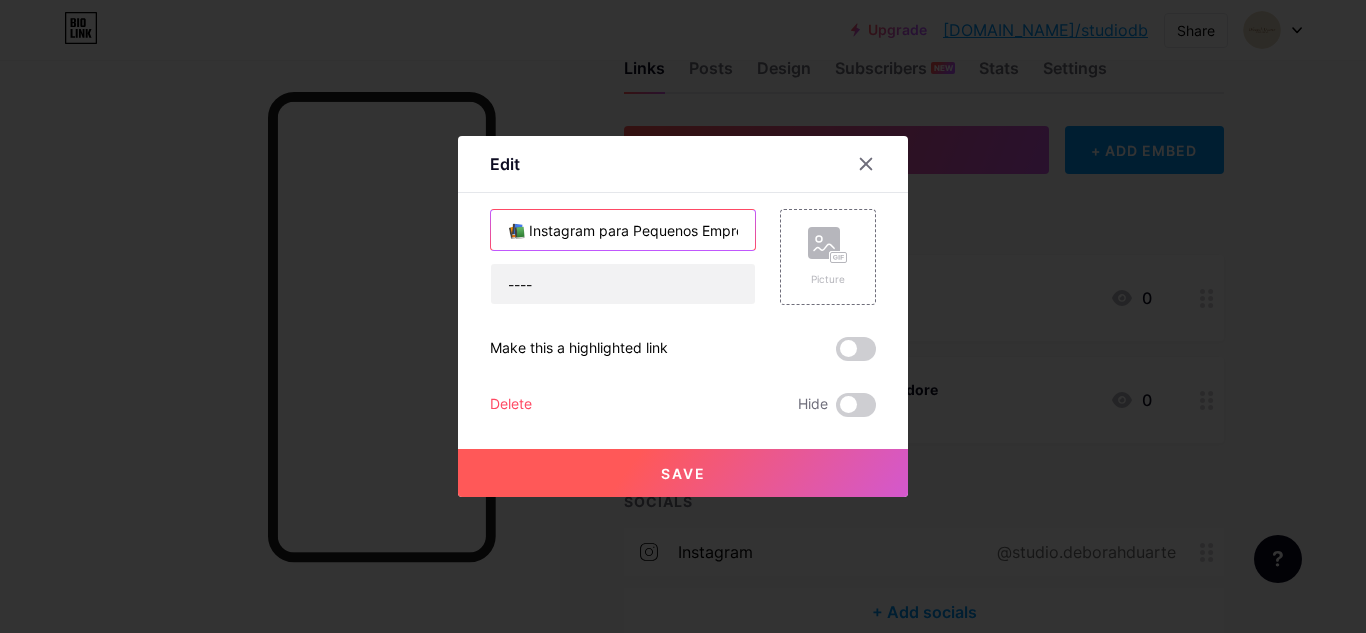 type on "📚 Instagram para Pequenos Empreendedore" 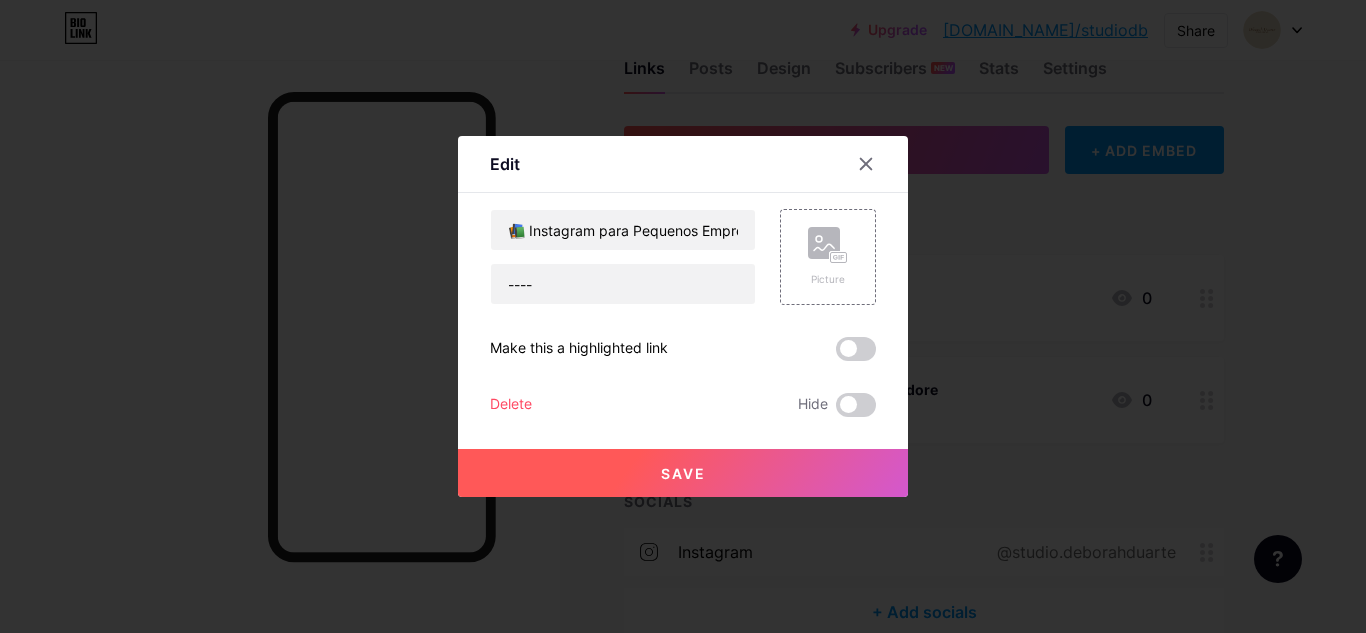 click on "Save" at bounding box center [683, 473] 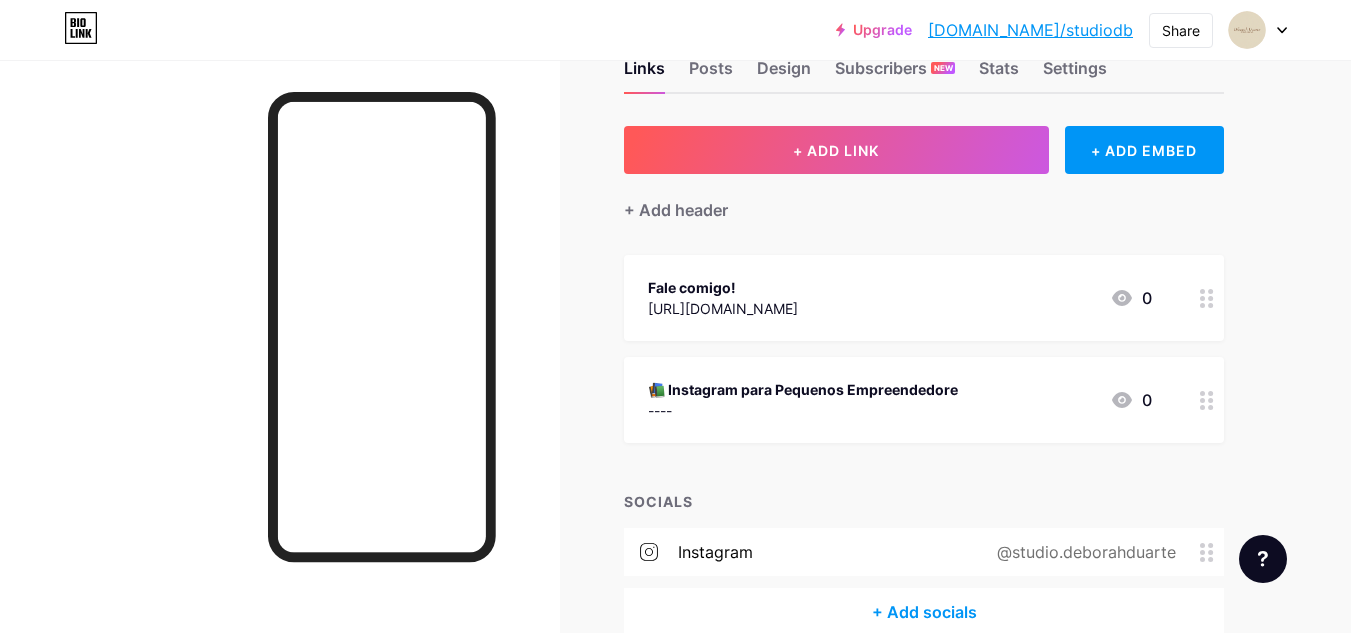 click on "----" at bounding box center [803, 410] 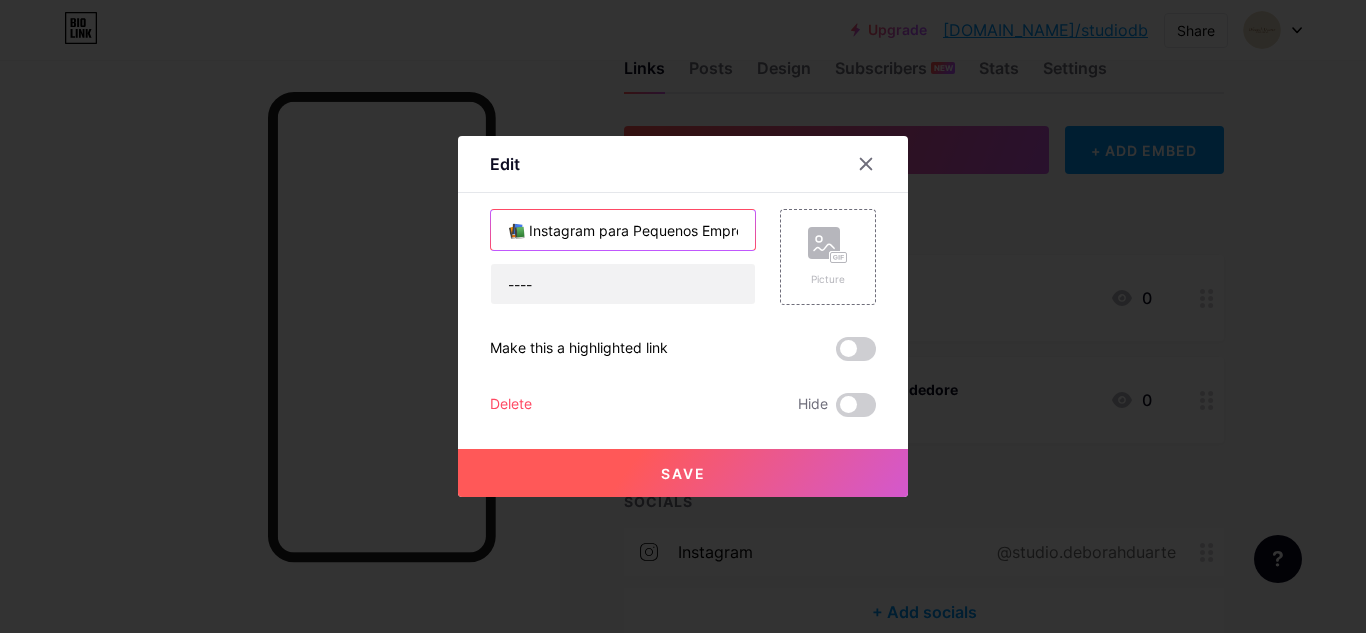 click on "📚 Instagram para Pequenos Empreendedore" at bounding box center (623, 230) 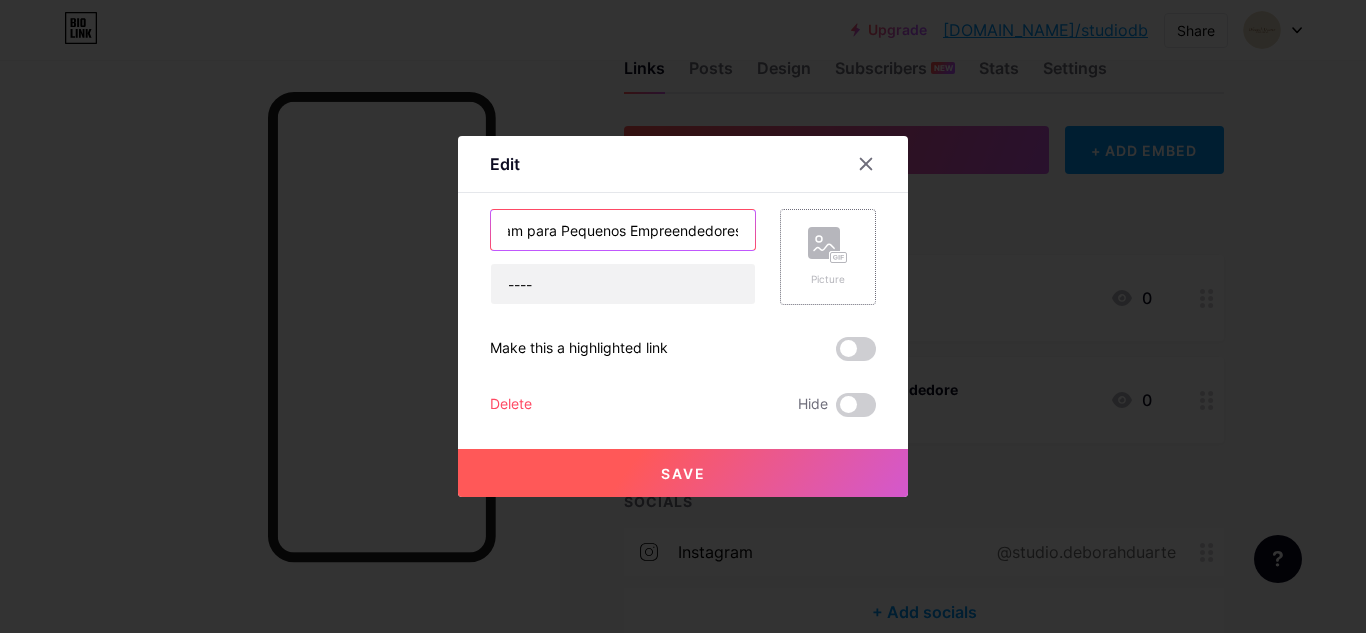 scroll, scrollTop: 0, scrollLeft: 79, axis: horizontal 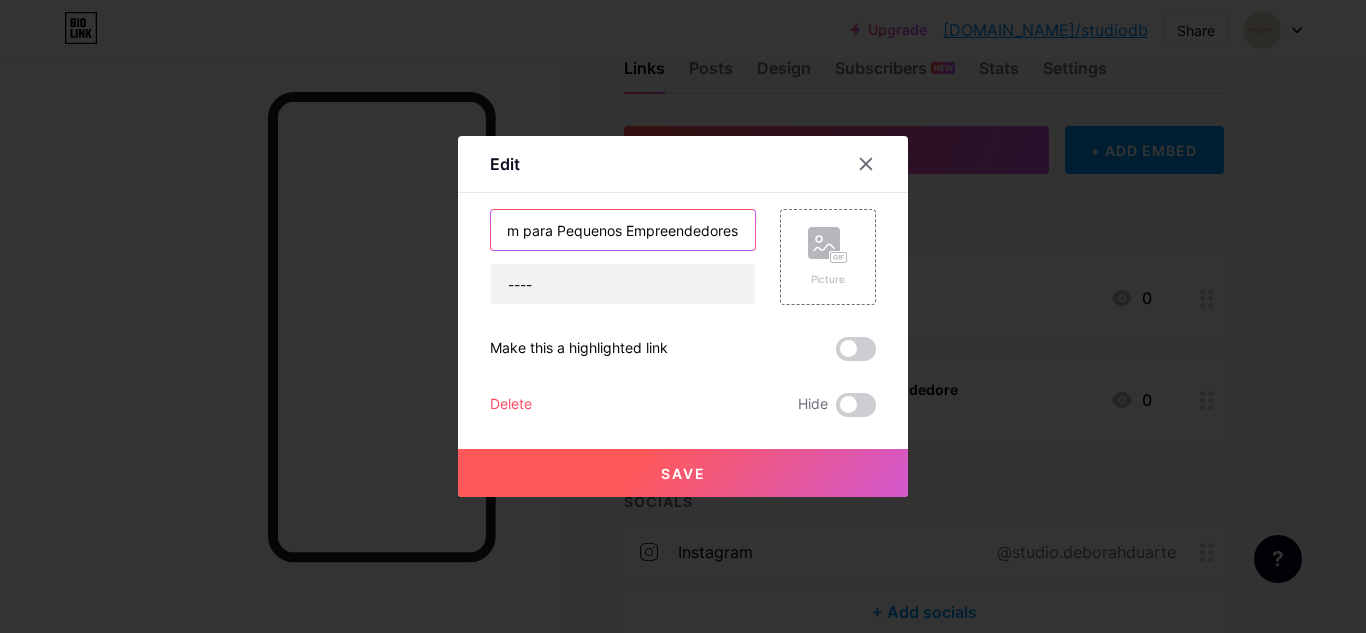 type on "📚 Instagram para Pequenos Empreendedores" 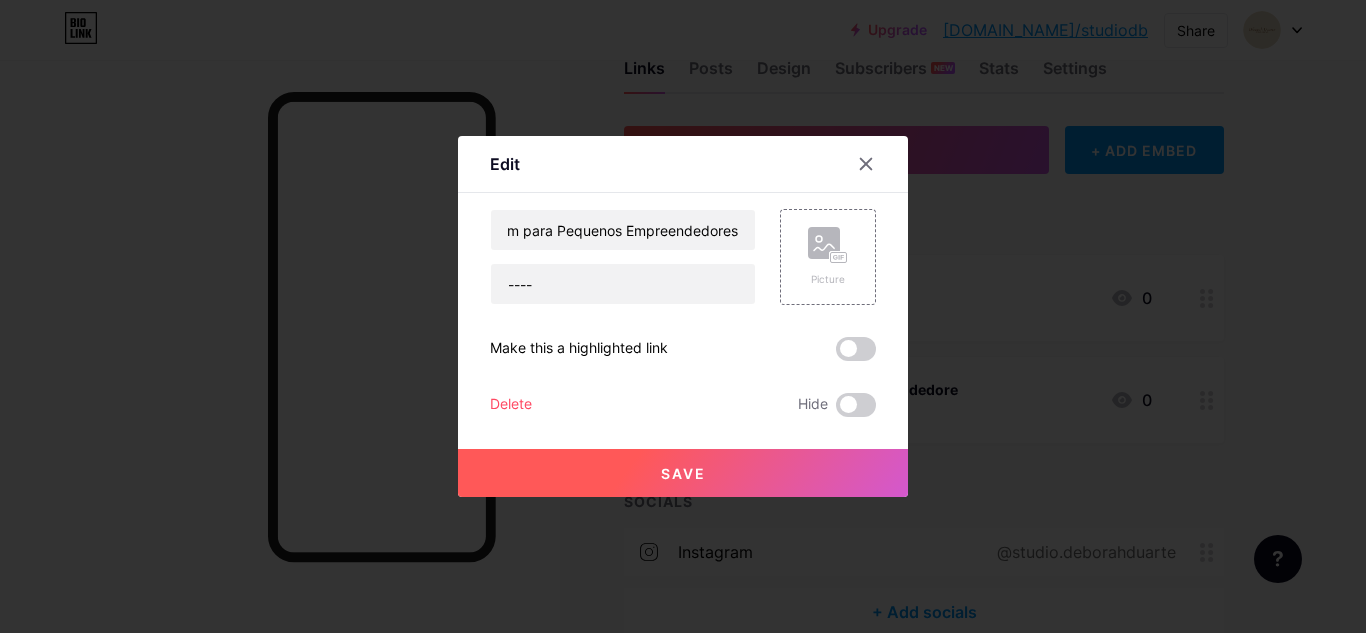 click on "Save" at bounding box center [683, 473] 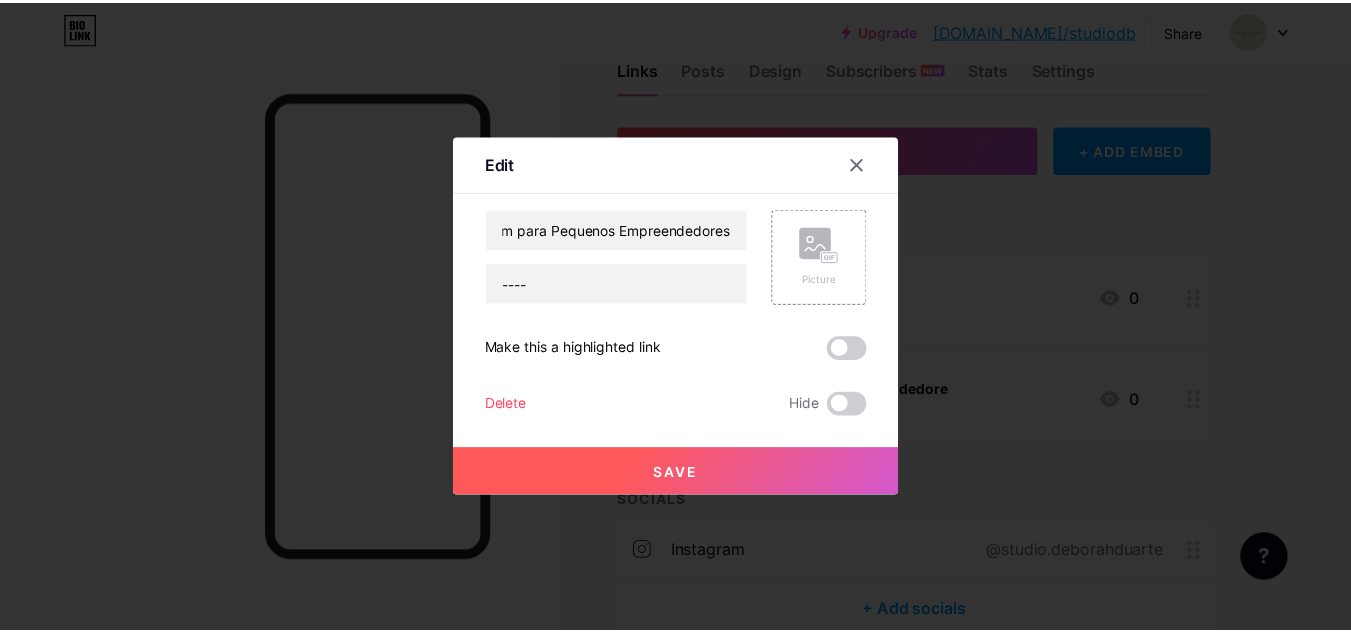 scroll, scrollTop: 0, scrollLeft: 0, axis: both 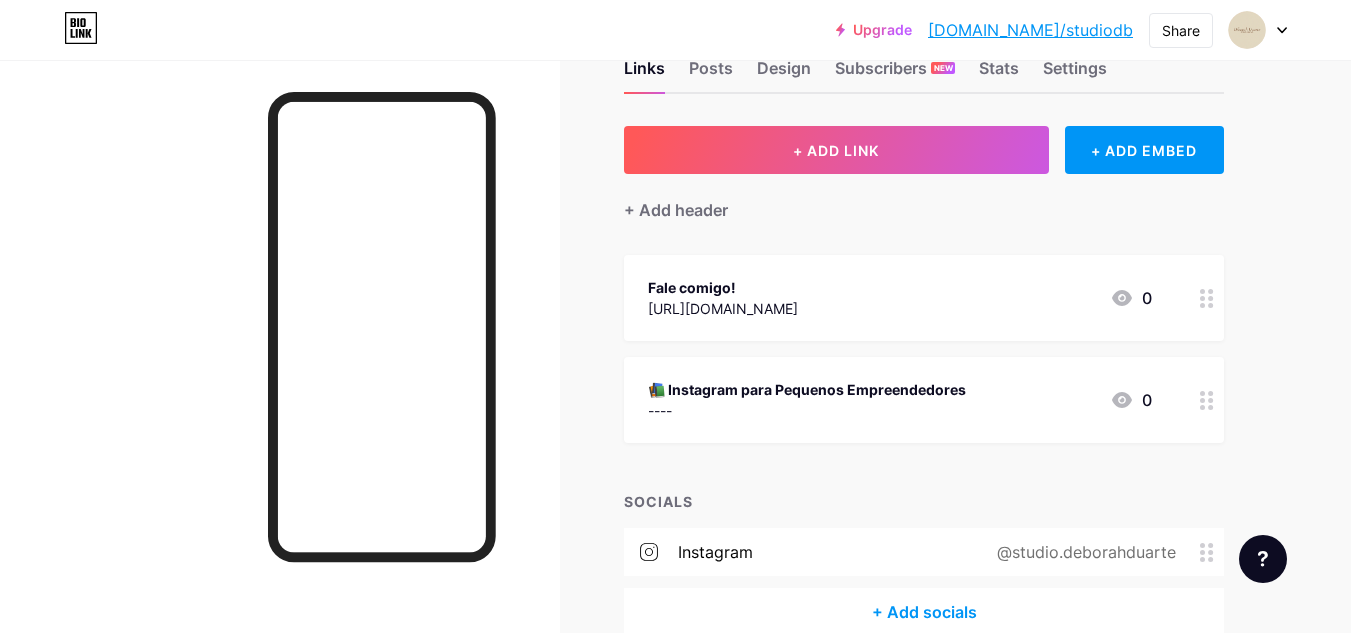click on "📚 Instagram para Pequenos Empreendedores" at bounding box center (807, 389) 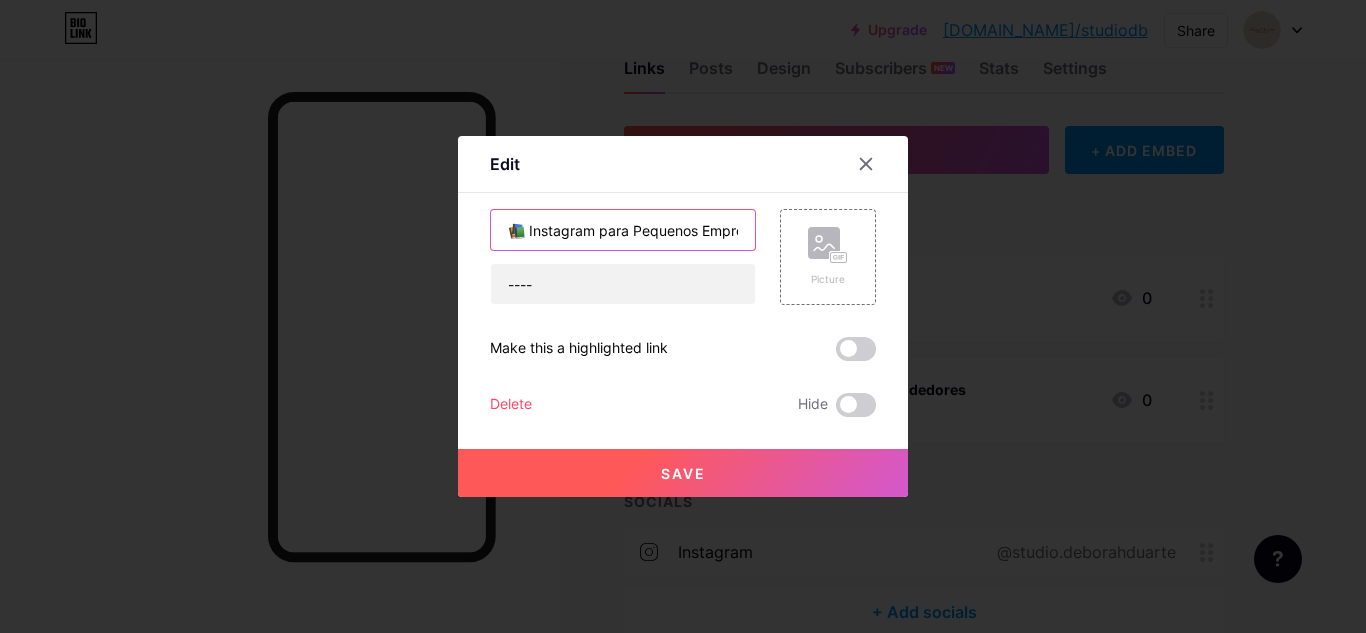 drag, startPoint x: 521, startPoint y: 233, endPoint x: 497, endPoint y: 238, distance: 24.5153 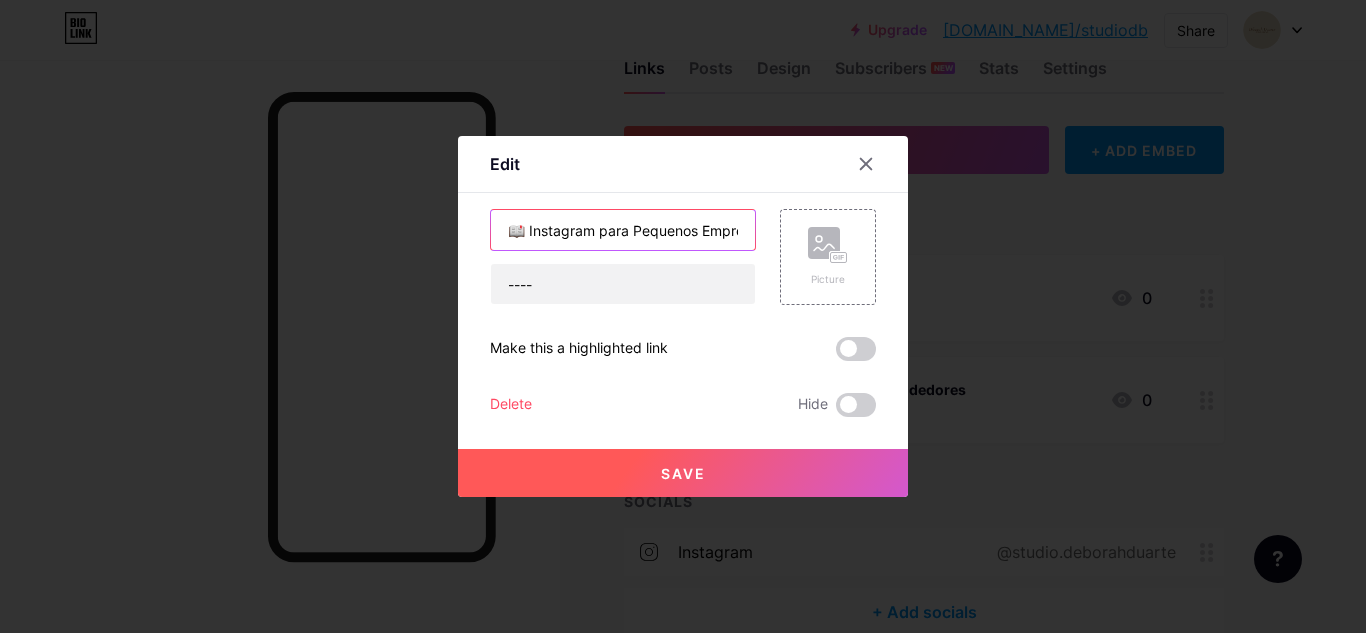 type on "📖 Instagram para Pequenos Empreendedores" 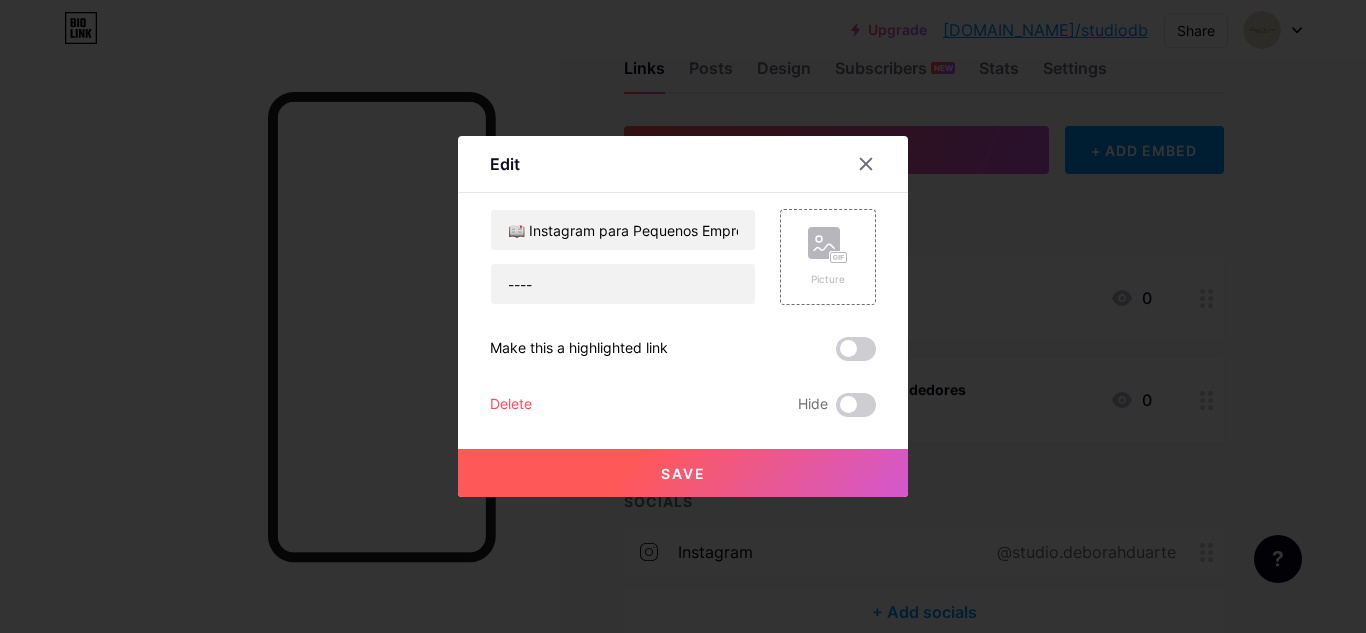 click on "Save" at bounding box center [683, 473] 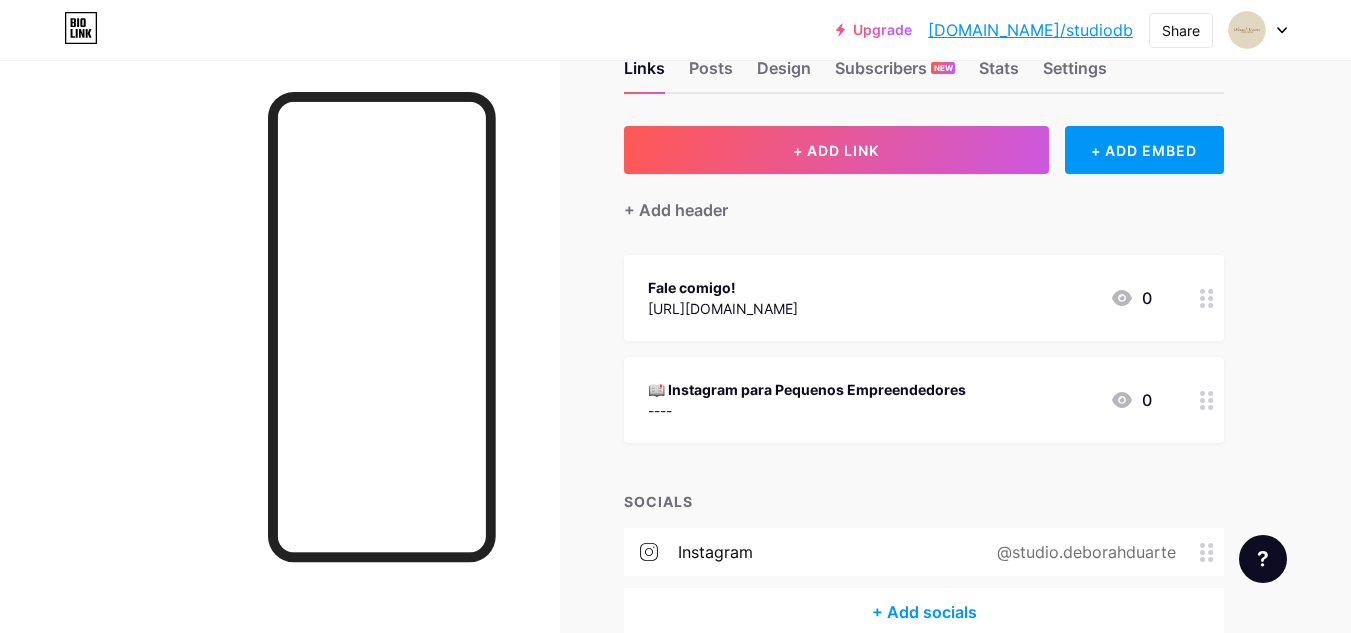 click on "Fale comigo!
[URL][DOMAIN_NAME]
0" at bounding box center (900, 298) 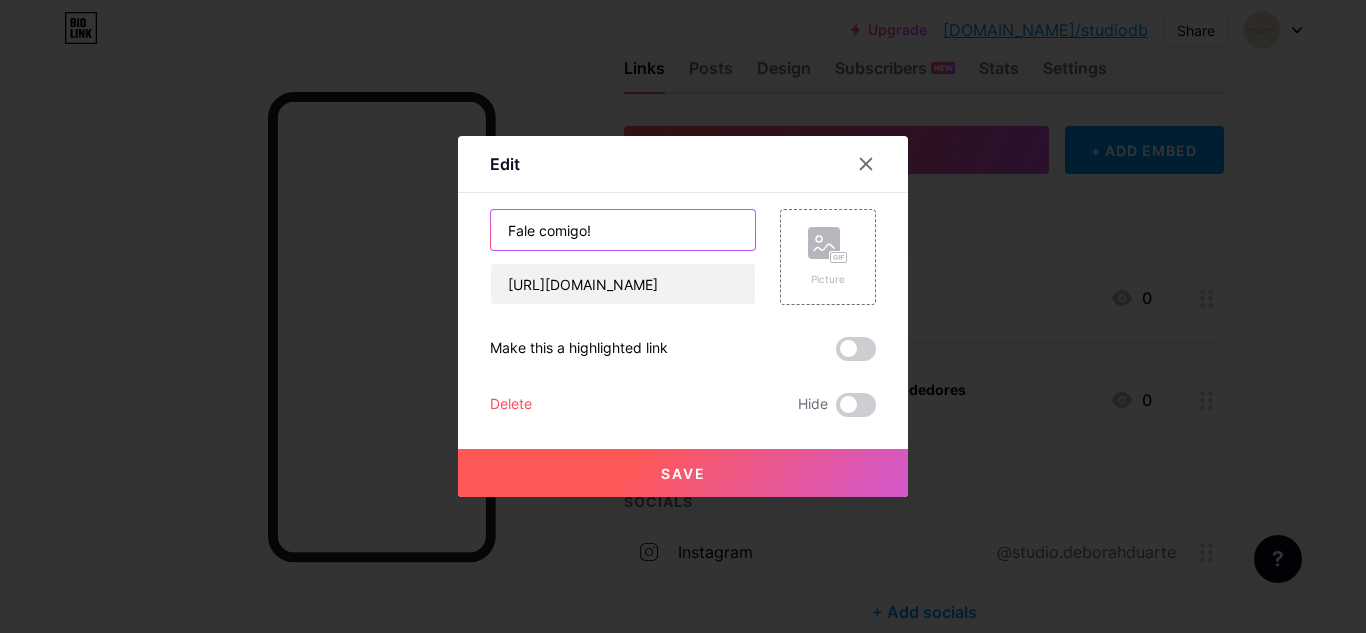 click on "Fale comigo!" at bounding box center (623, 230) 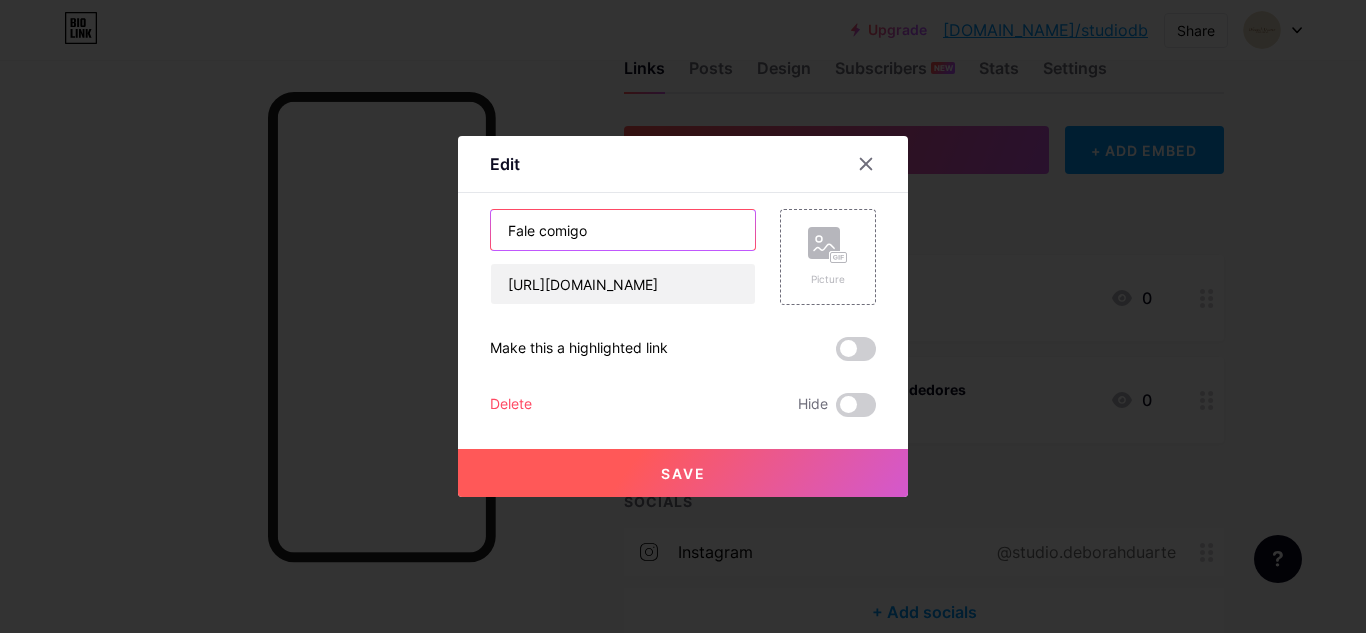 type on "Fale comigo" 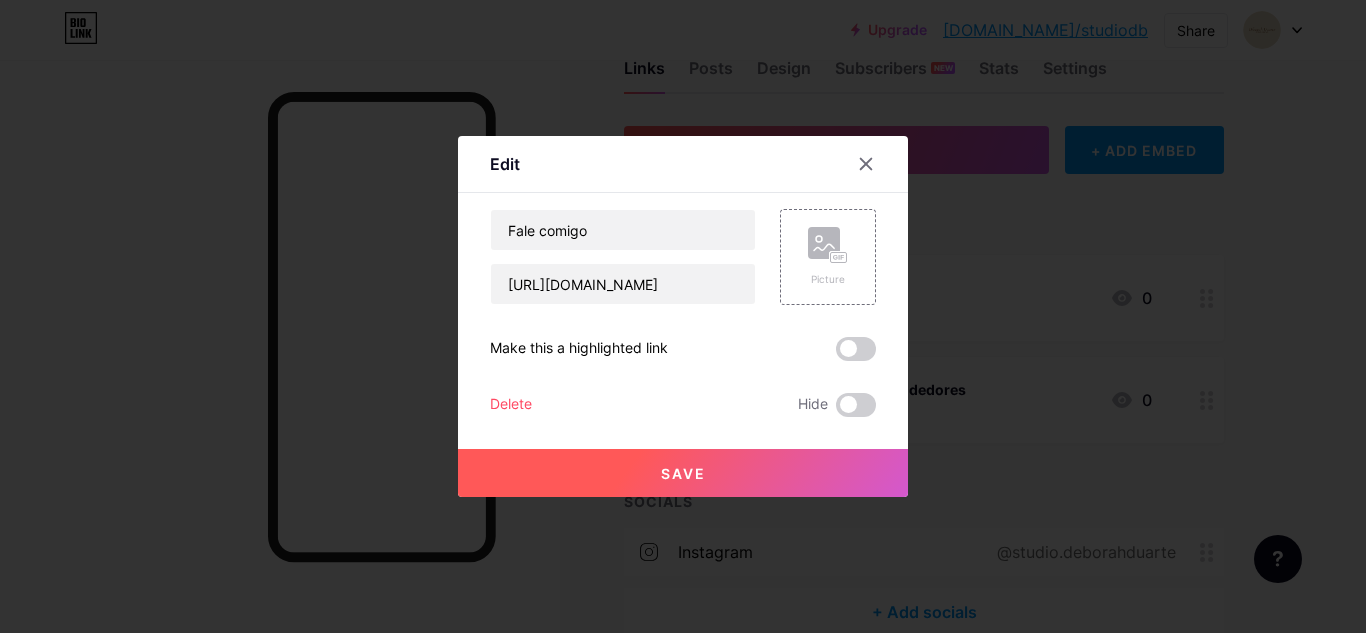 click on "Save" at bounding box center (683, 473) 